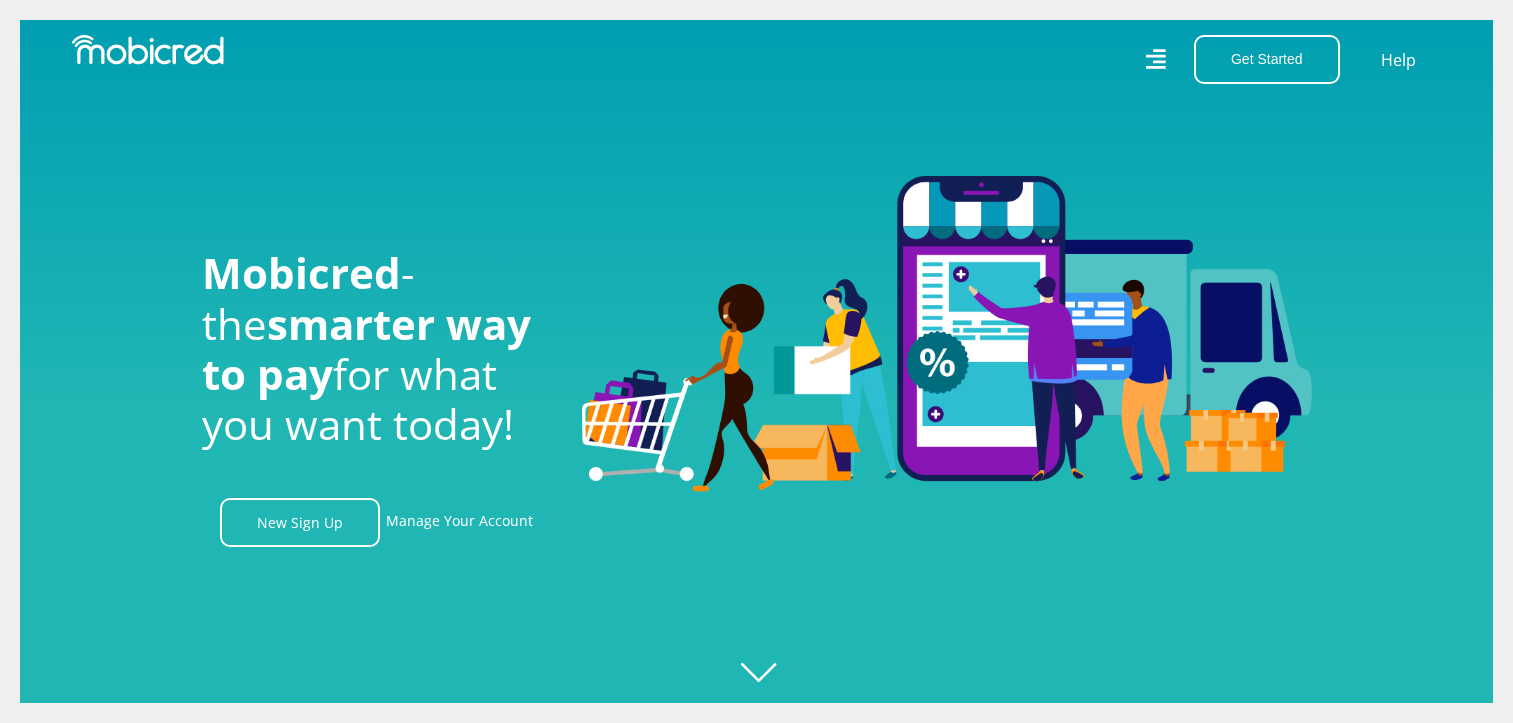 scroll, scrollTop: 0, scrollLeft: 0, axis: both 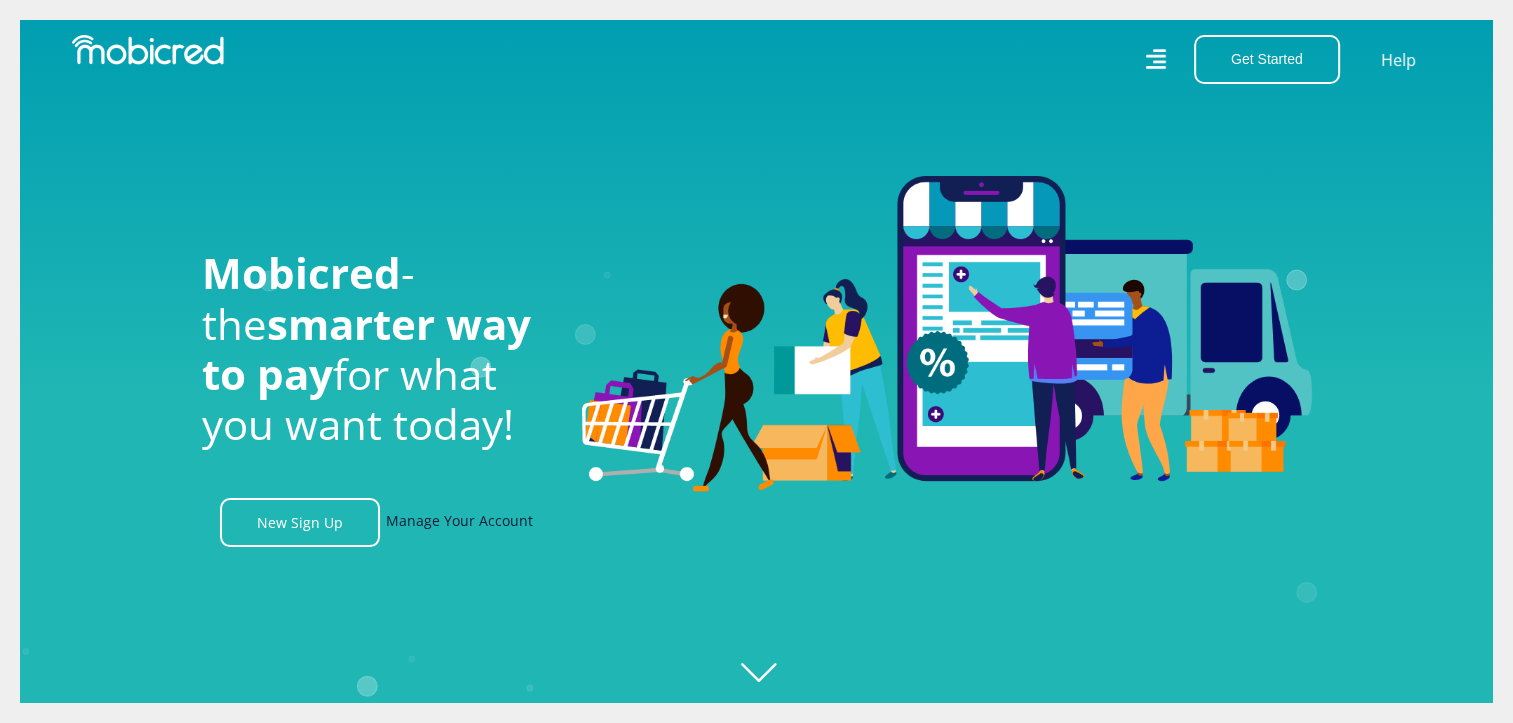 click on "Manage Your Account" at bounding box center (459, 522) 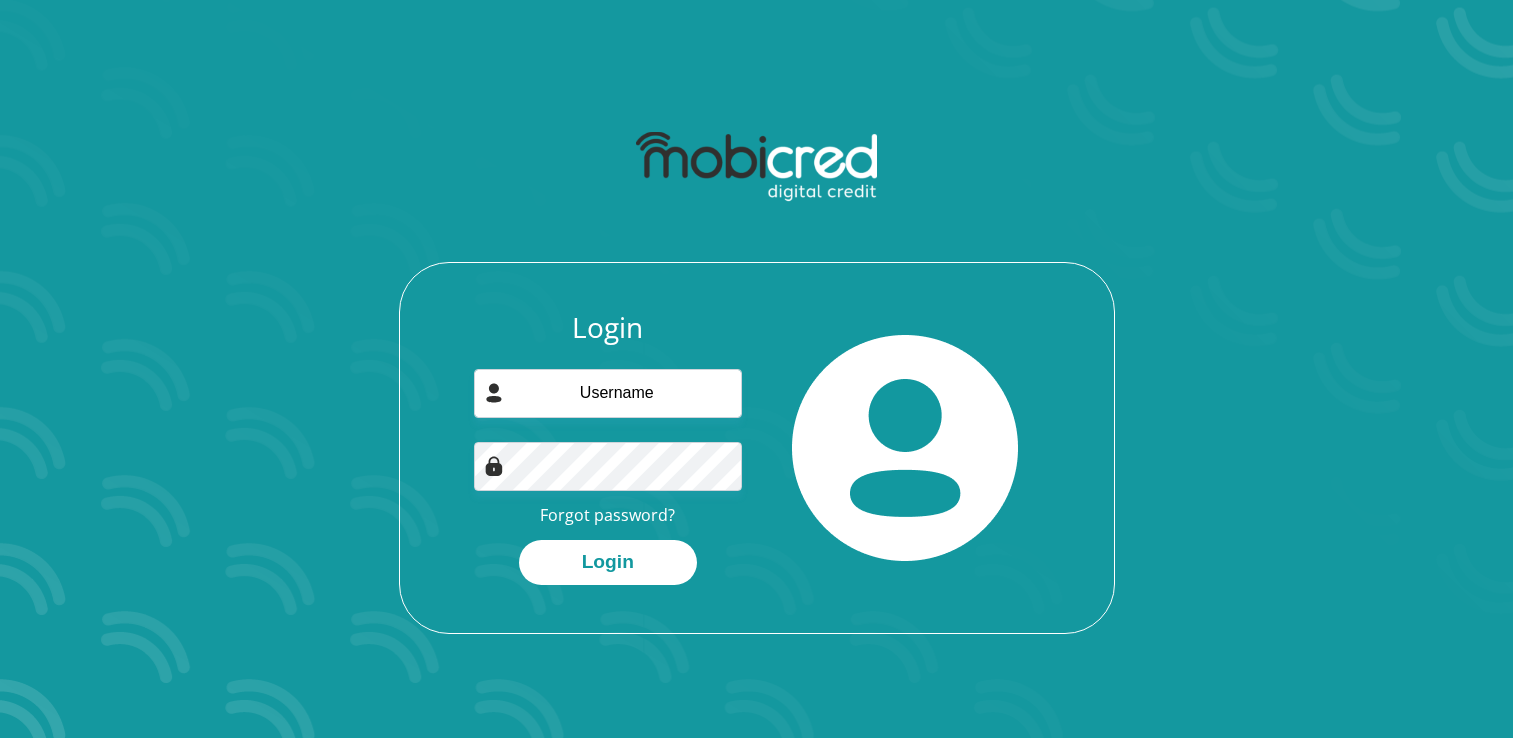 scroll, scrollTop: 0, scrollLeft: 0, axis: both 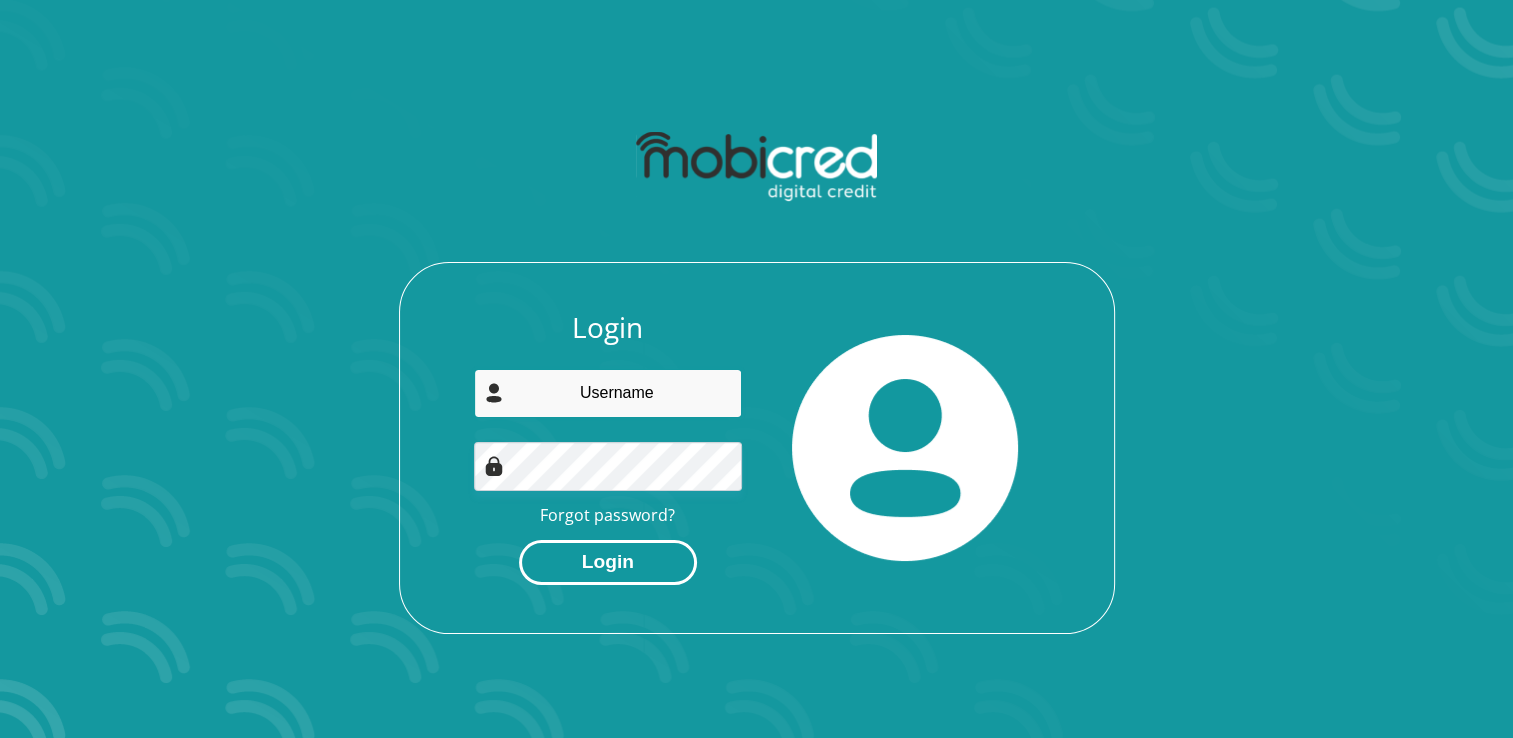 type on "jcoetzee39@gmail.com" 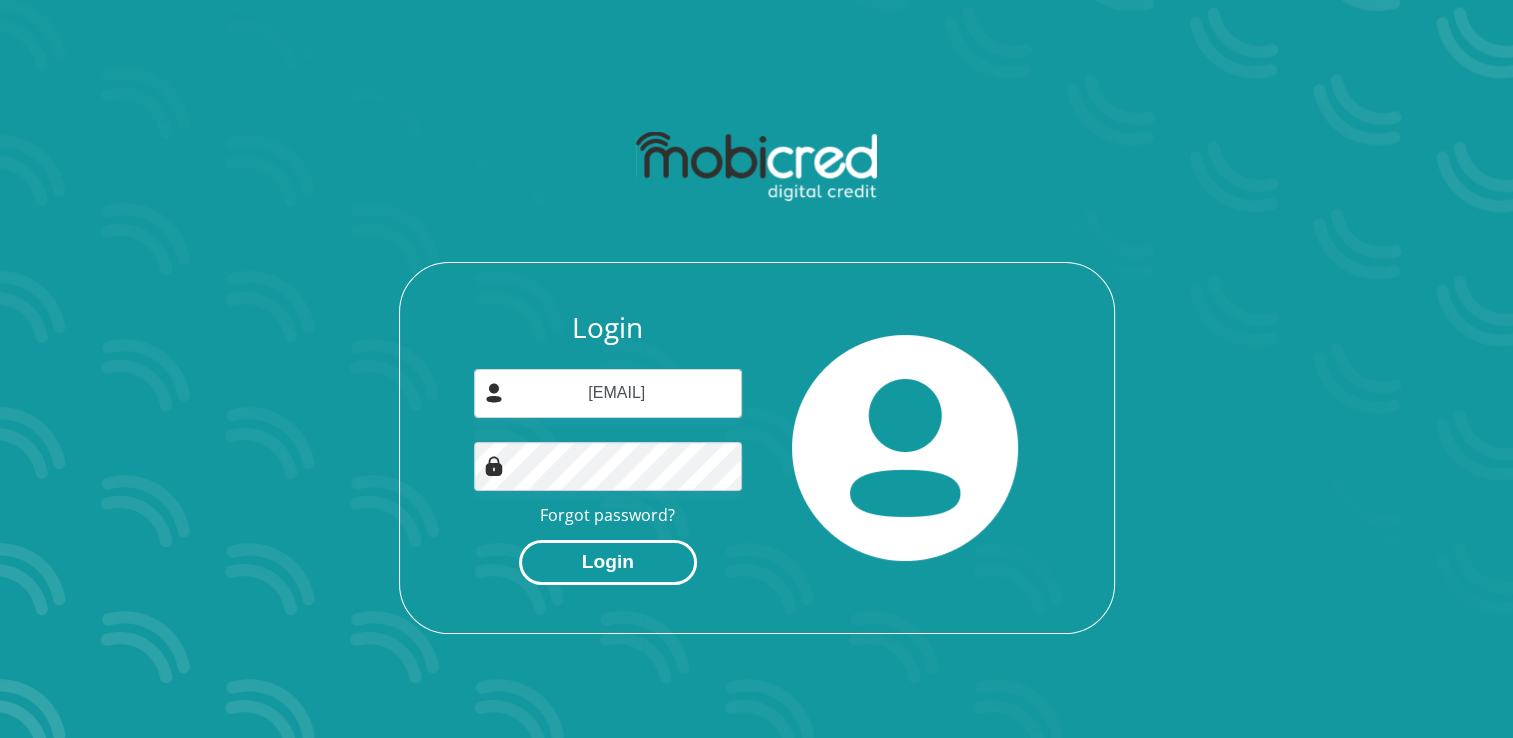 click on "Login" at bounding box center [608, 562] 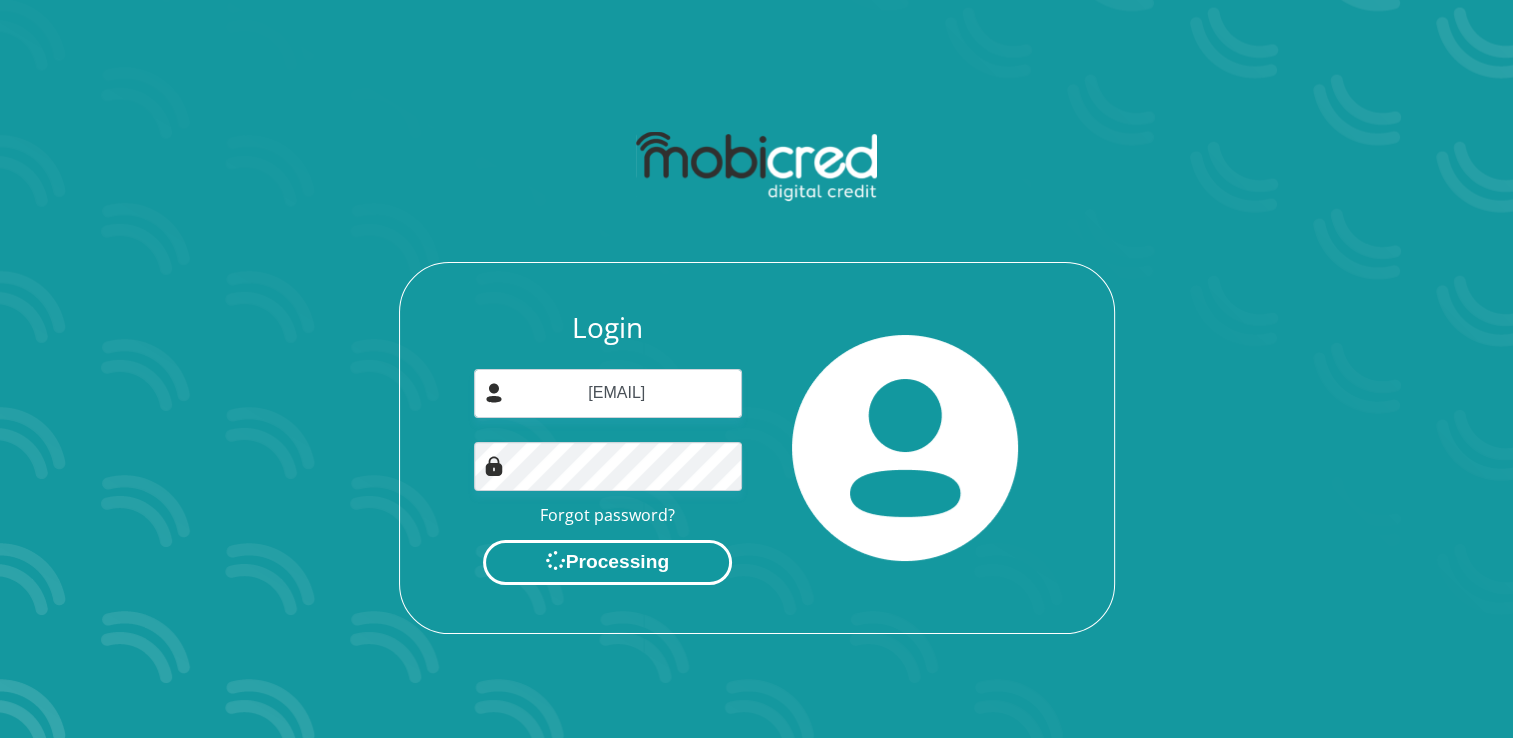 scroll, scrollTop: 0, scrollLeft: 0, axis: both 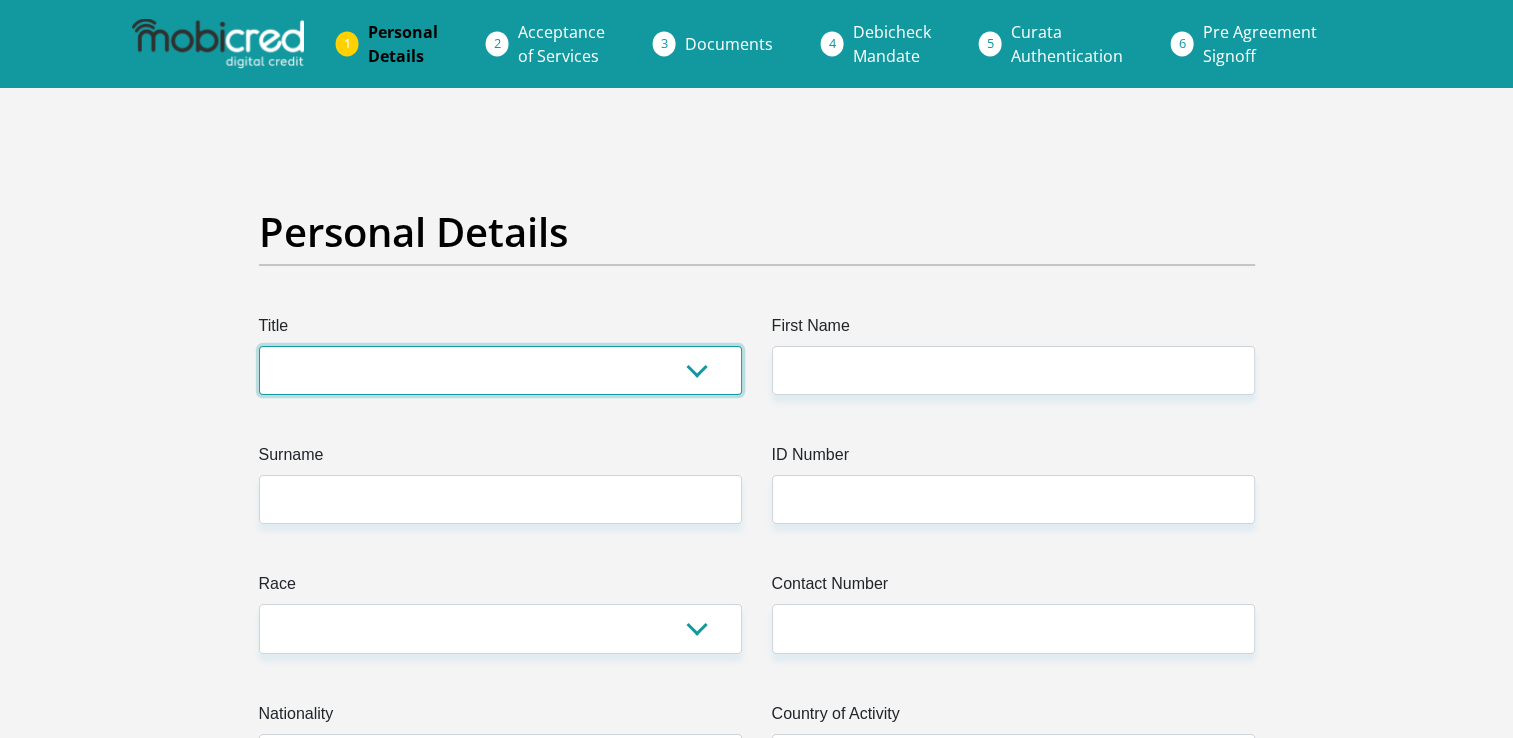 click on "Mr
Ms
Mrs
Dr
Other" at bounding box center (500, 370) 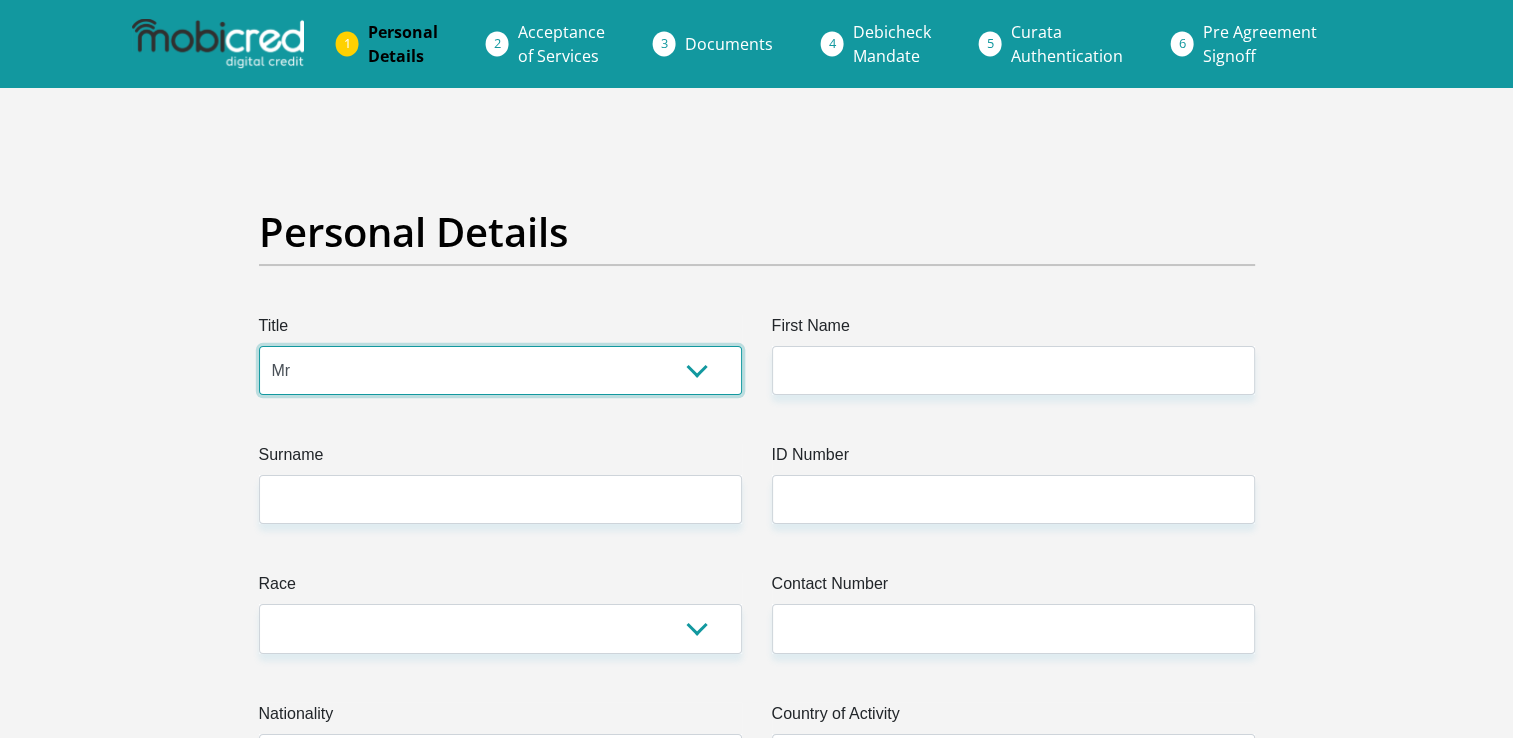 click on "Mr
Ms
Mrs
Dr
Other" at bounding box center (500, 370) 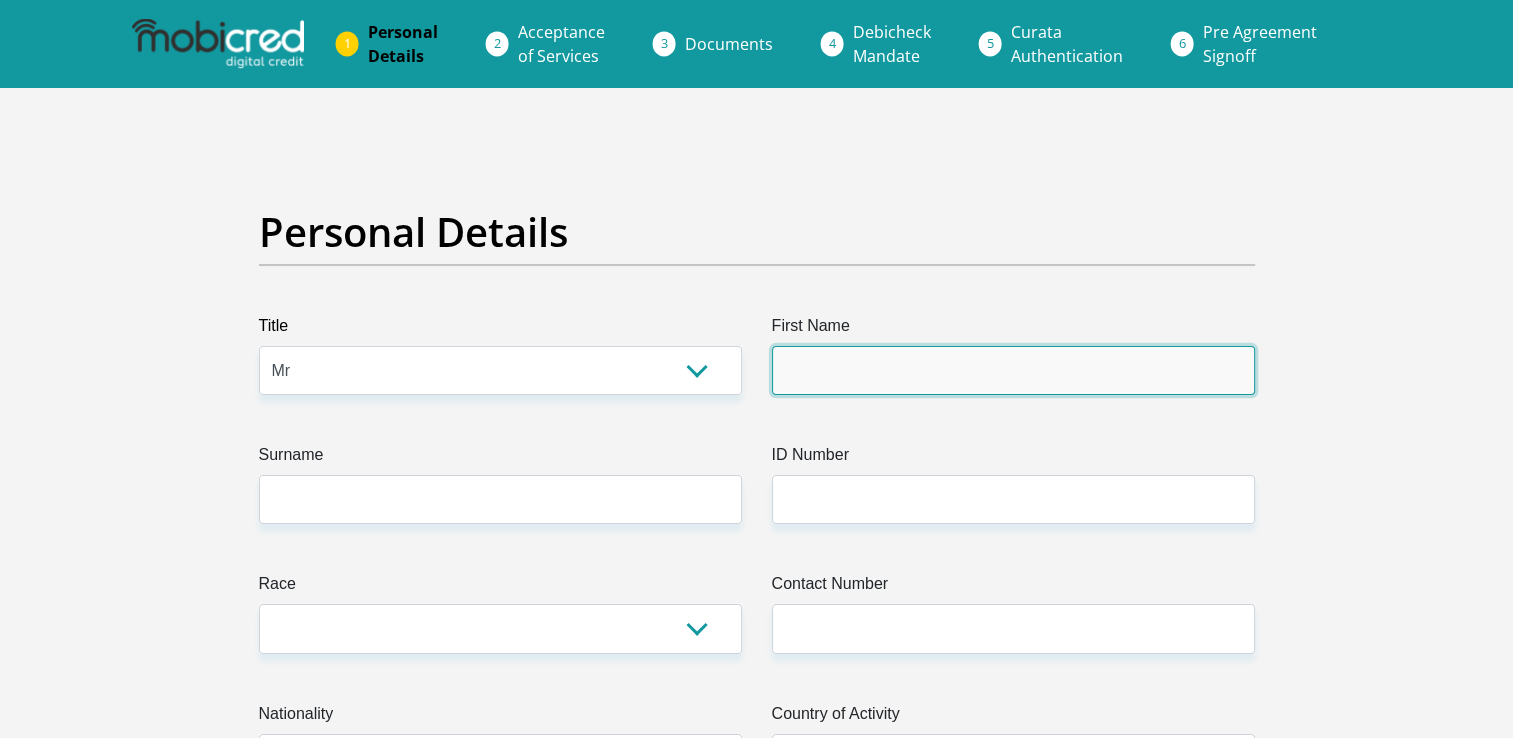 click on "First Name" at bounding box center [1013, 370] 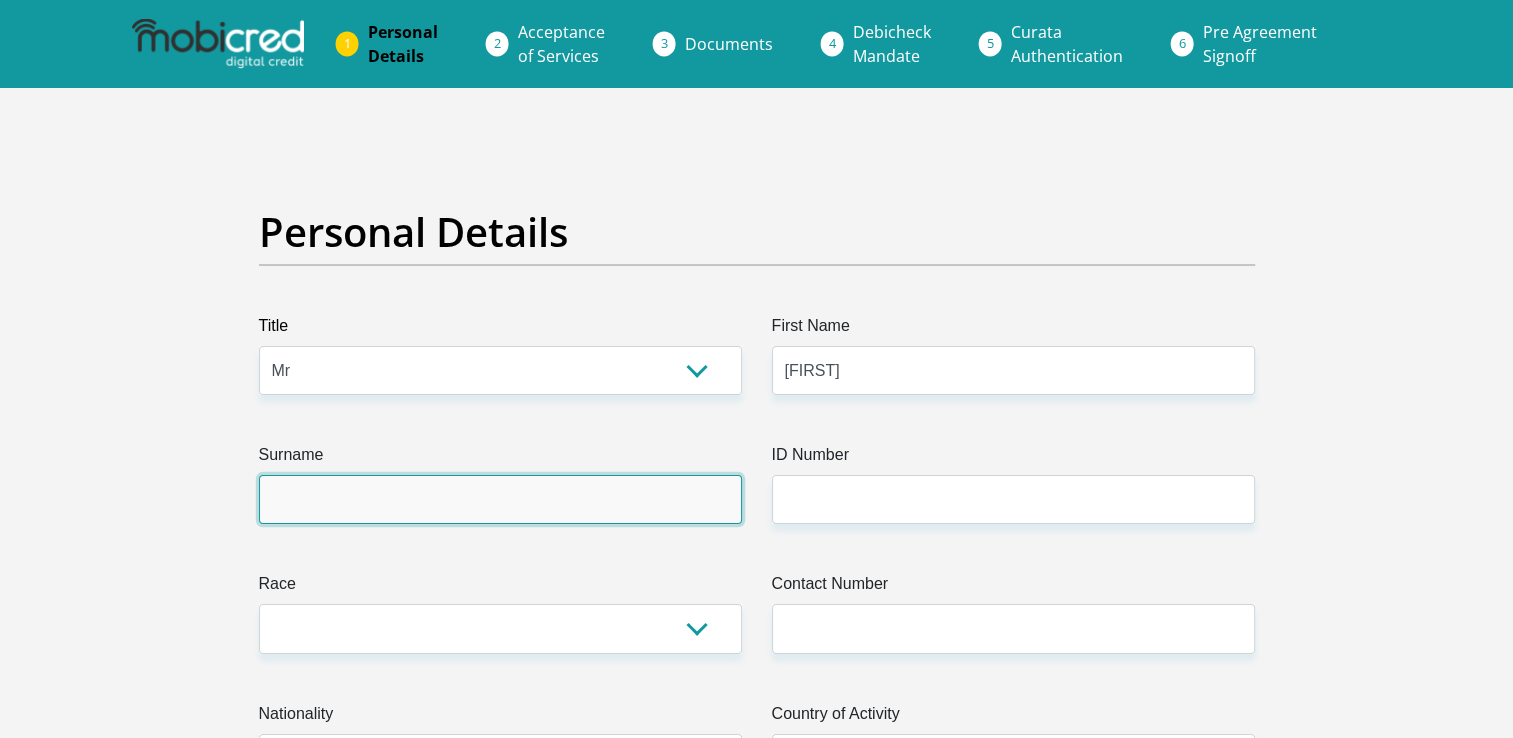 type on "Coetzee" 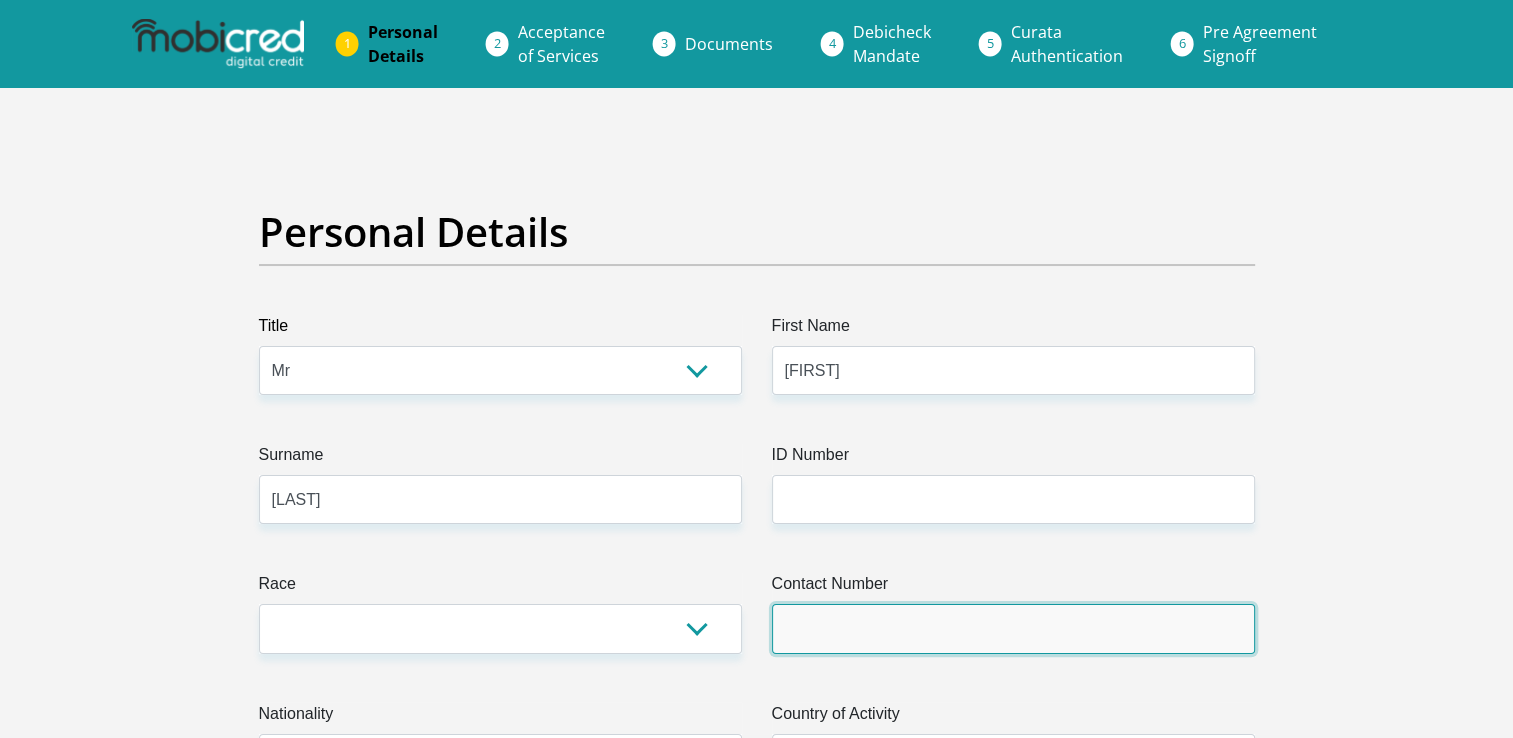 type on "0828720166" 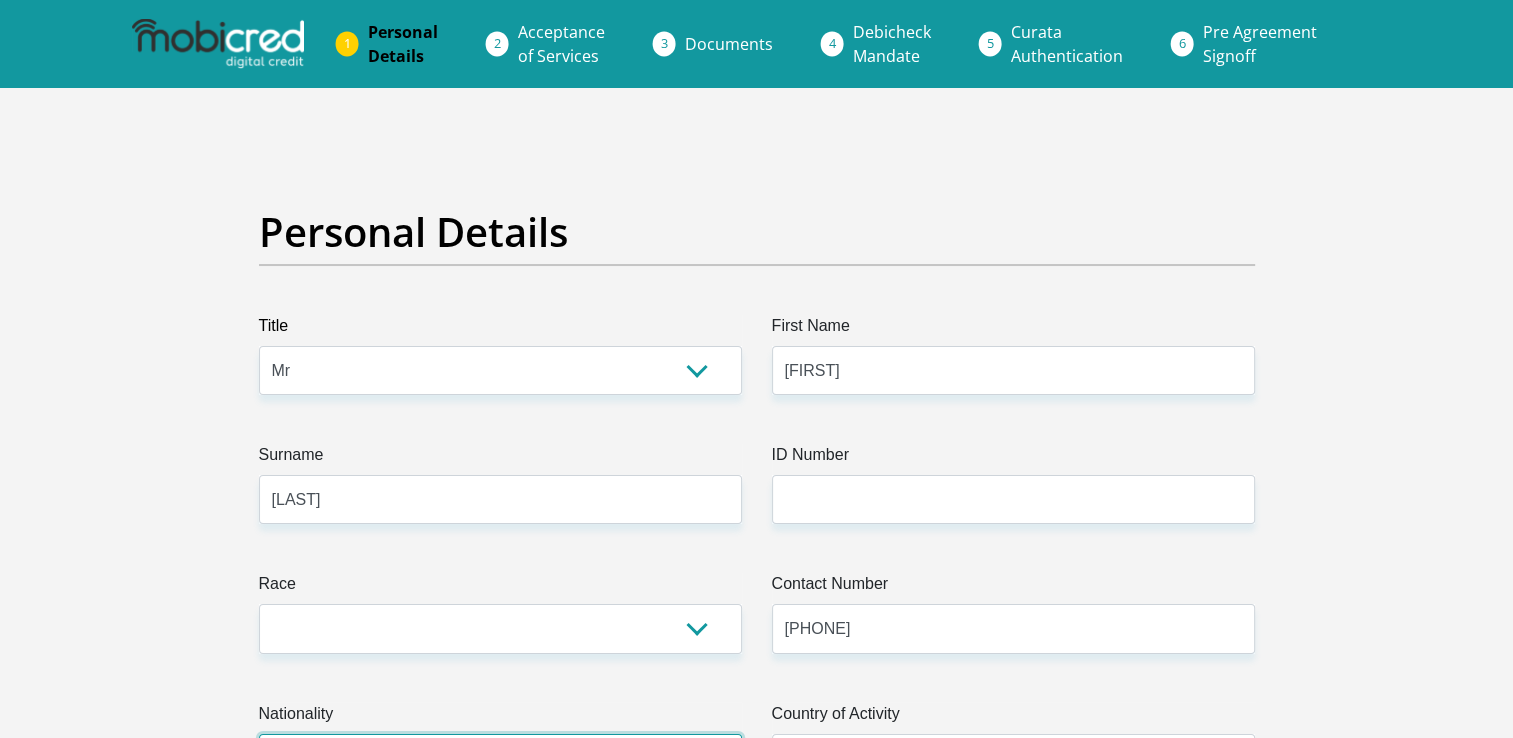 select on "ZAF" 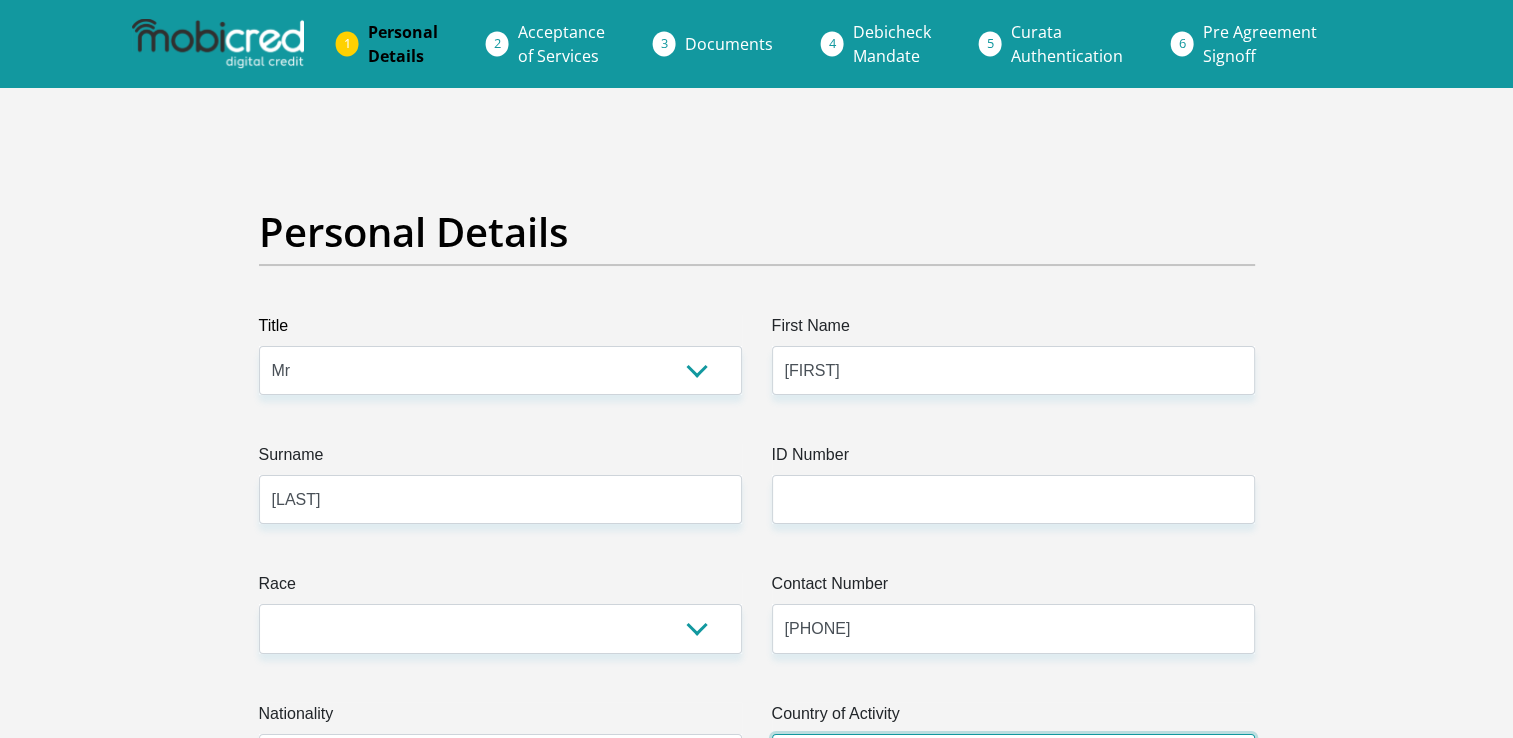 select on "ZAF" 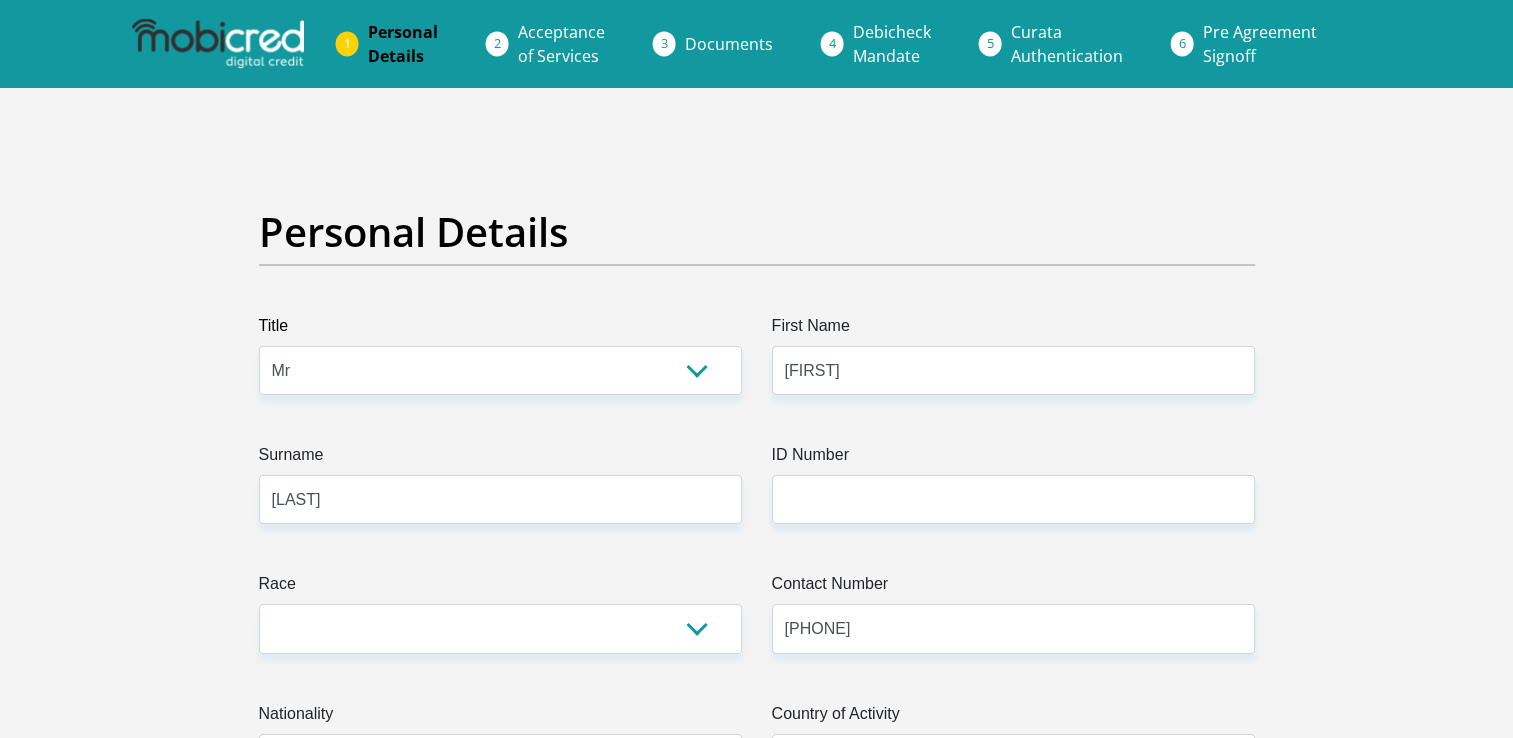 type on "jcoetzee39@gmail.com" 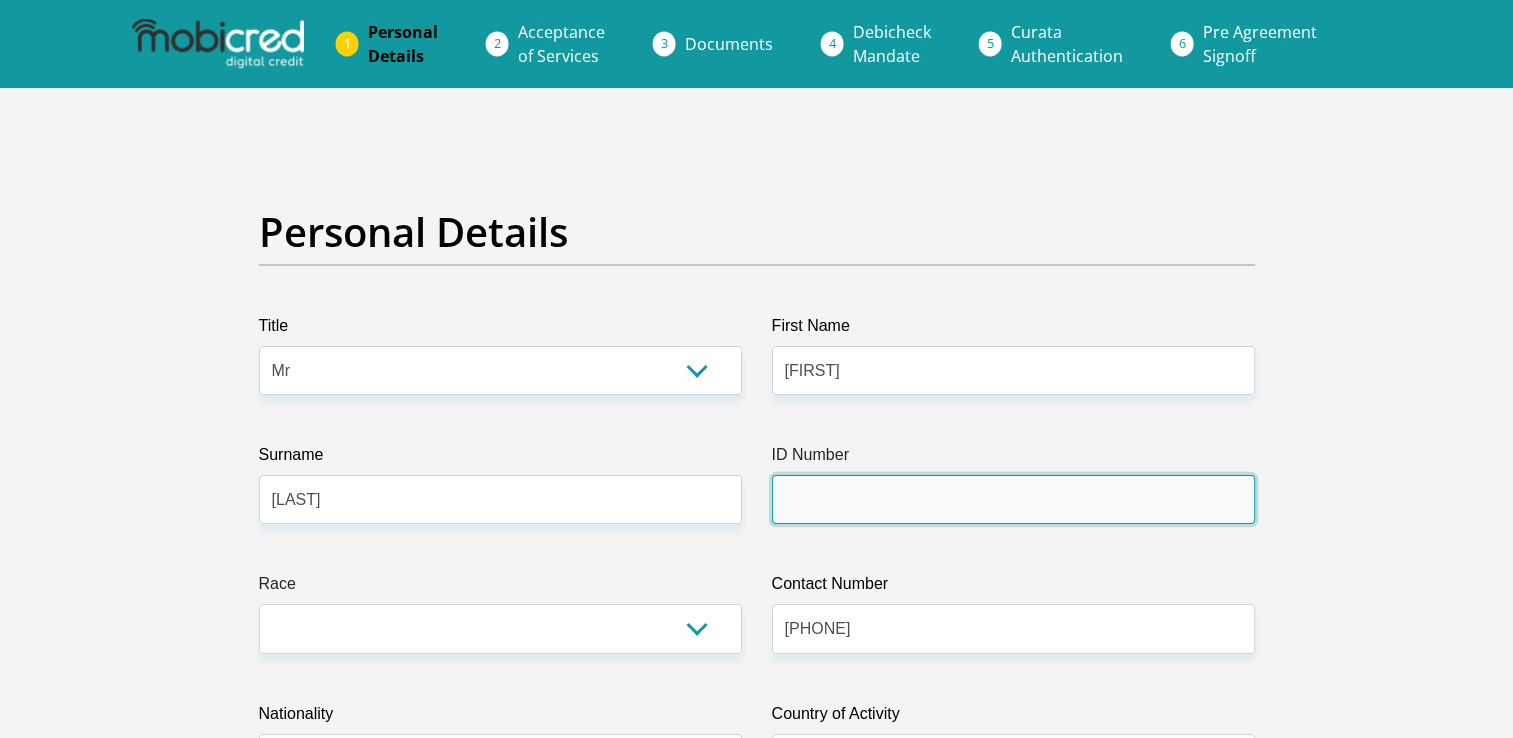 click on "ID Number" at bounding box center (1013, 499) 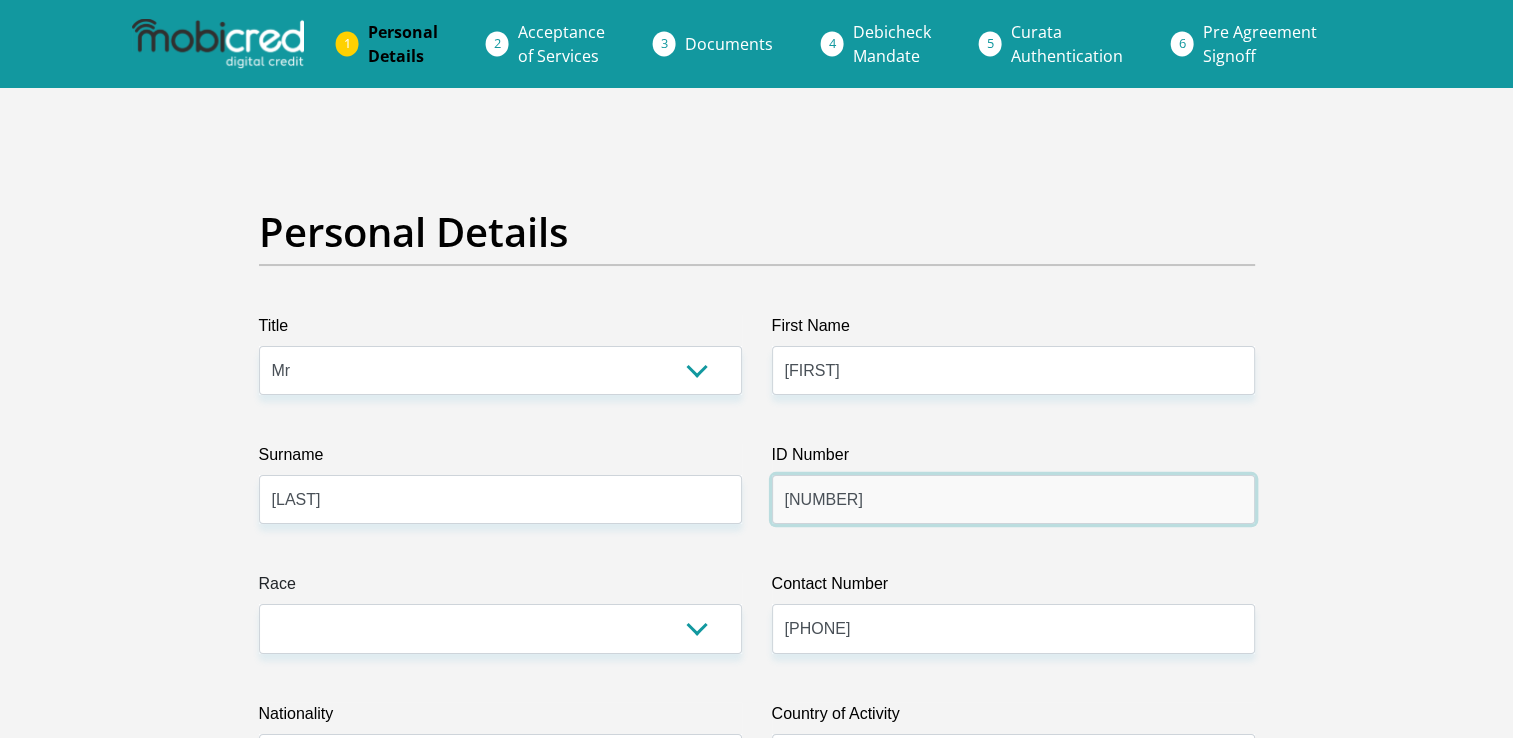 type on "8304085139085" 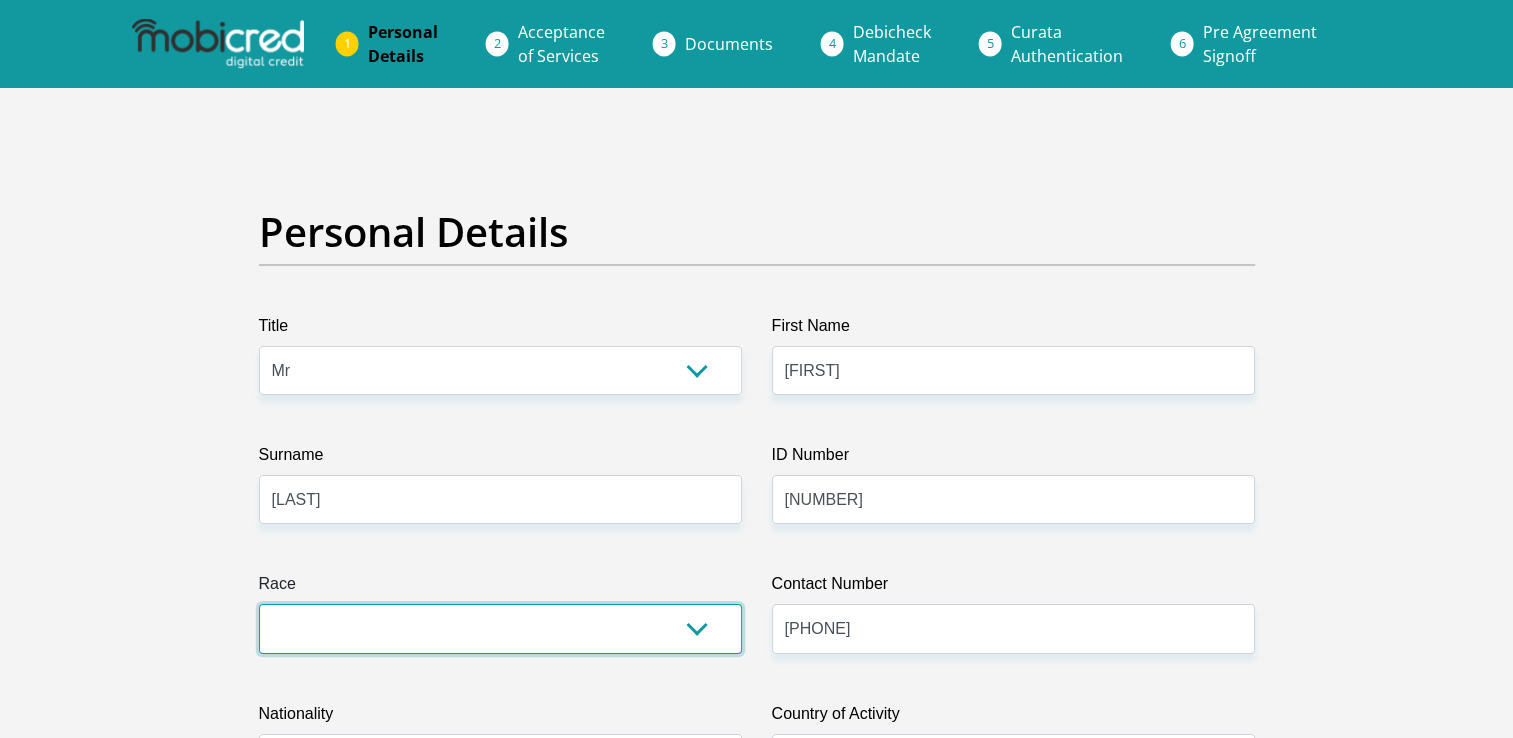 click on "Black
Coloured
Indian
White
Other" at bounding box center (500, 628) 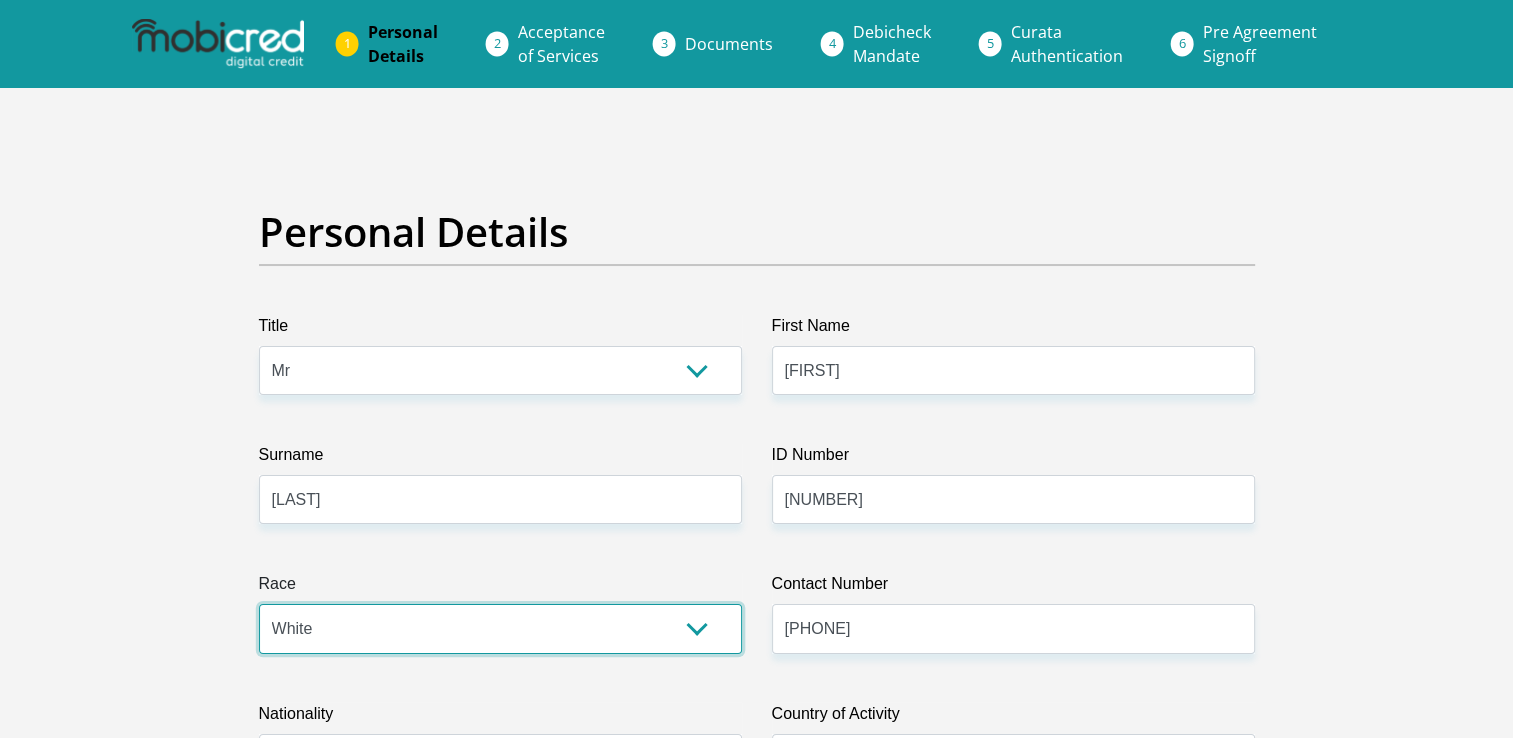 click on "Black
Coloured
Indian
White
Other" at bounding box center (500, 628) 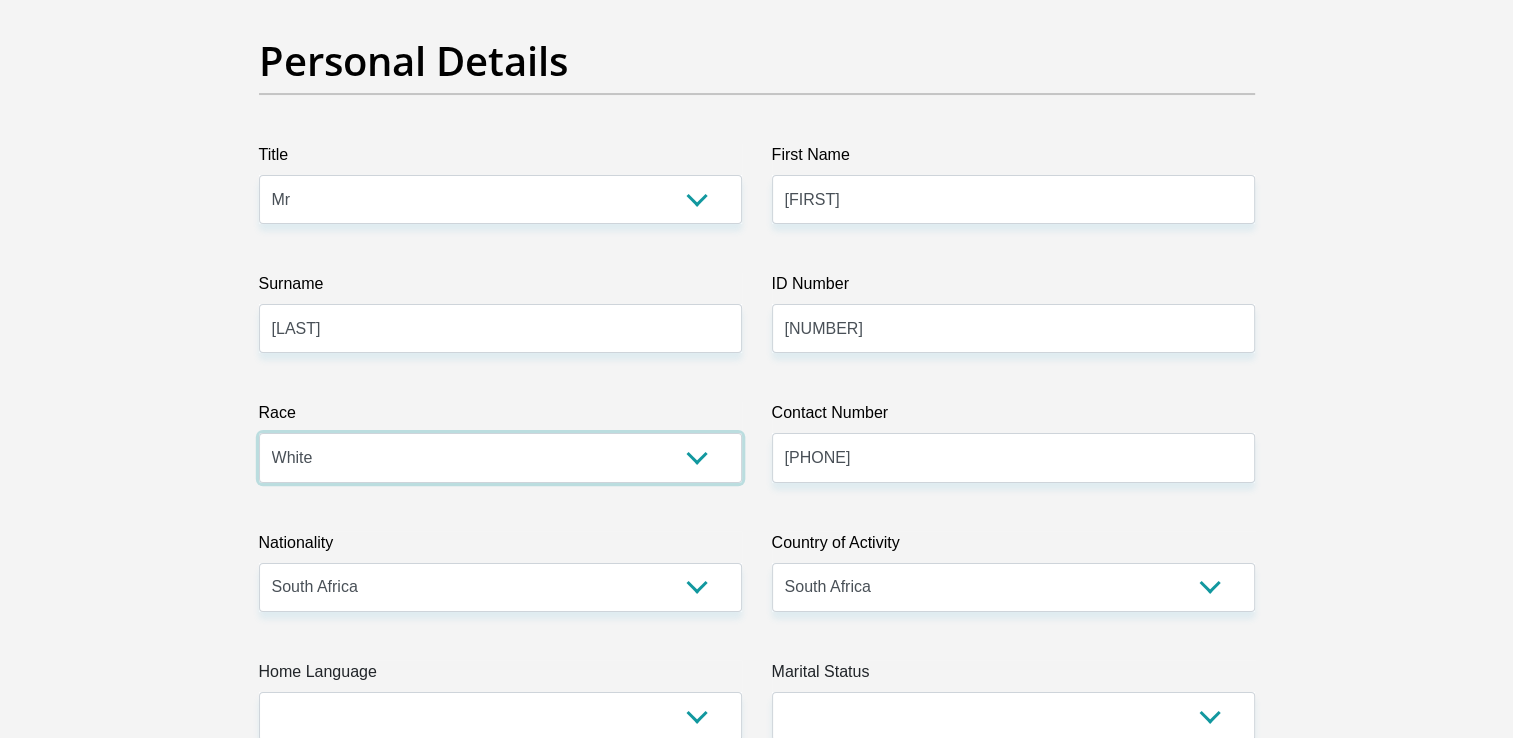 scroll, scrollTop: 400, scrollLeft: 0, axis: vertical 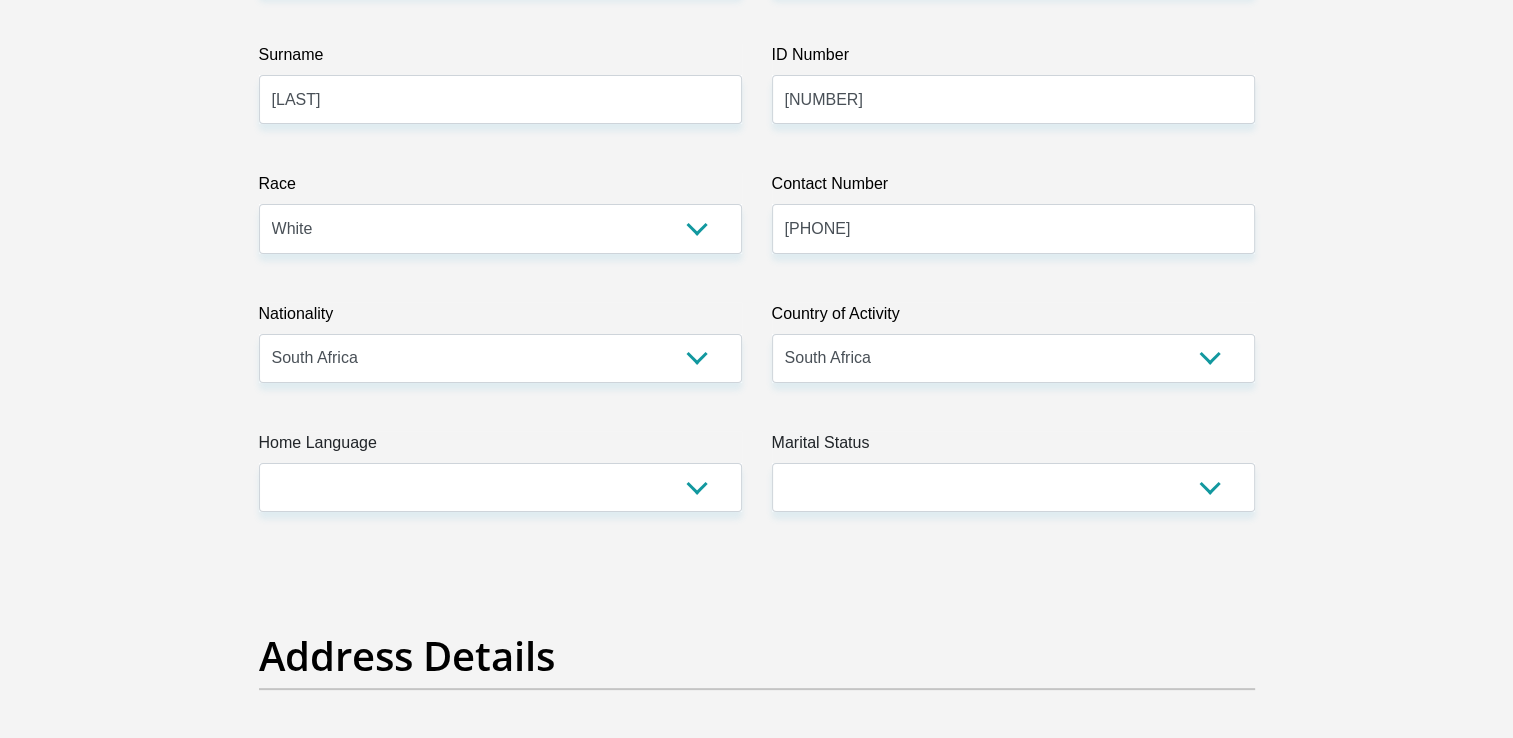 click on "Title
Mr
Ms
Mrs
Dr
Other
First Name
Jacobus
Surname
Coetzee
ID Number
8304085139085
Please input valid ID number
Race
Black
Coloured
Indian
White
Other
Contact Number
0828720166
Please input valid contact number
Nationality
South Africa
Afghanistan
Aland Islands  Albania  Algeria" at bounding box center [757, 3167] 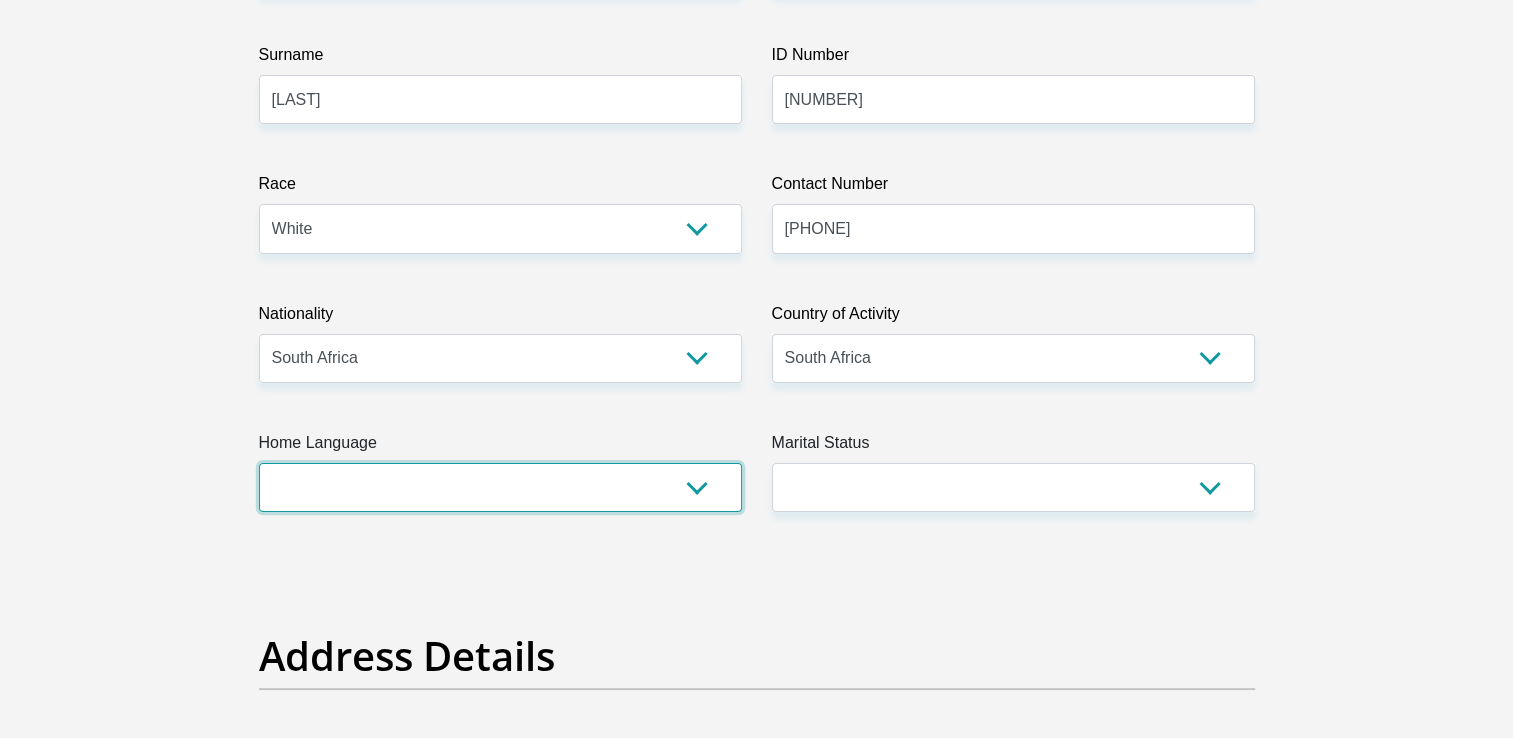 click on "Afrikaans
English
Sepedi
South Ndebele
Southern Sotho
Swati
Tsonga
Tswana
Venda
Xhosa
Zulu
Other" at bounding box center (500, 487) 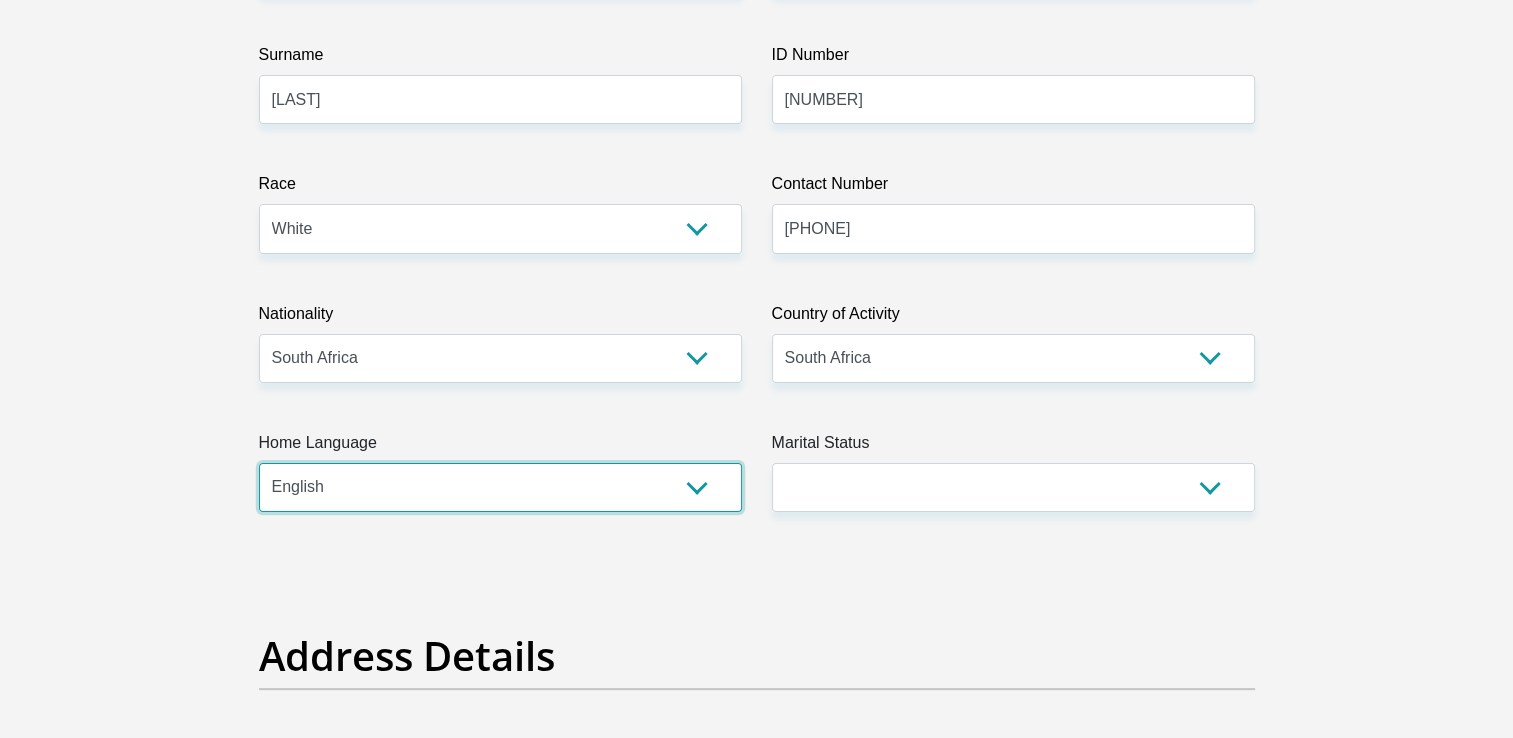 click on "Afrikaans
English
Sepedi
South Ndebele
Southern Sotho
Swati
Tsonga
Tswana
Venda
Xhosa
Zulu
Other" at bounding box center (500, 487) 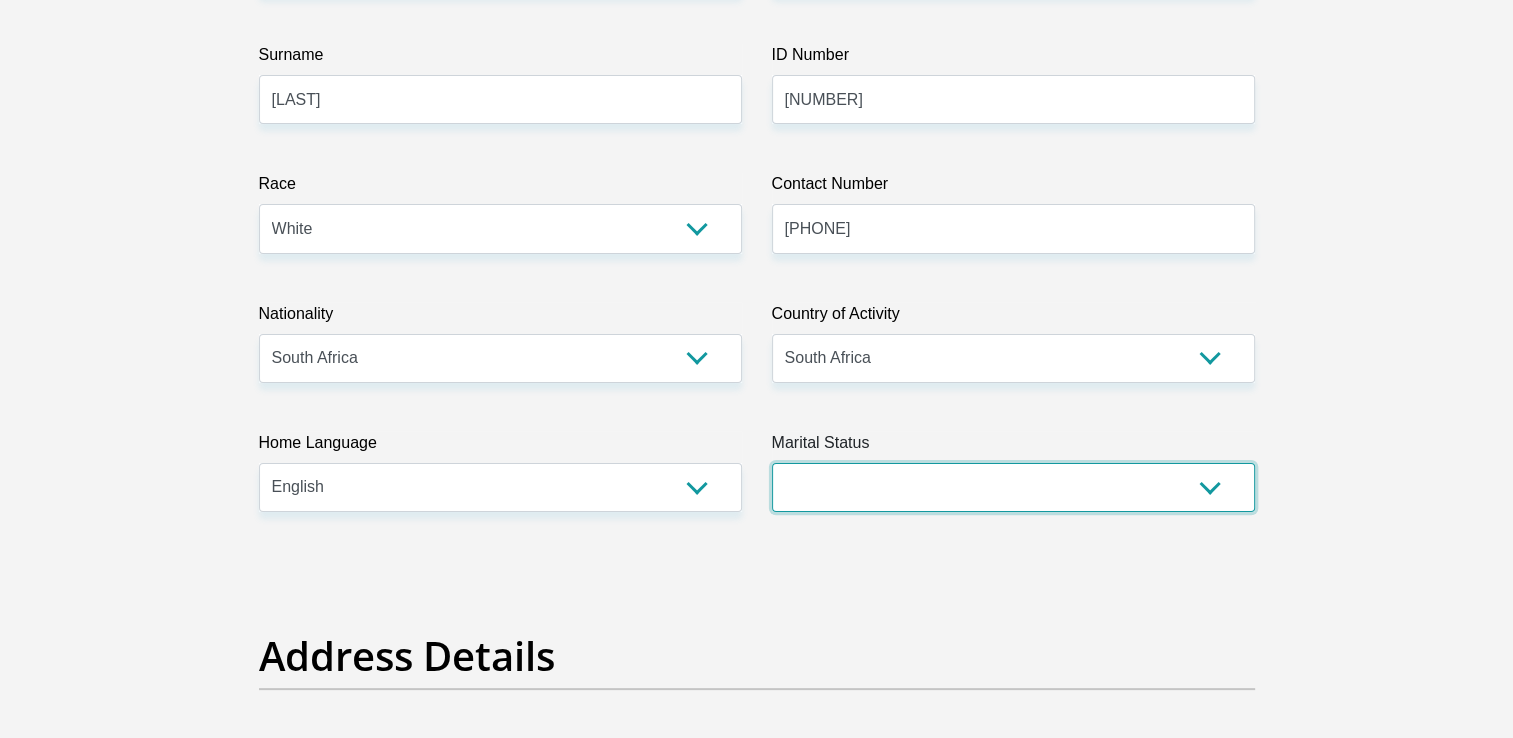 click on "Married ANC
Single
Divorced
Widowed
Married COP or Customary Law" at bounding box center (1013, 487) 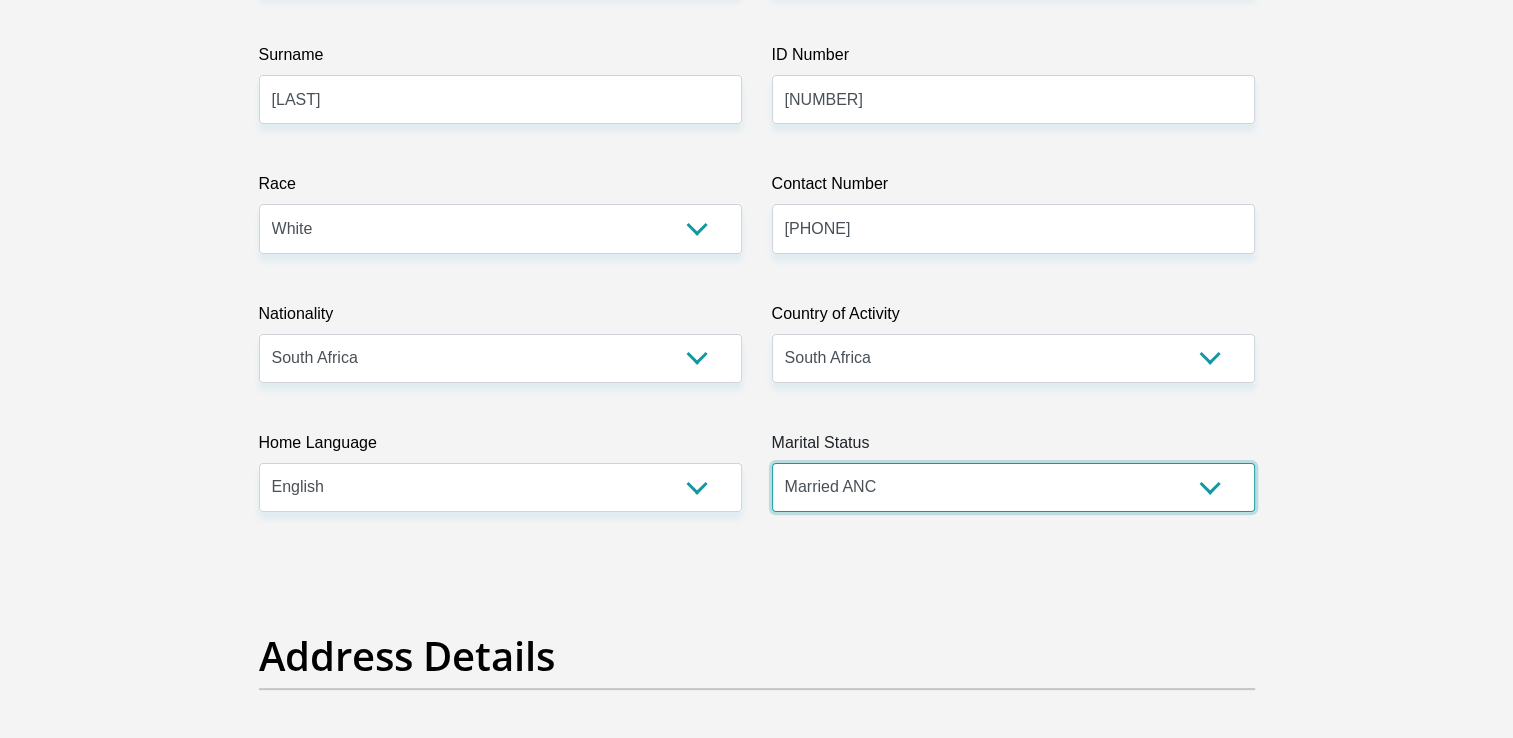 click on "Married ANC
Single
Divorced
Widowed
Married COP or Customary Law" at bounding box center (1013, 487) 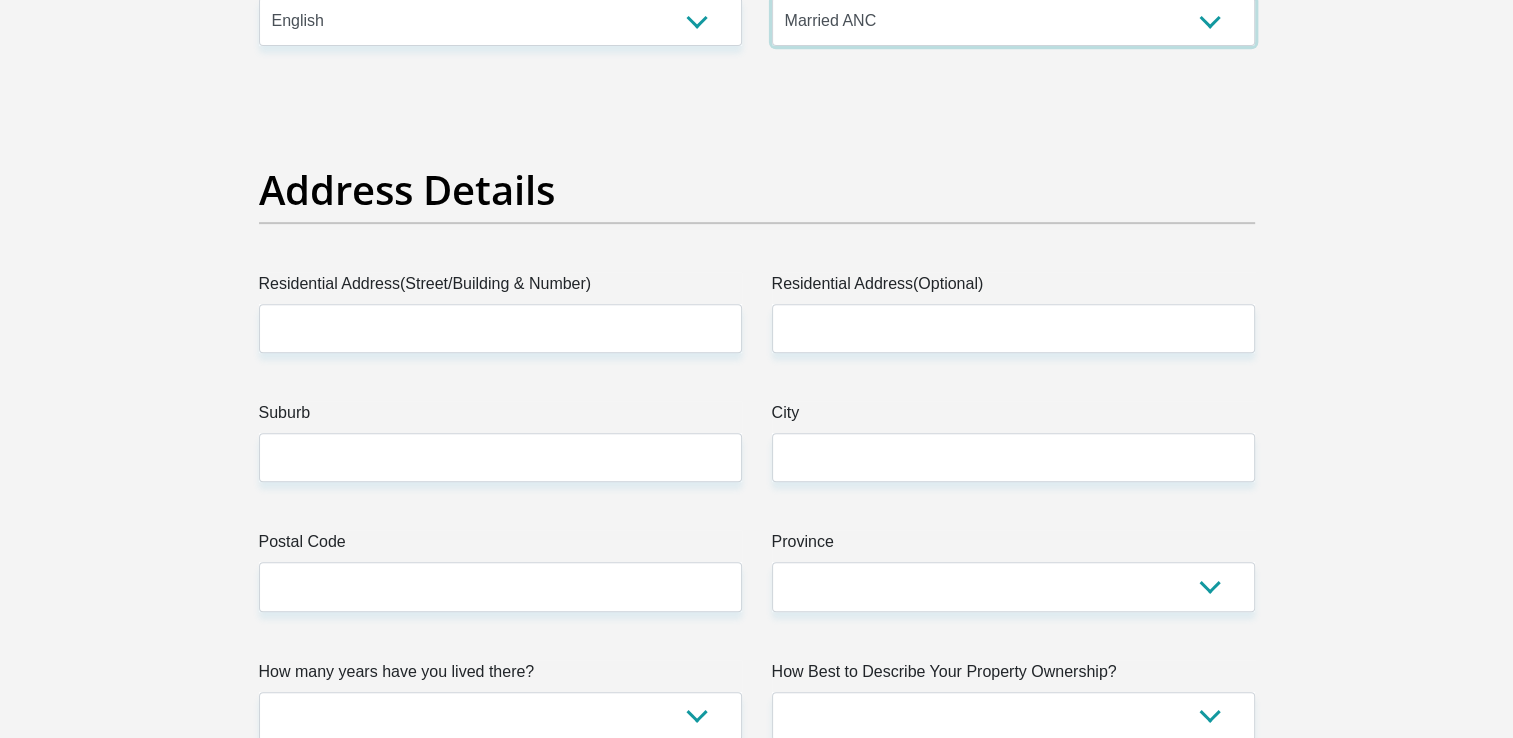 scroll, scrollTop: 900, scrollLeft: 0, axis: vertical 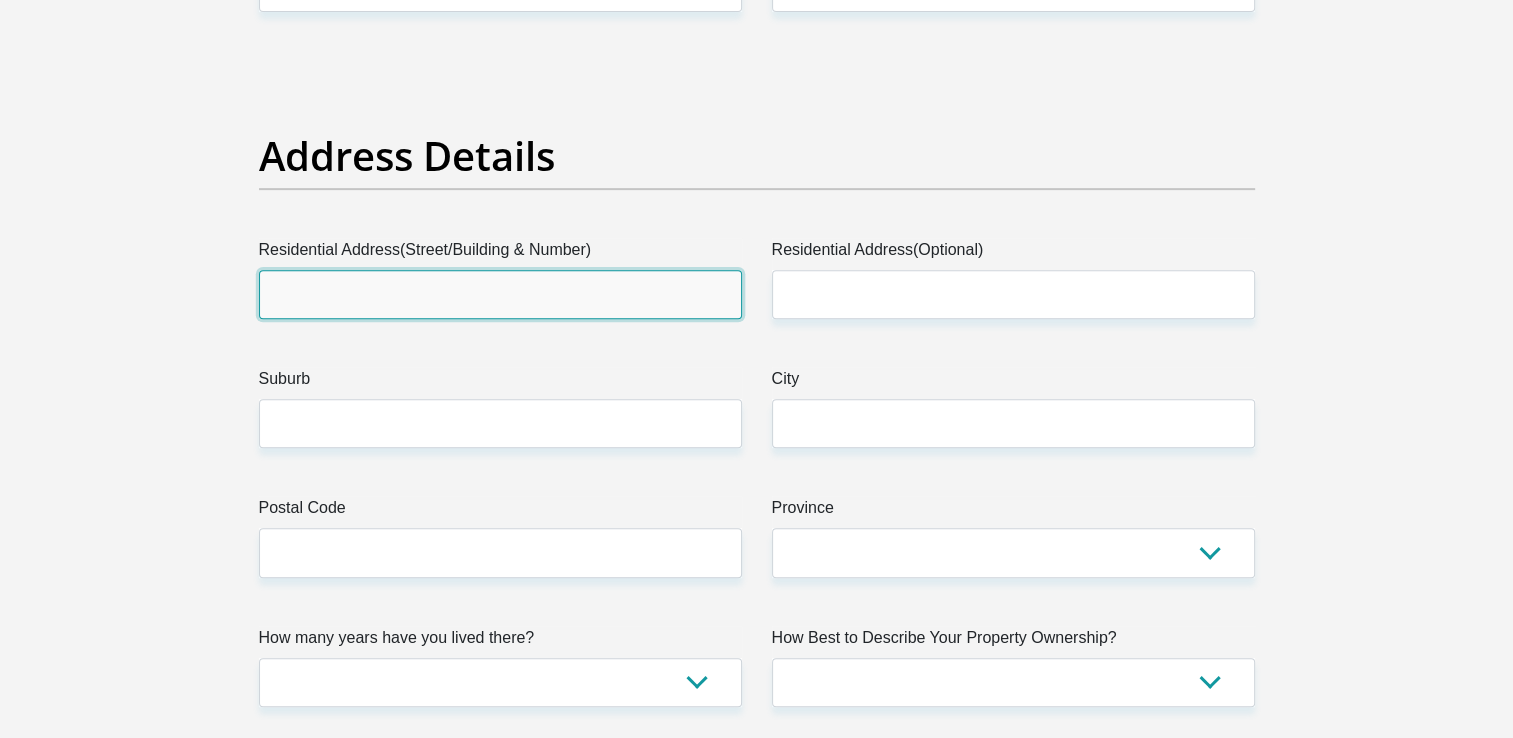 click on "Residential Address(Street/Building & Number)" at bounding box center (500, 294) 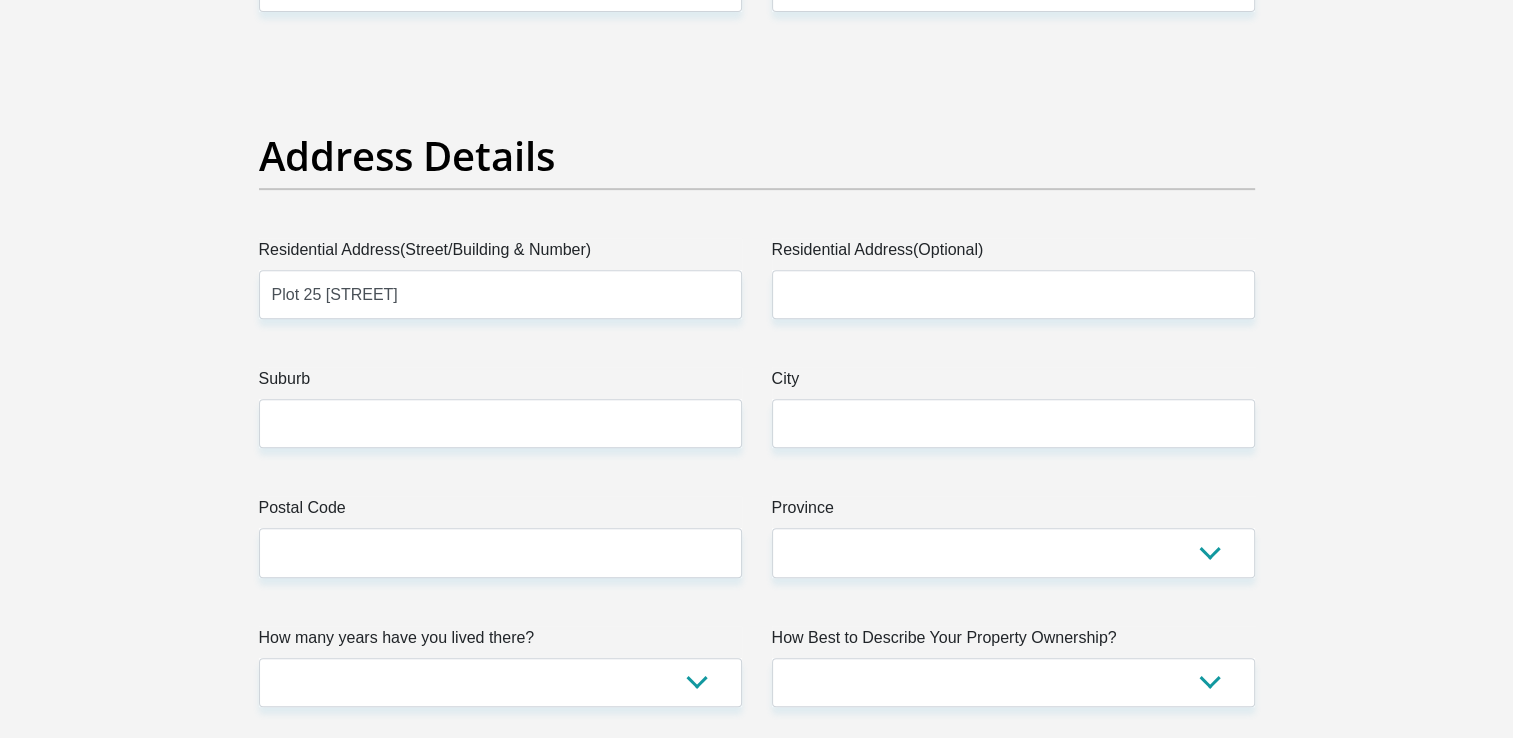 type on "Kellysview Settlement" 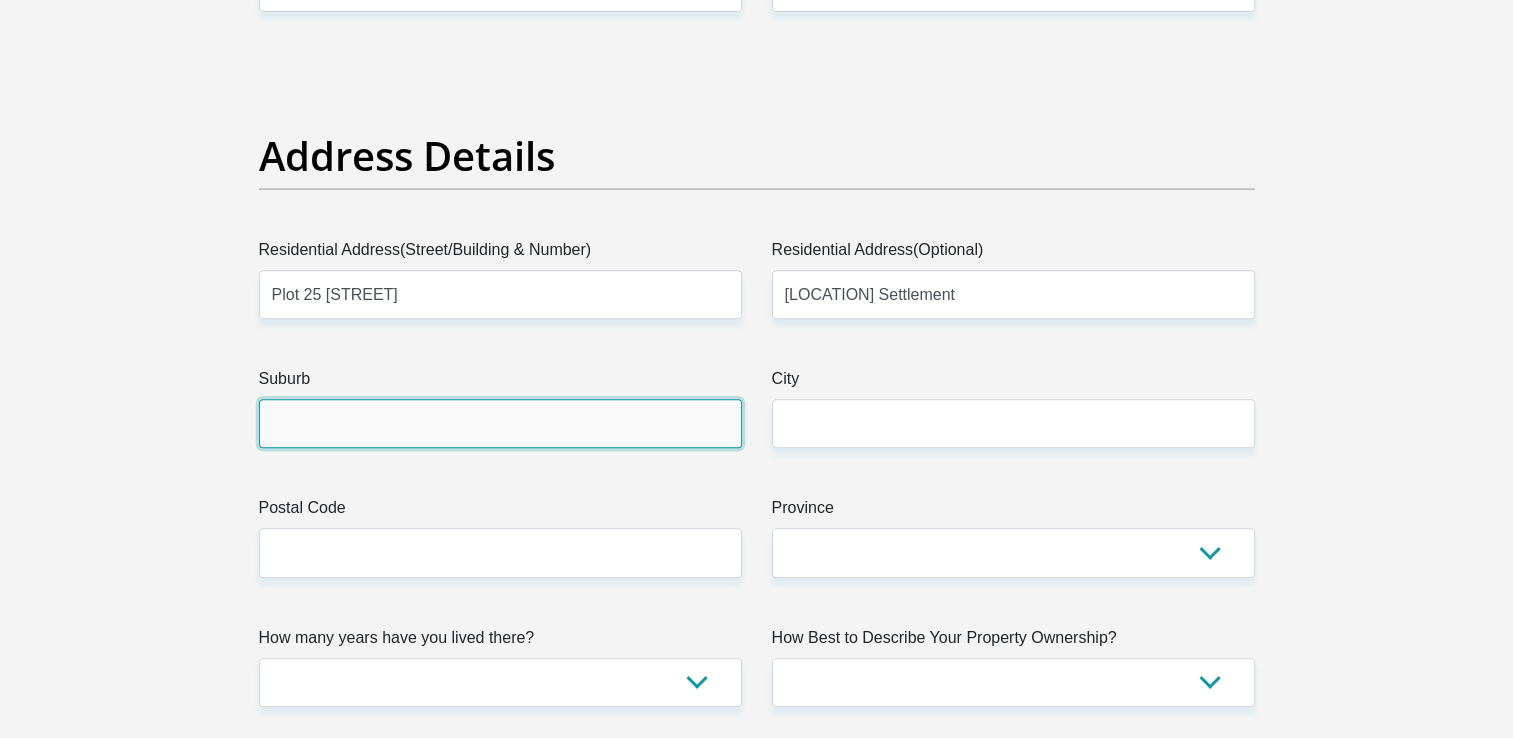 type on "Kellys View" 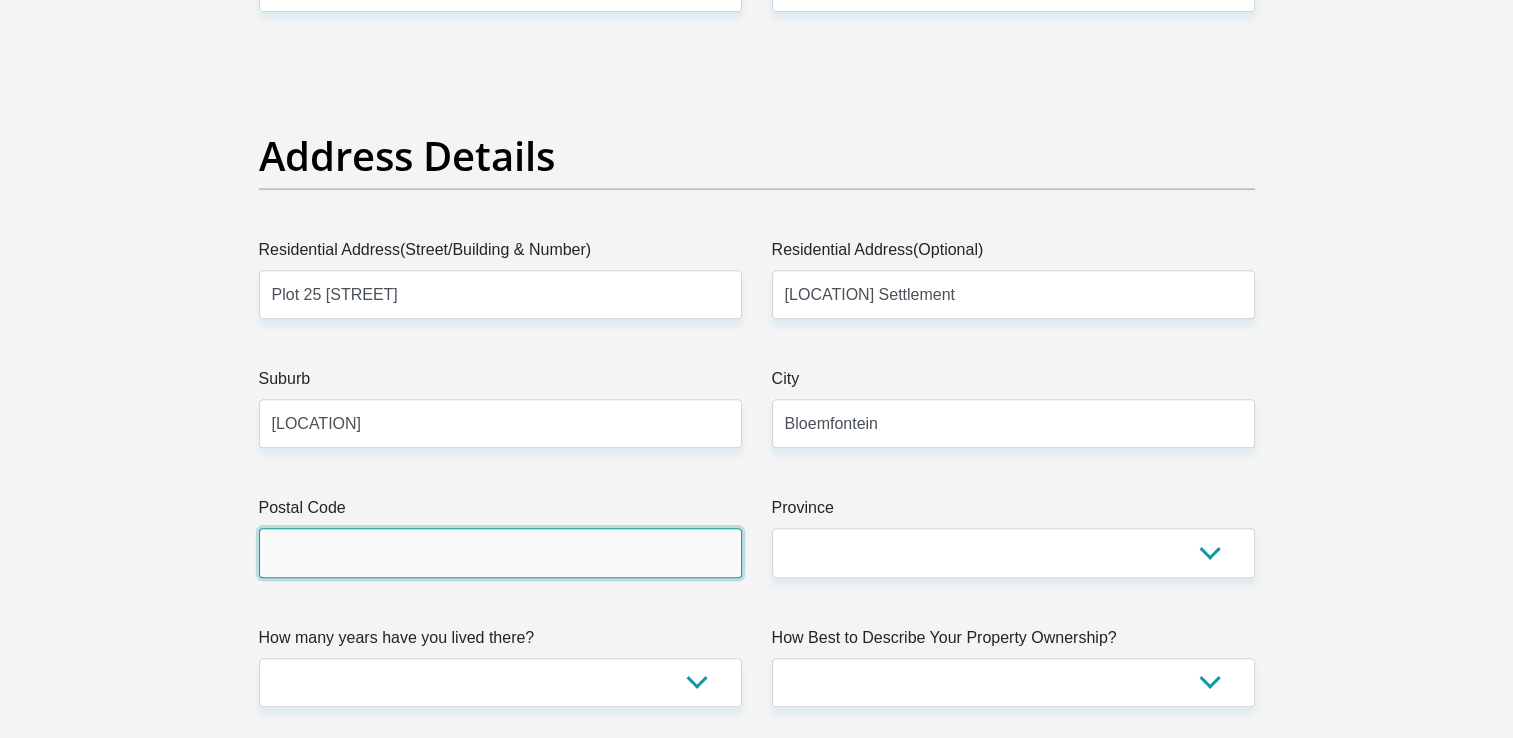 type on "9301" 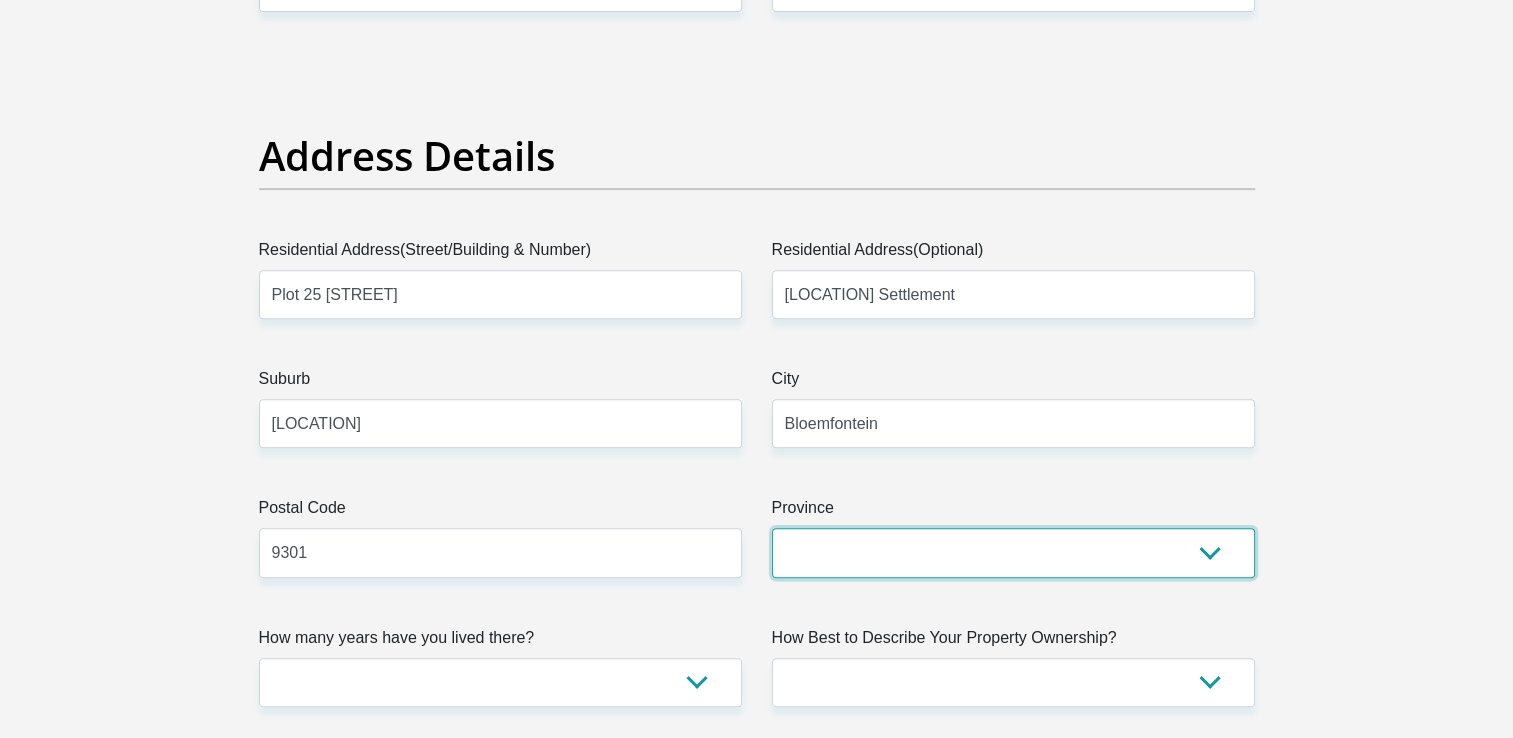 select on "Free State" 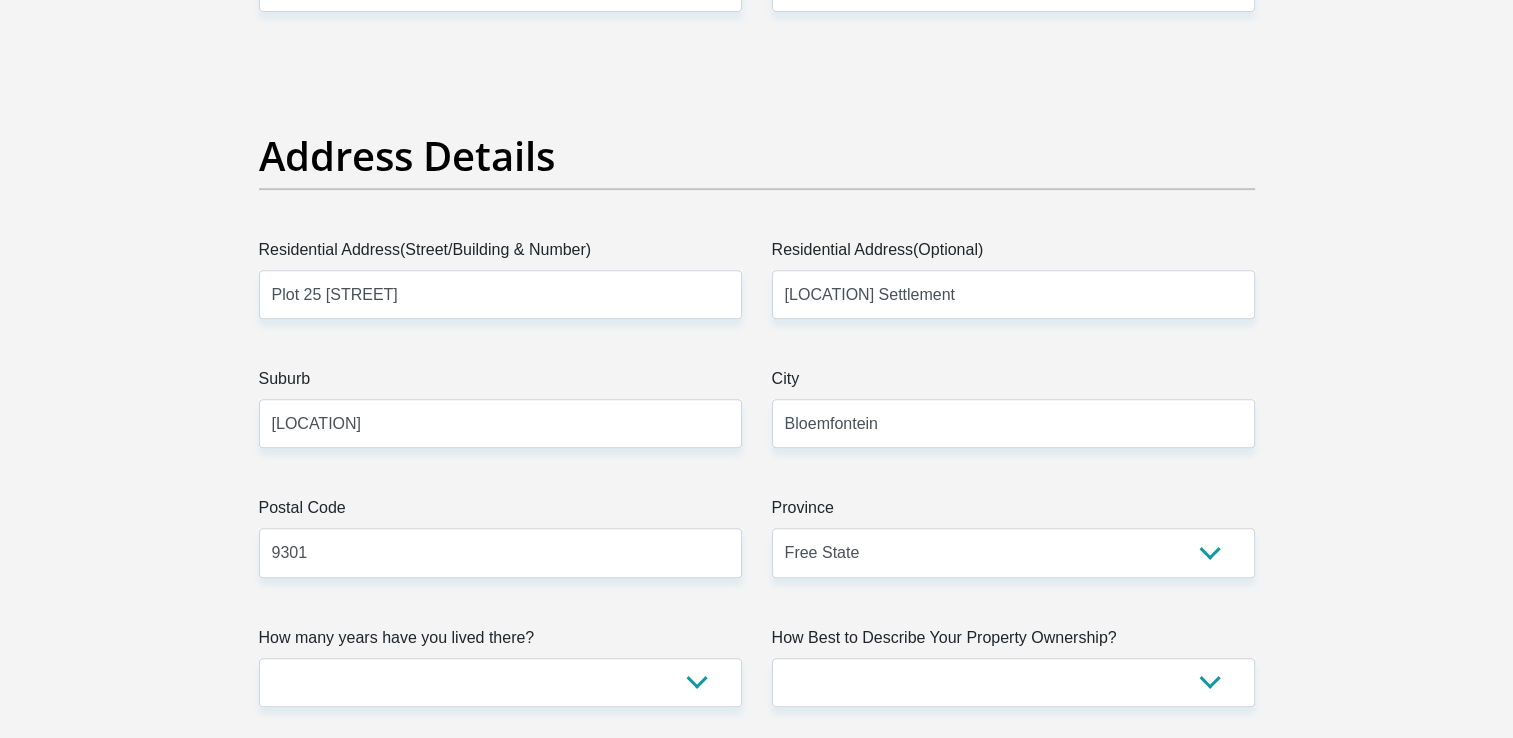 type on "Coetzee@123" 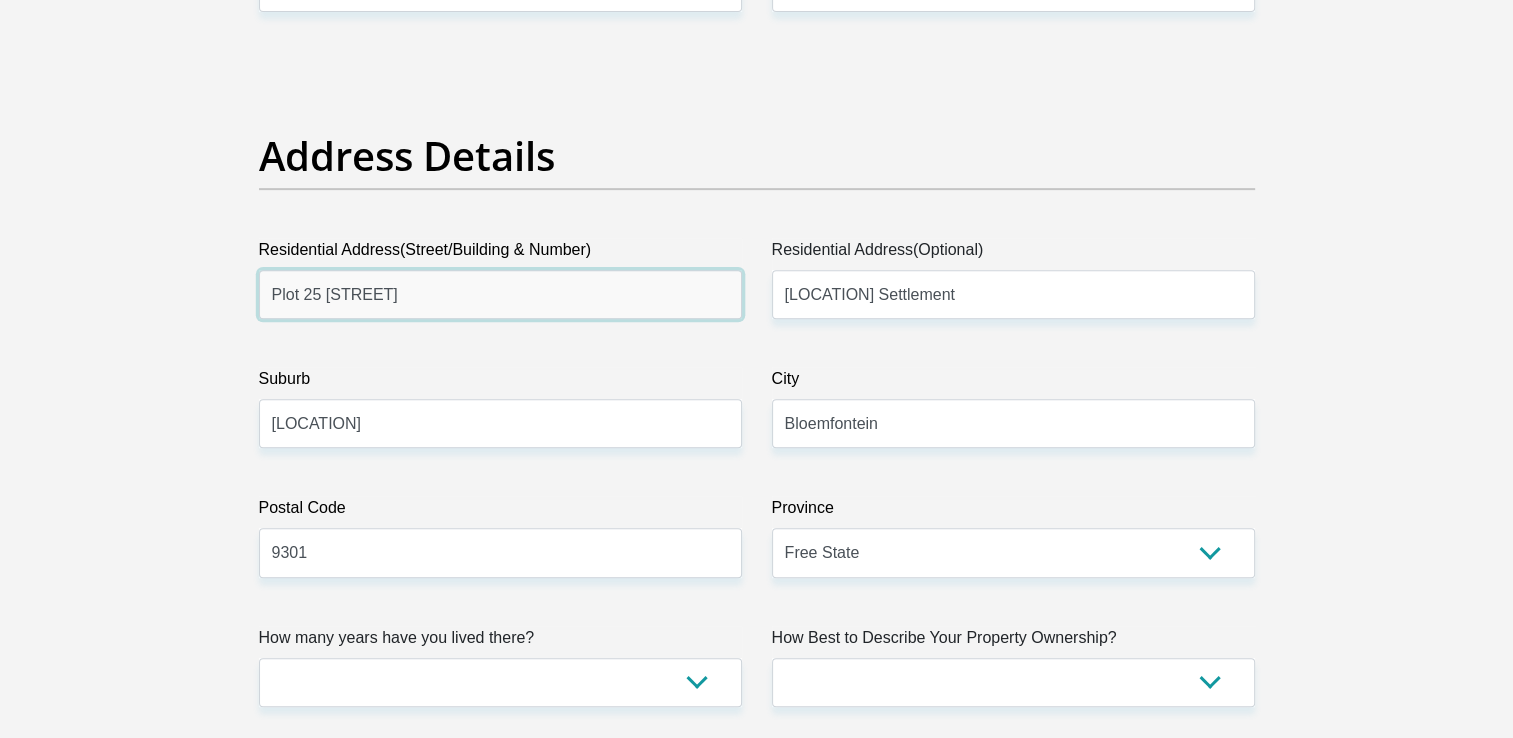 type on "FIRSTRAND BANK" 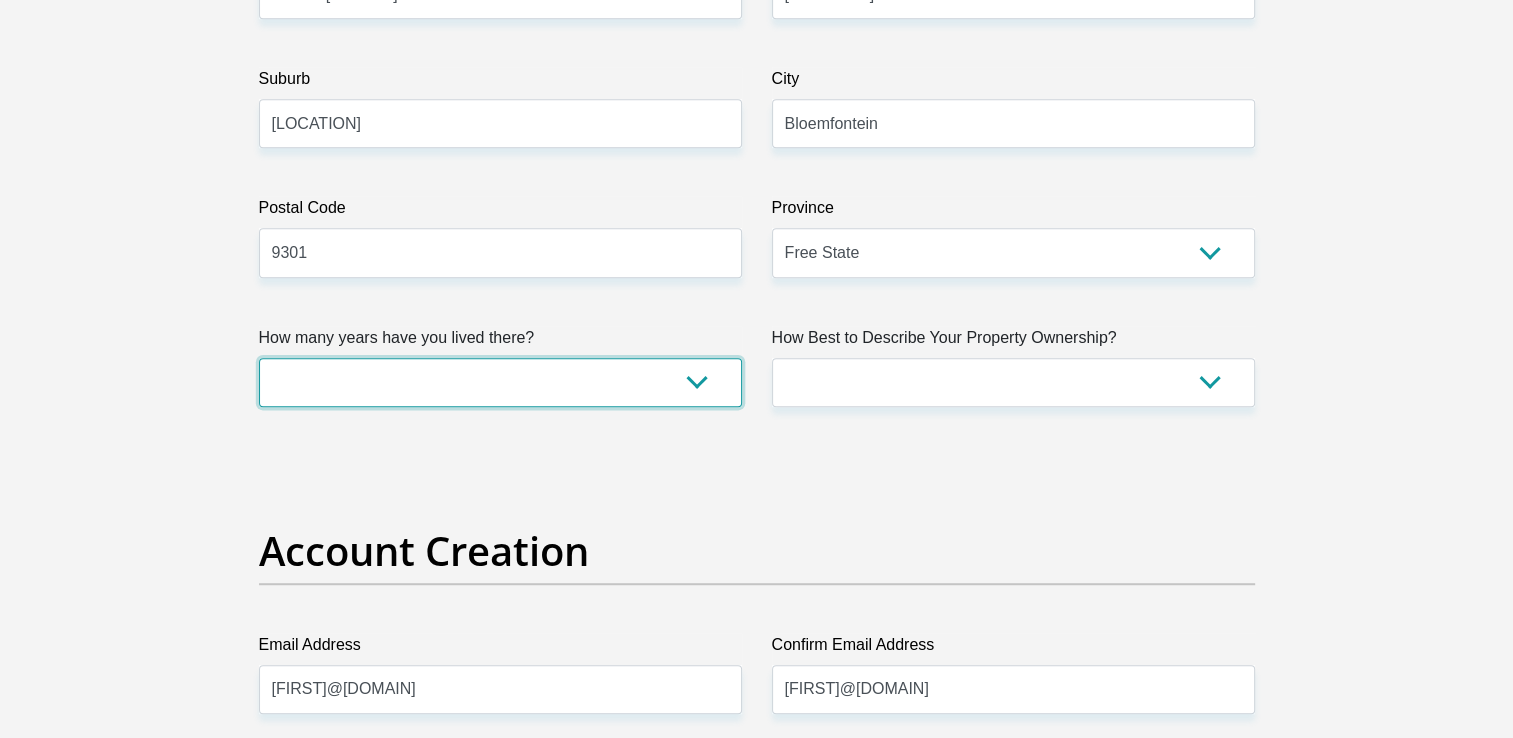 click on "less than 1 year
1-3 years
3-5 years
5+ years" at bounding box center [500, 382] 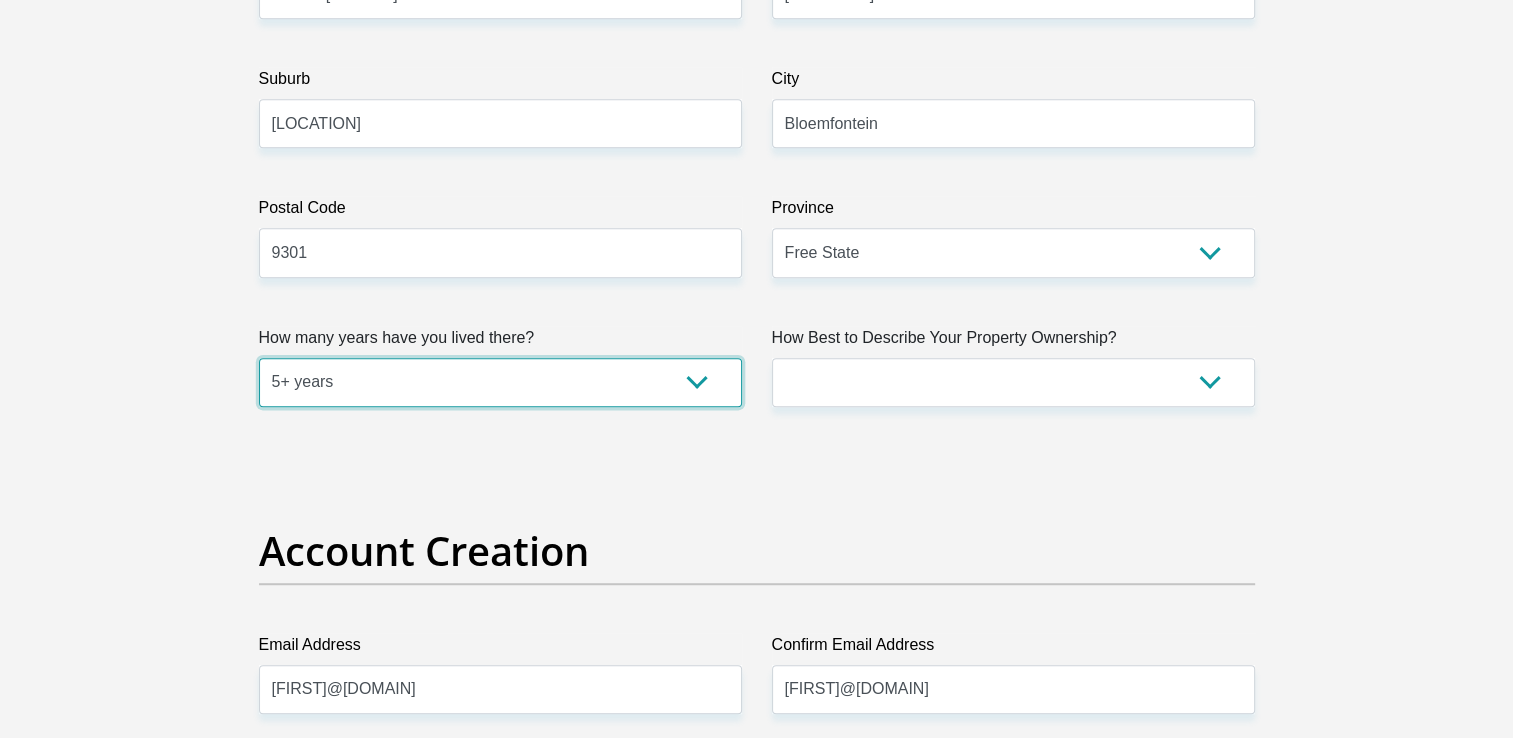 click on "less than 1 year
1-3 years
3-5 years
5+ years" at bounding box center (500, 382) 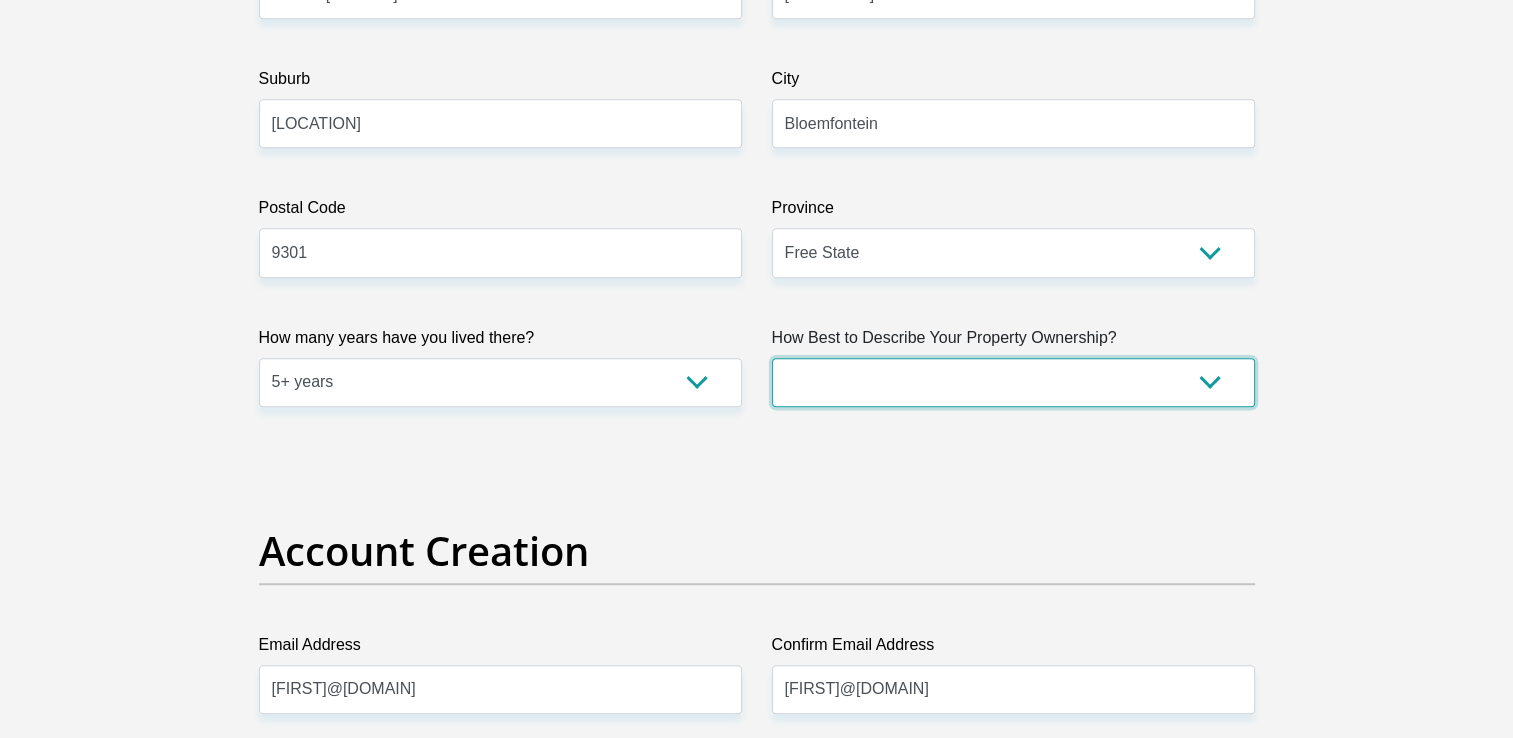 click on "Owned
Rented
Family Owned
Company Dwelling" at bounding box center [1013, 382] 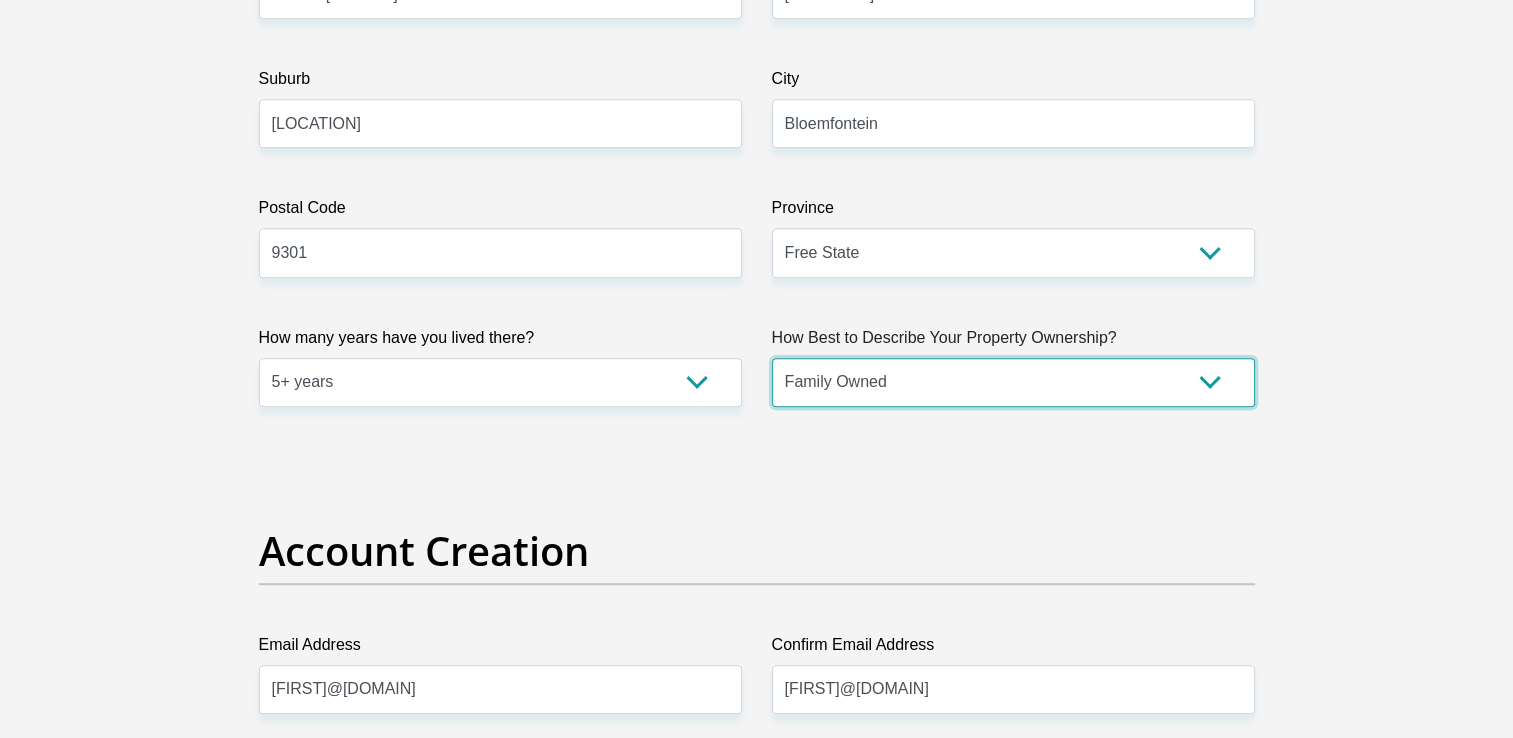 click on "Owned
Rented
Family Owned
Company Dwelling" at bounding box center (1013, 382) 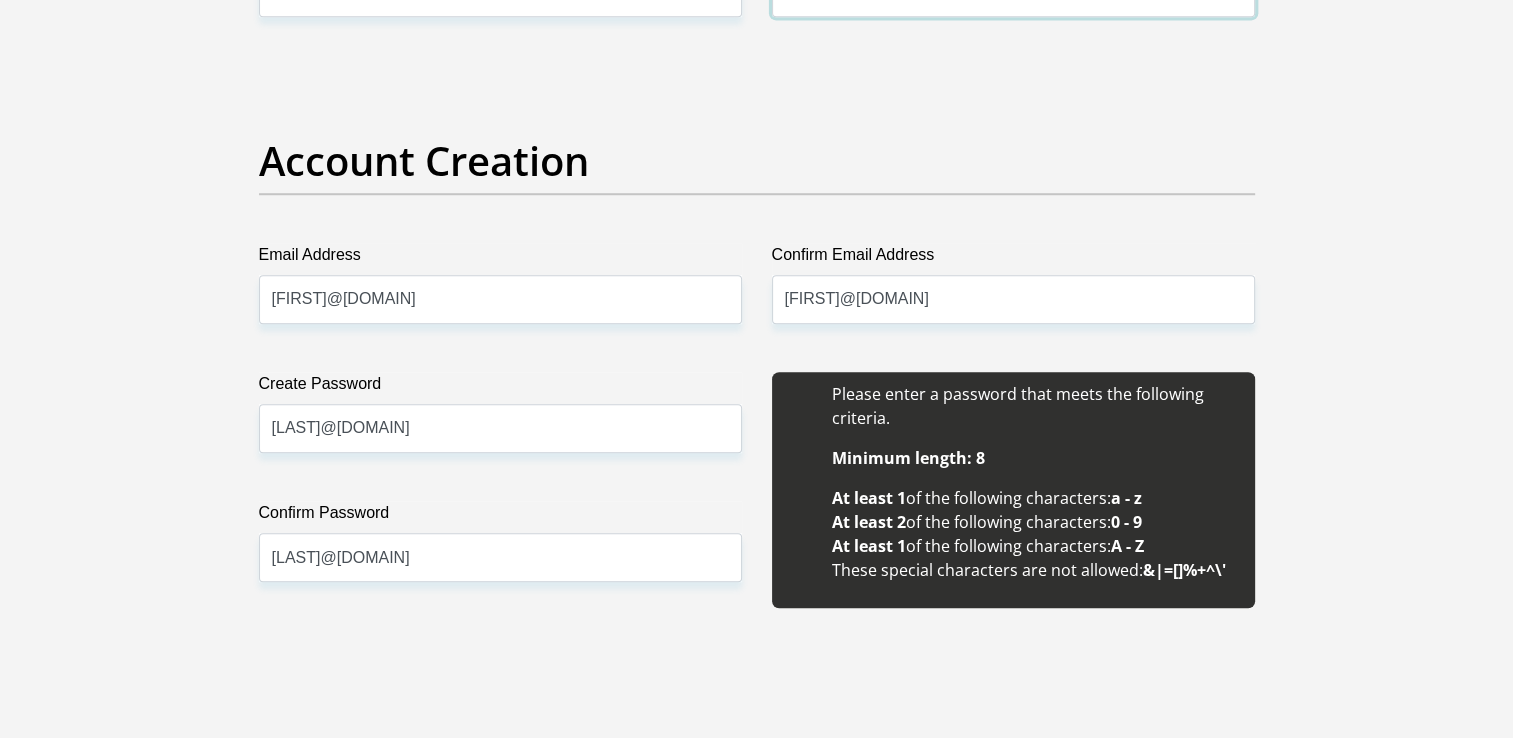 scroll, scrollTop: 2100, scrollLeft: 0, axis: vertical 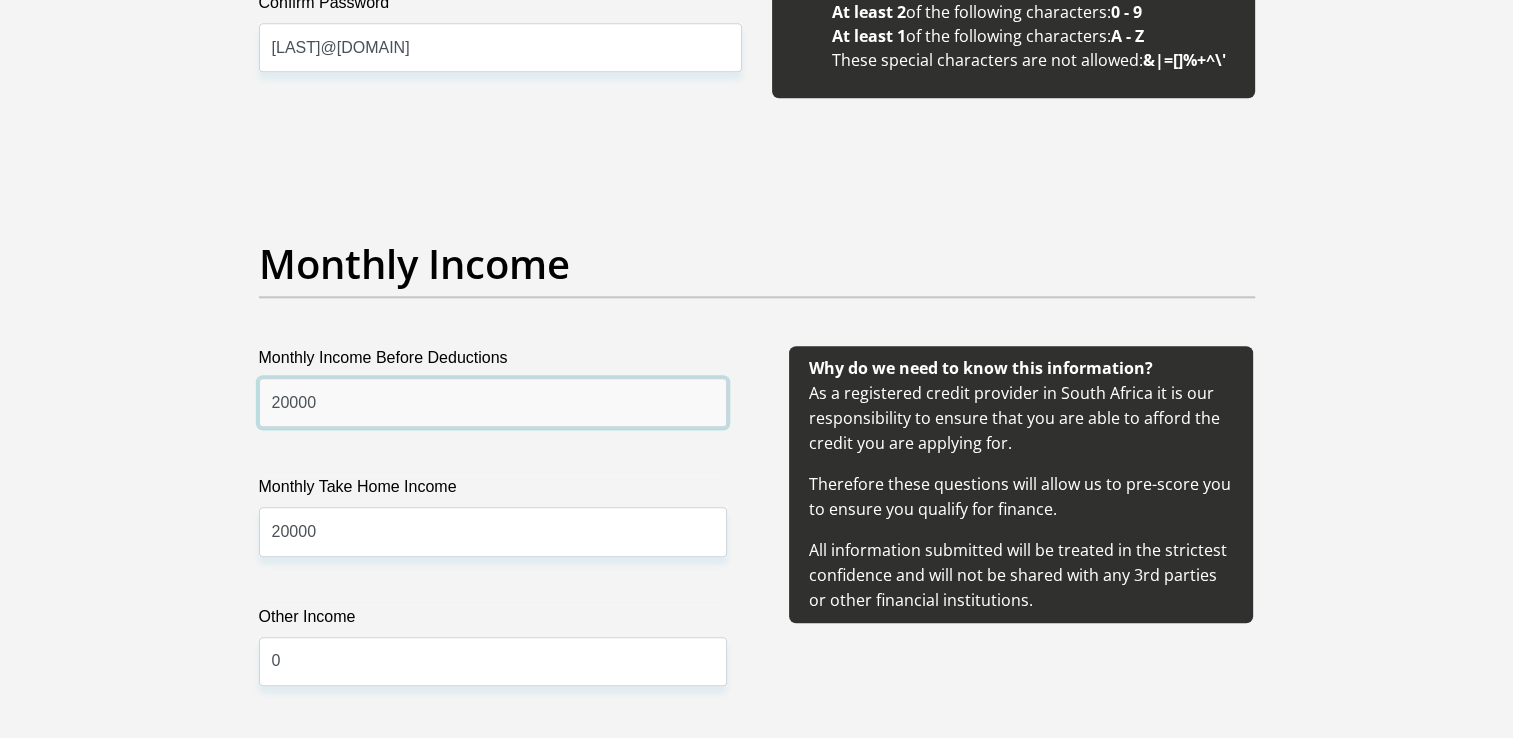 drag, startPoint x: 354, startPoint y: 415, endPoint x: 135, endPoint y: 415, distance: 219 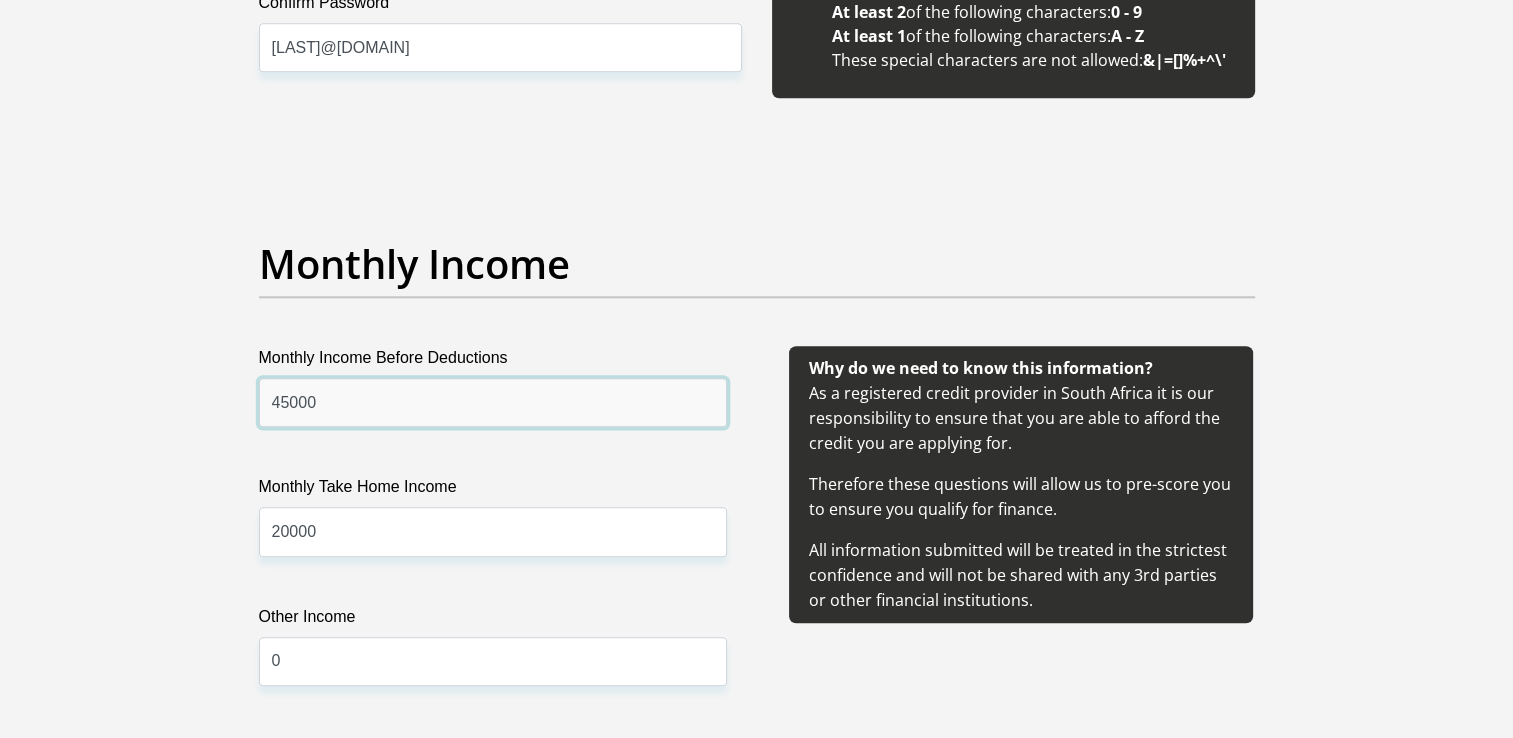 type on "45000" 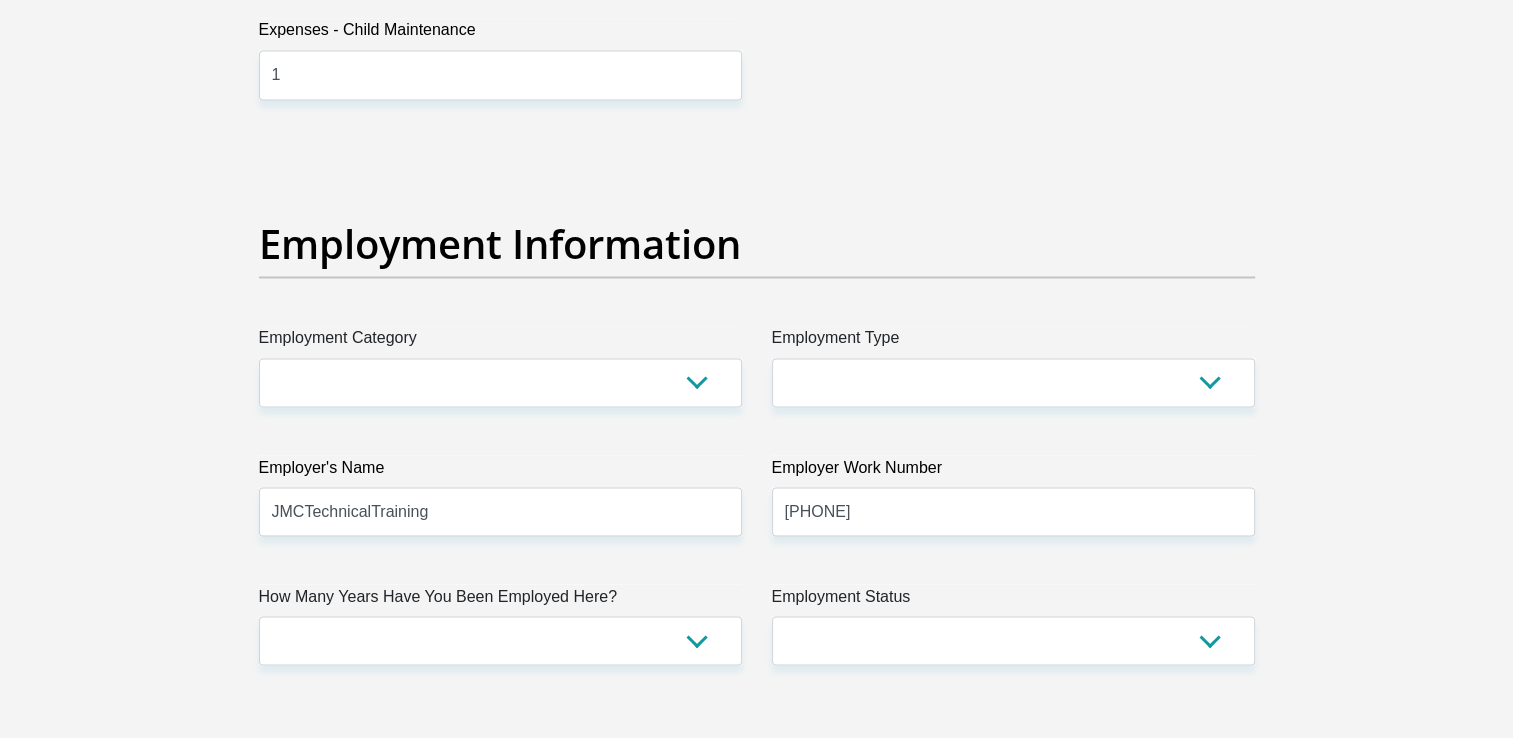 scroll, scrollTop: 3500, scrollLeft: 0, axis: vertical 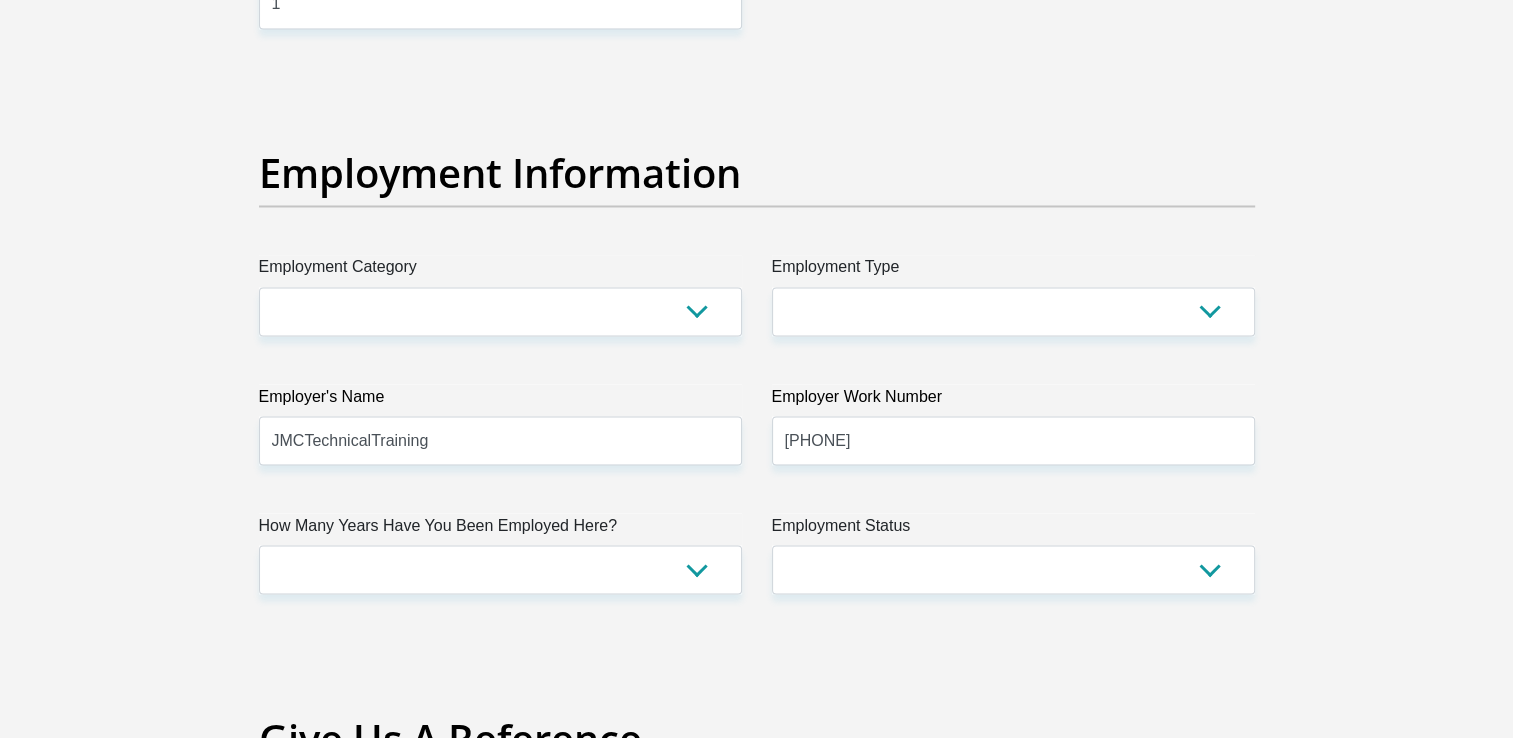 type on "45000" 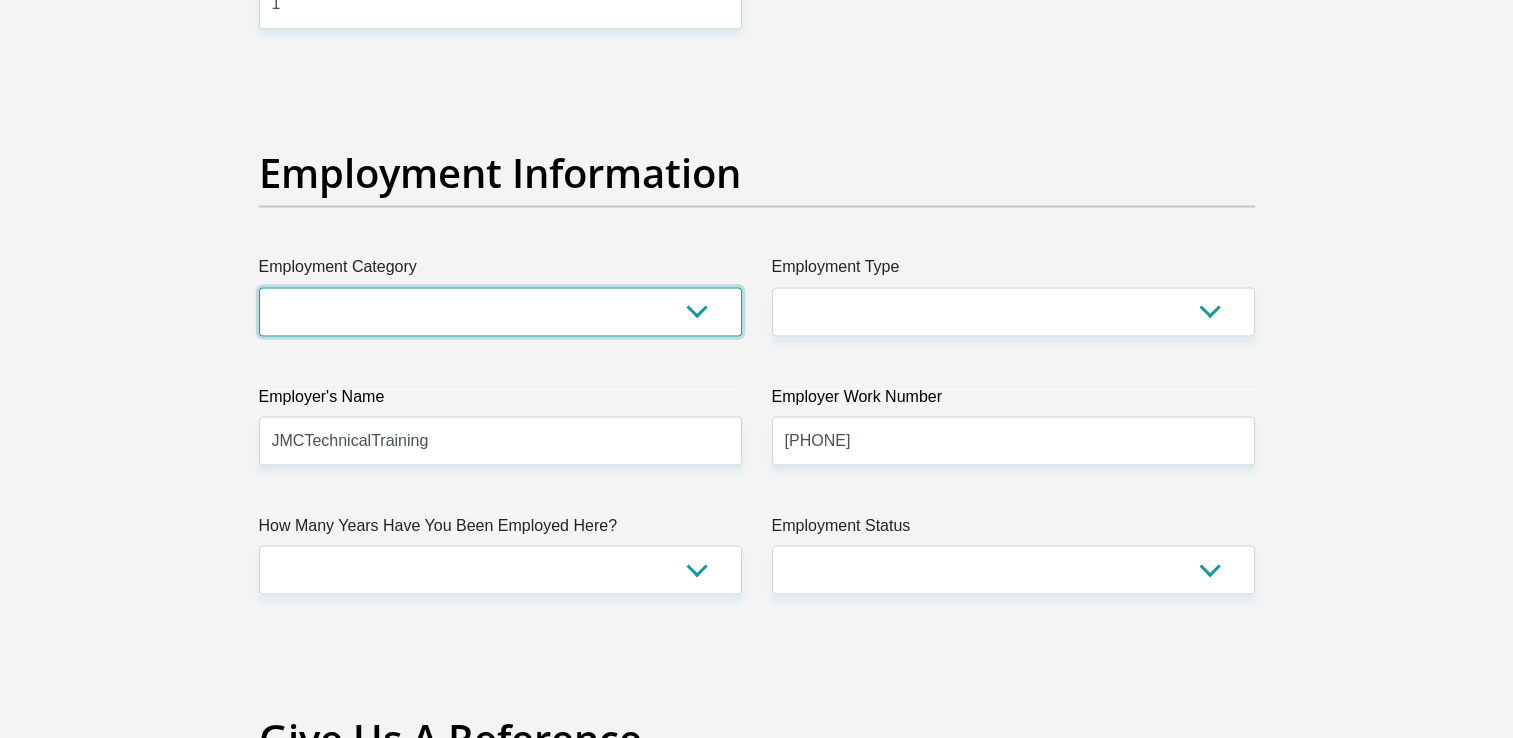 click on "AGRICULTURE
ALCOHOL & TOBACCO
CONSTRUCTION MATERIALS
METALLURGY
EQUIPMENT FOR RENEWABLE ENERGY
SPECIALIZED CONTRACTORS
CAR
GAMING (INCL. INTERNET
OTHER WHOLESALE
UNLICENSED PHARMACEUTICALS
CURRENCY EXCHANGE HOUSES
OTHER FINANCIAL INSTITUTIONS & INSURANCE
REAL ESTATE AGENTS
OIL & GAS
OTHER MATERIALS (E.G. IRON ORE)
PRECIOUS STONES & PRECIOUS METALS
POLITICAL ORGANIZATIONS
RELIGIOUS ORGANIZATIONS(NOT SECTS)
ACTI. HAVING BUSINESS DEAL WITH PUBLIC ADMINISTRATION
LAUNDROMATS" at bounding box center (500, 311) 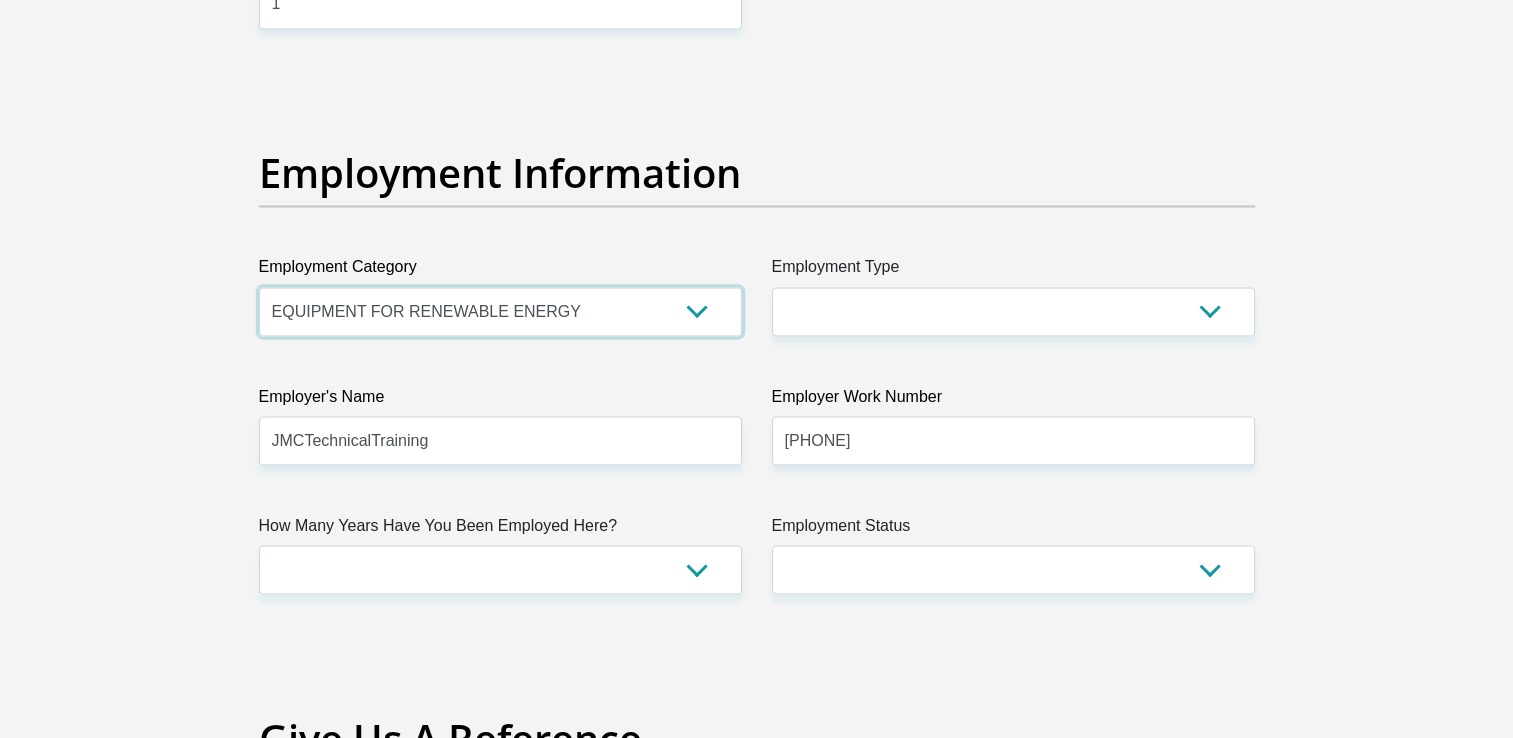 click on "AGRICULTURE
ALCOHOL & TOBACCO
CONSTRUCTION MATERIALS
METALLURGY
EQUIPMENT FOR RENEWABLE ENERGY
SPECIALIZED CONTRACTORS
CAR
GAMING (INCL. INTERNET
OTHER WHOLESALE
UNLICENSED PHARMACEUTICALS
CURRENCY EXCHANGE HOUSES
OTHER FINANCIAL INSTITUTIONS & INSURANCE
REAL ESTATE AGENTS
OIL & GAS
OTHER MATERIALS (E.G. IRON ORE)
PRECIOUS STONES & PRECIOUS METALS
POLITICAL ORGANIZATIONS
RELIGIOUS ORGANIZATIONS(NOT SECTS)
ACTI. HAVING BUSINESS DEAL WITH PUBLIC ADMINISTRATION
LAUNDROMATS" at bounding box center [500, 311] 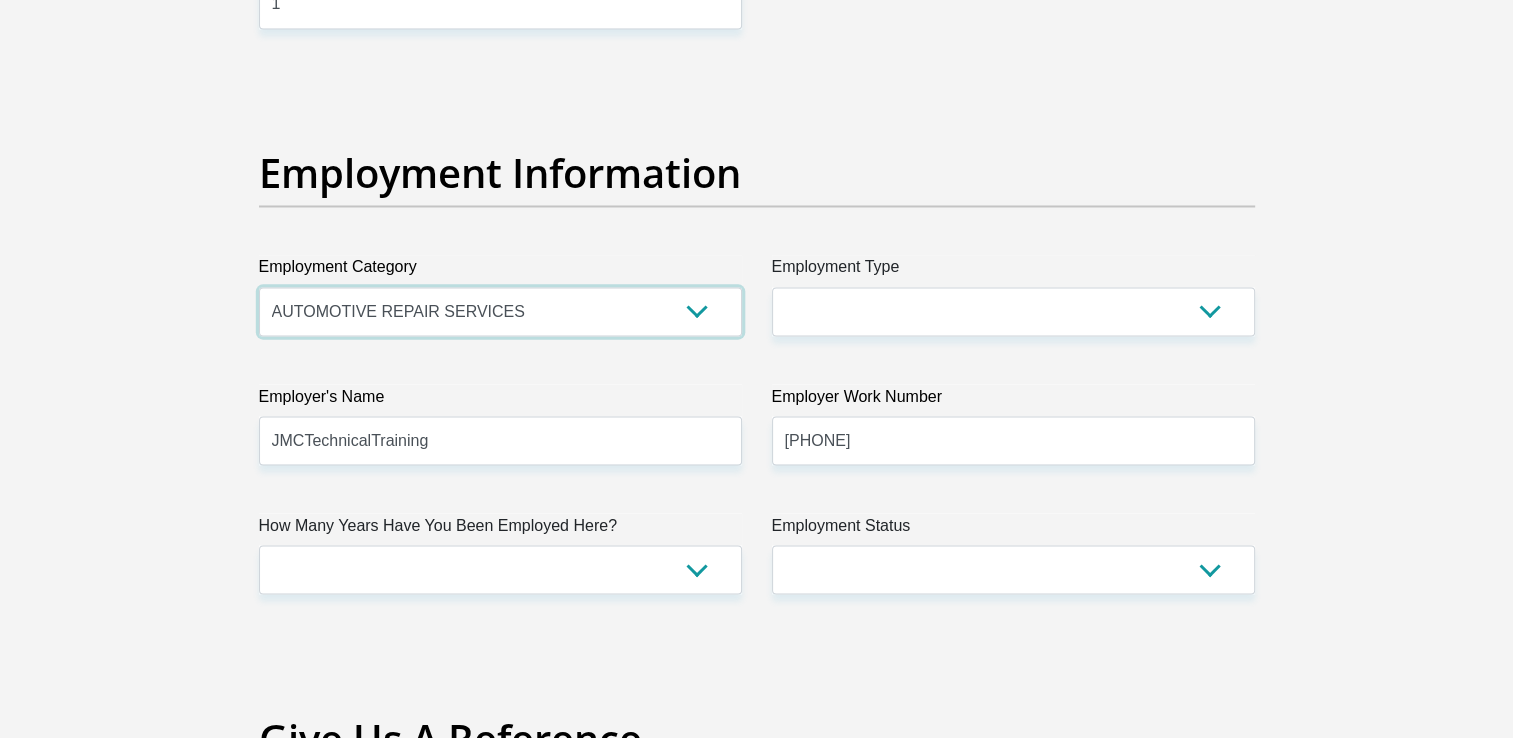 click on "AGRICULTURE
ALCOHOL & TOBACCO
CONSTRUCTION MATERIALS
METALLURGY
EQUIPMENT FOR RENEWABLE ENERGY
SPECIALIZED CONTRACTORS
CAR
GAMING (INCL. INTERNET
OTHER WHOLESALE
UNLICENSED PHARMACEUTICALS
CURRENCY EXCHANGE HOUSES
OTHER FINANCIAL INSTITUTIONS & INSURANCE
REAL ESTATE AGENTS
OIL & GAS
OTHER MATERIALS (E.G. IRON ORE)
PRECIOUS STONES & PRECIOUS METALS
POLITICAL ORGANIZATIONS
RELIGIOUS ORGANIZATIONS(NOT SECTS)
ACTI. HAVING BUSINESS DEAL WITH PUBLIC ADMINISTRATION
LAUNDROMATS" at bounding box center [500, 311] 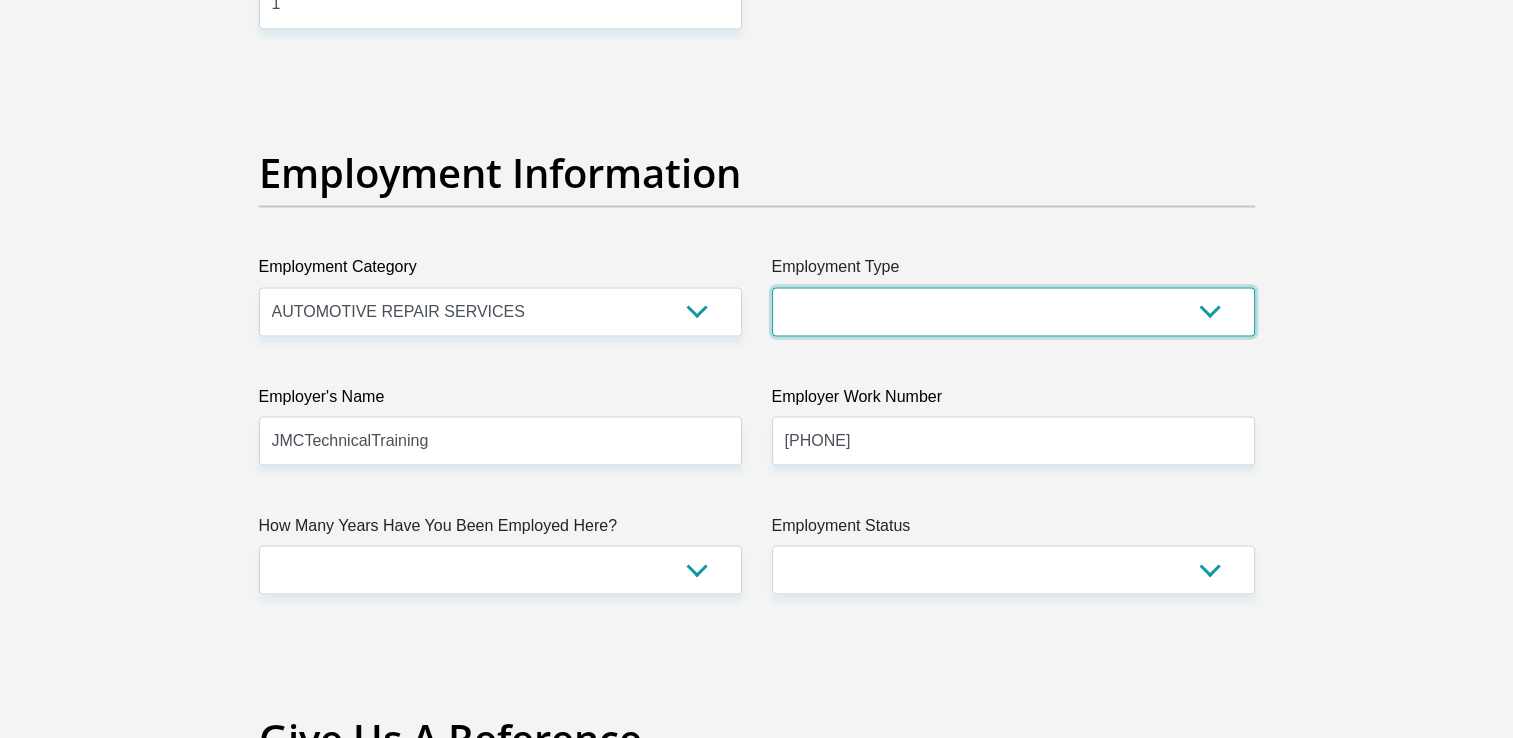 click on "College/Lecturer
Craft Seller
Creative
Driver
Executive
Farmer
Forces - Non Commissioned
Forces - Officer
Hawker
Housewife
Labourer
Licenced Professional
Manager
Miner
Non Licenced Professional
Office Staff/Clerk
Outside Worker
Pensioner
Permanent Teacher
Production/Manufacturing
Sales
Self-Employed
Semi-Professional Worker
Service Industry  Social Worker  Student" at bounding box center [1013, 311] 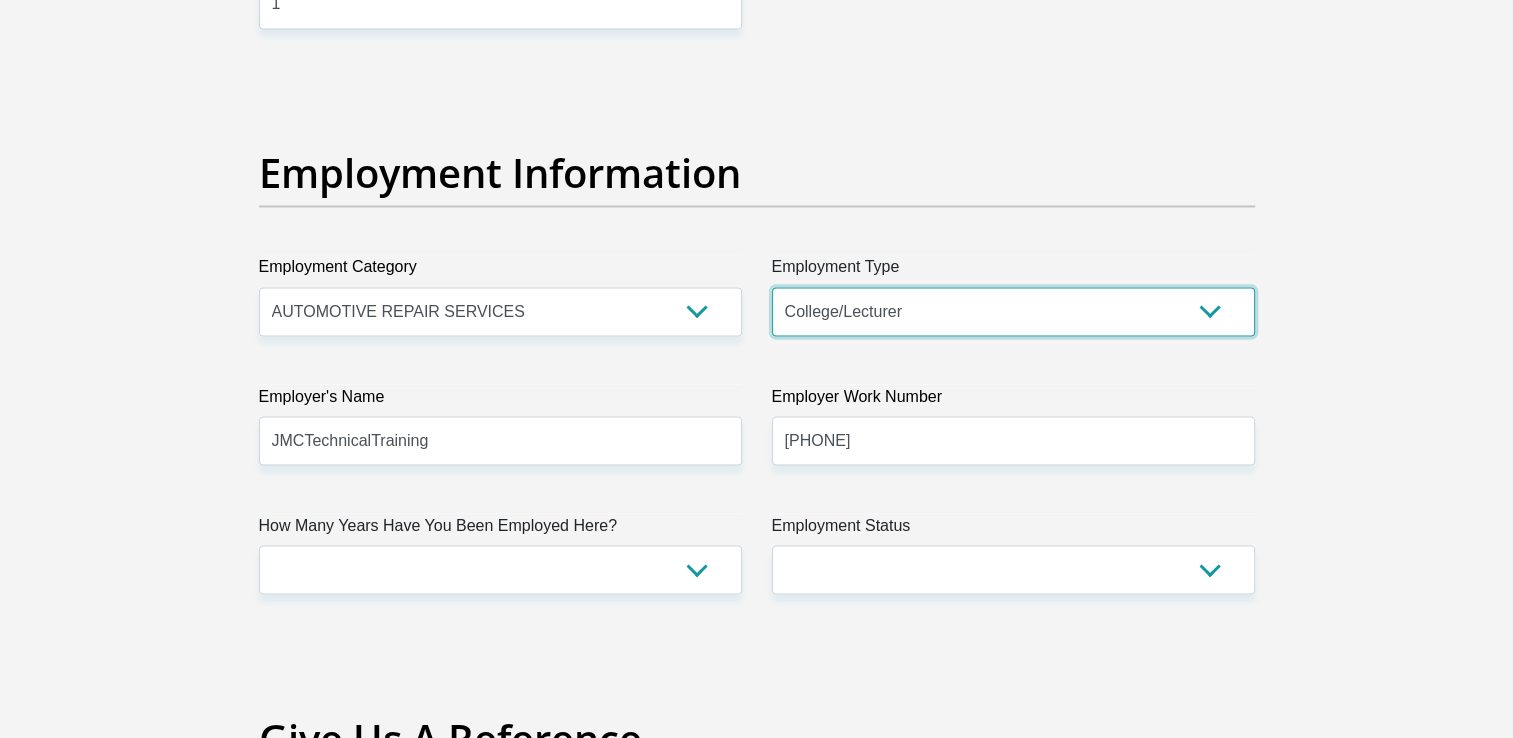 click on "College/Lecturer
Craft Seller
Creative
Driver
Executive
Farmer
Forces - Non Commissioned
Forces - Officer
Hawker
Housewife
Labourer
Licenced Professional
Manager
Miner
Non Licenced Professional
Office Staff/Clerk
Outside Worker
Pensioner
Permanent Teacher
Production/Manufacturing
Sales
Self-Employed
Semi-Professional Worker
Service Industry  Social Worker  Student" at bounding box center (1013, 311) 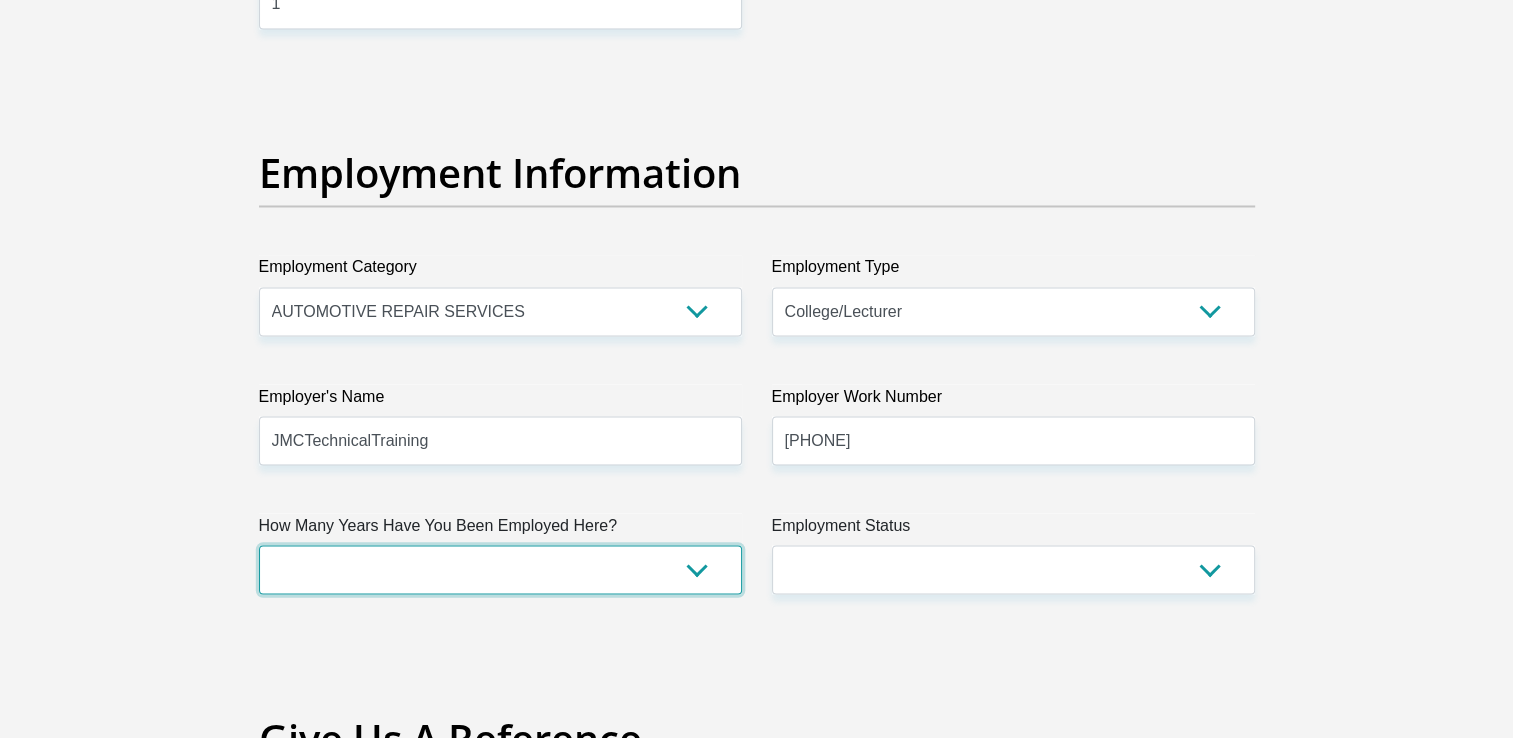 click on "less than 1 year
1-3 years
3-5 years
5+ years" at bounding box center [500, 569] 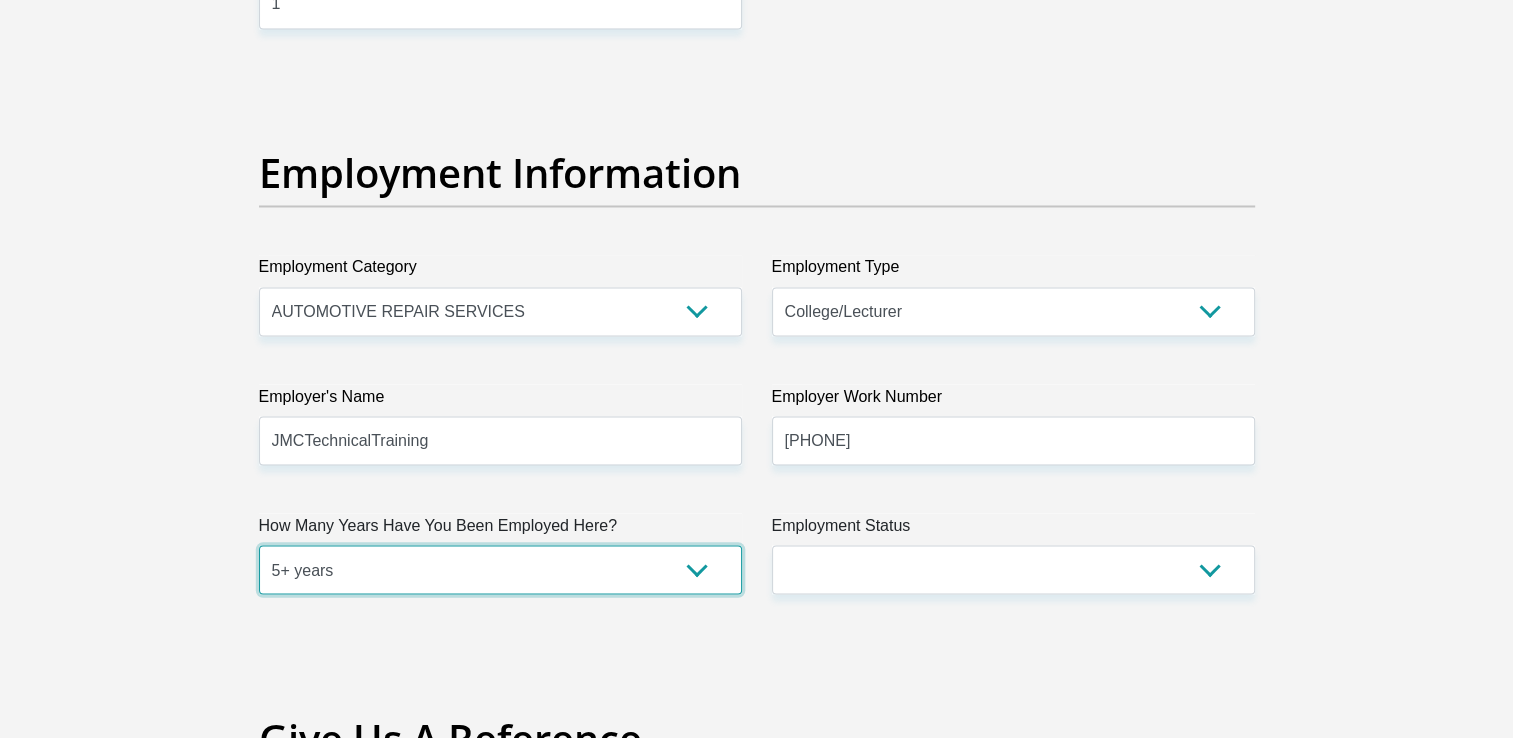 click on "less than 1 year
1-3 years
3-5 years
5+ years" at bounding box center [500, 569] 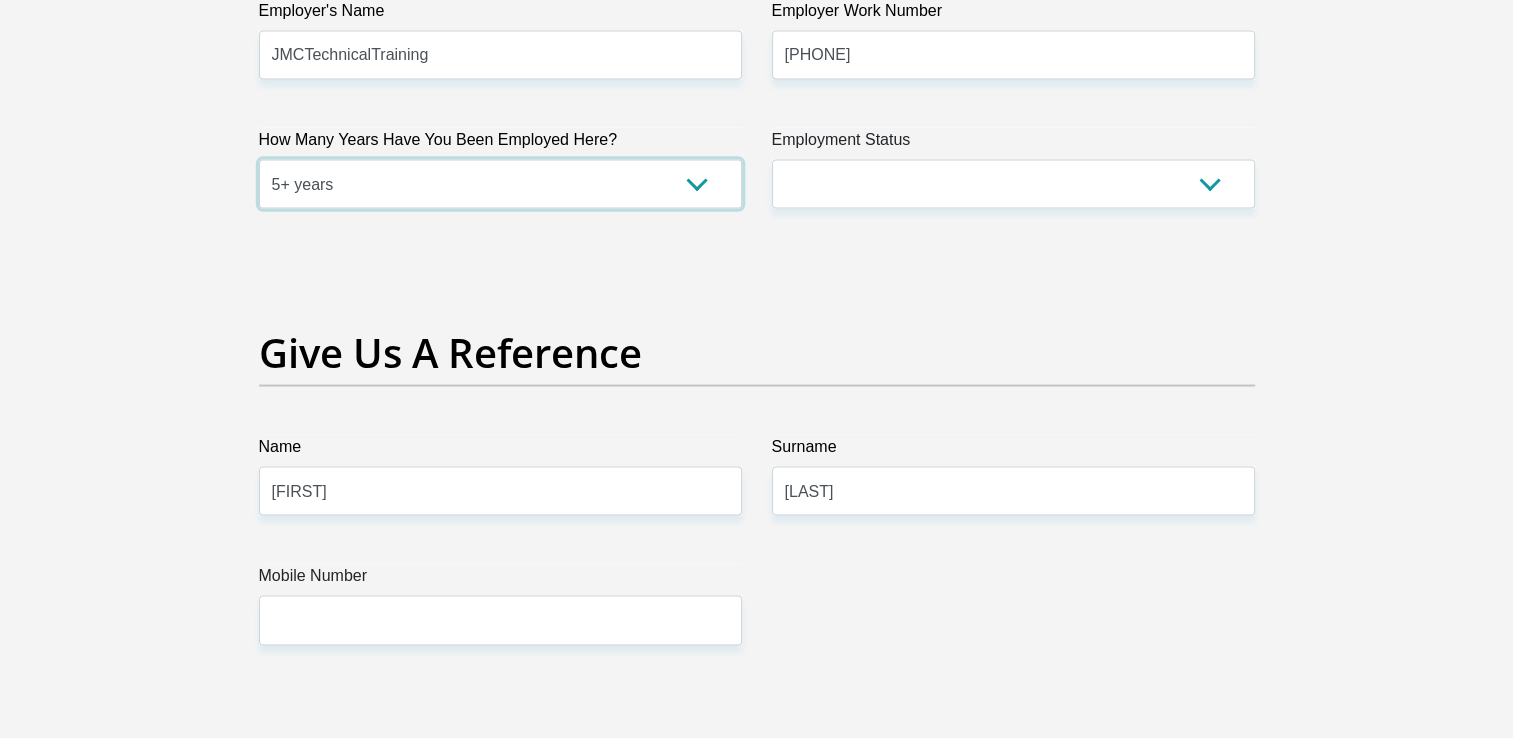 scroll, scrollTop: 3893, scrollLeft: 0, axis: vertical 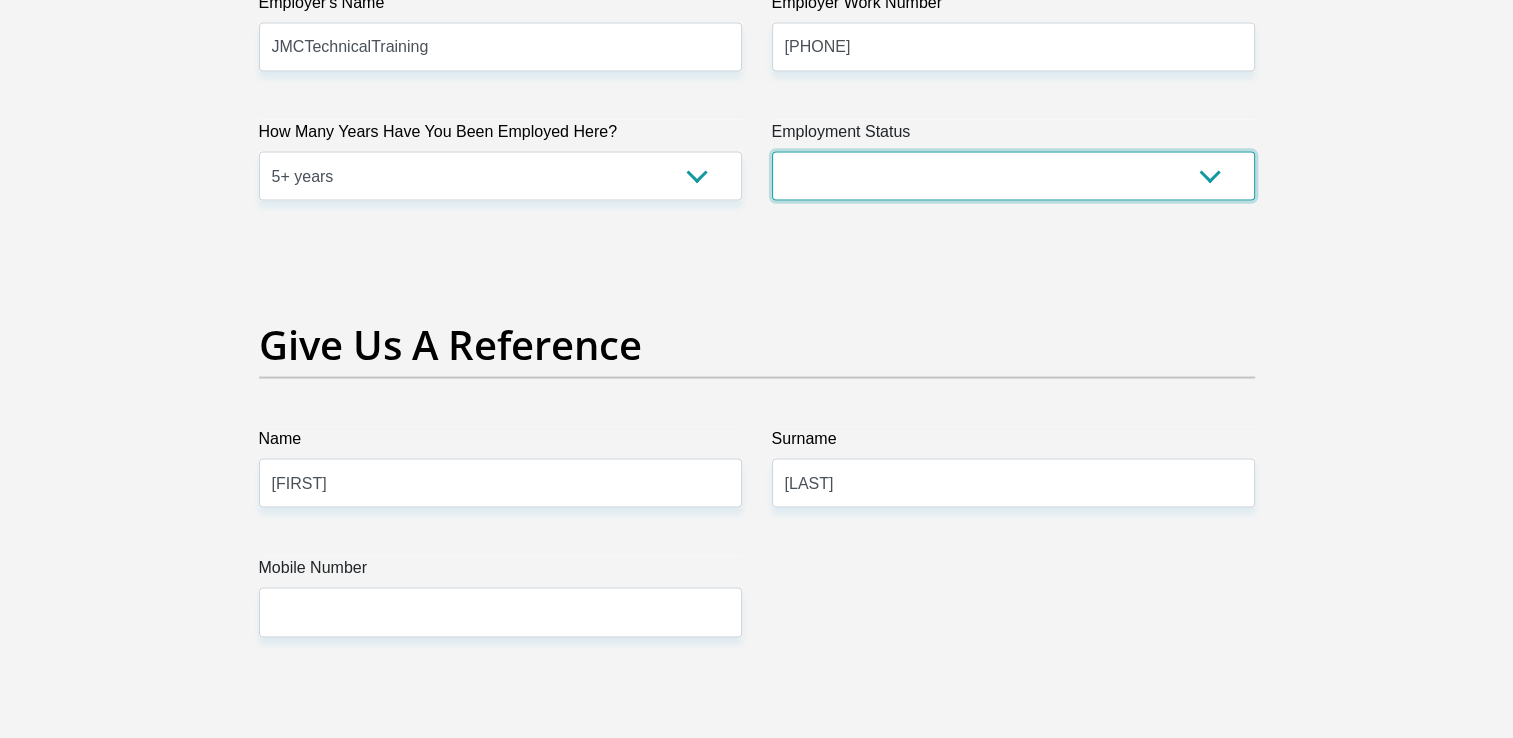 click on "Permanent/Full-time
Part-time/Casual
Contract Worker
Self-Employed
Housewife
Retired
Student
Medically Boarded
Disability
Unemployed" at bounding box center [1013, 176] 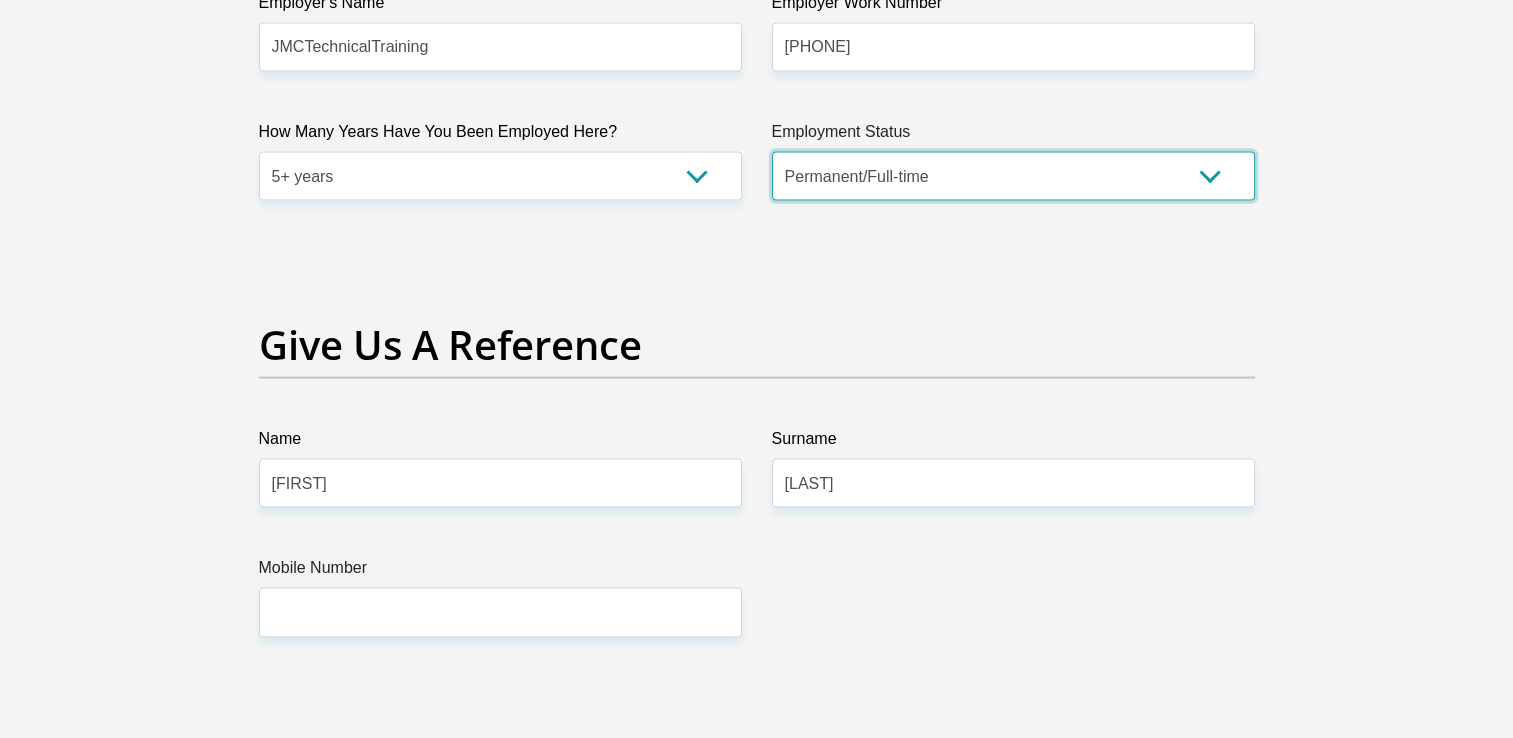 click on "Permanent/Full-time
Part-time/Casual
Contract Worker
Self-Employed
Housewife
Retired
Student
Medically Boarded
Disability
Unemployed" at bounding box center [1013, 176] 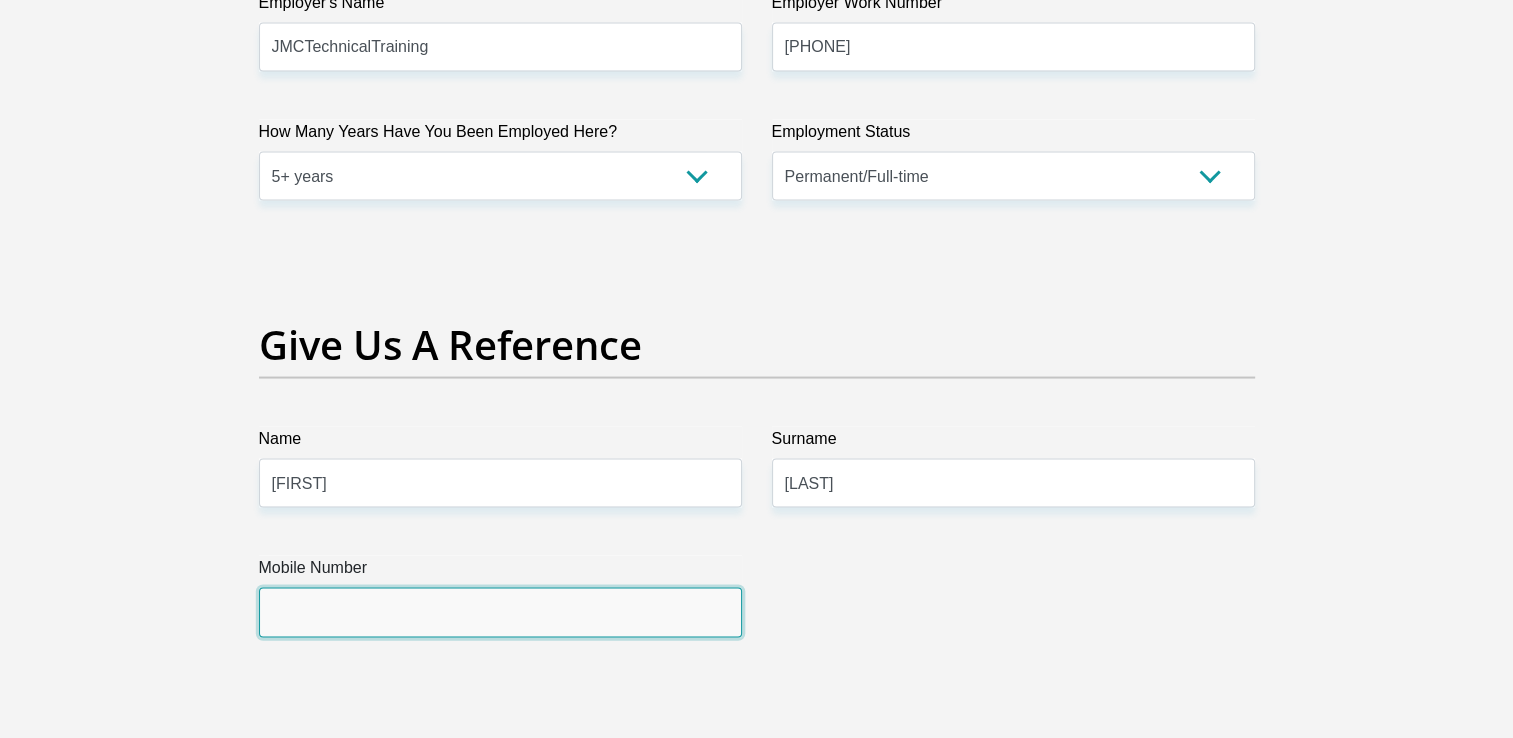 click on "Mobile Number" at bounding box center (500, 612) 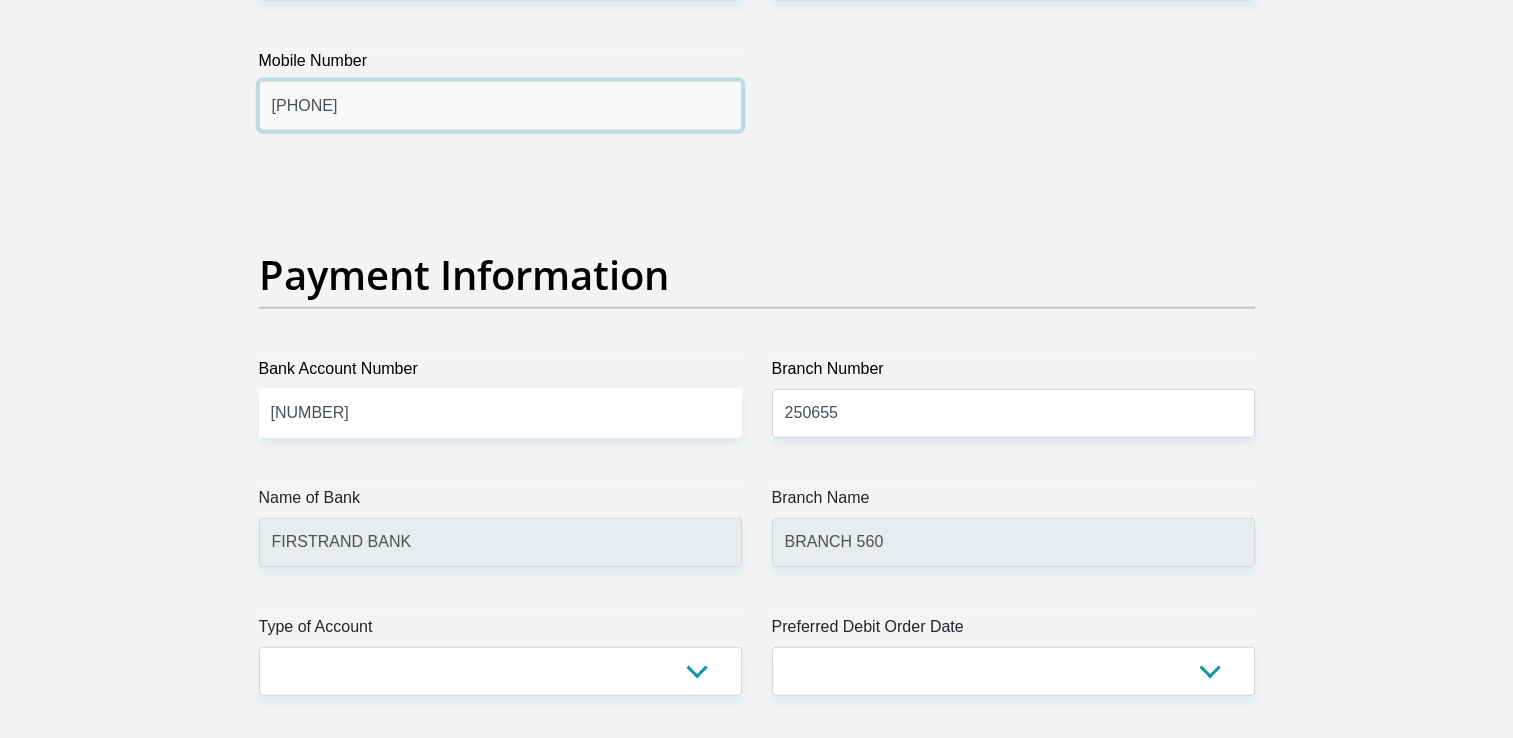 scroll, scrollTop: 4400, scrollLeft: 0, axis: vertical 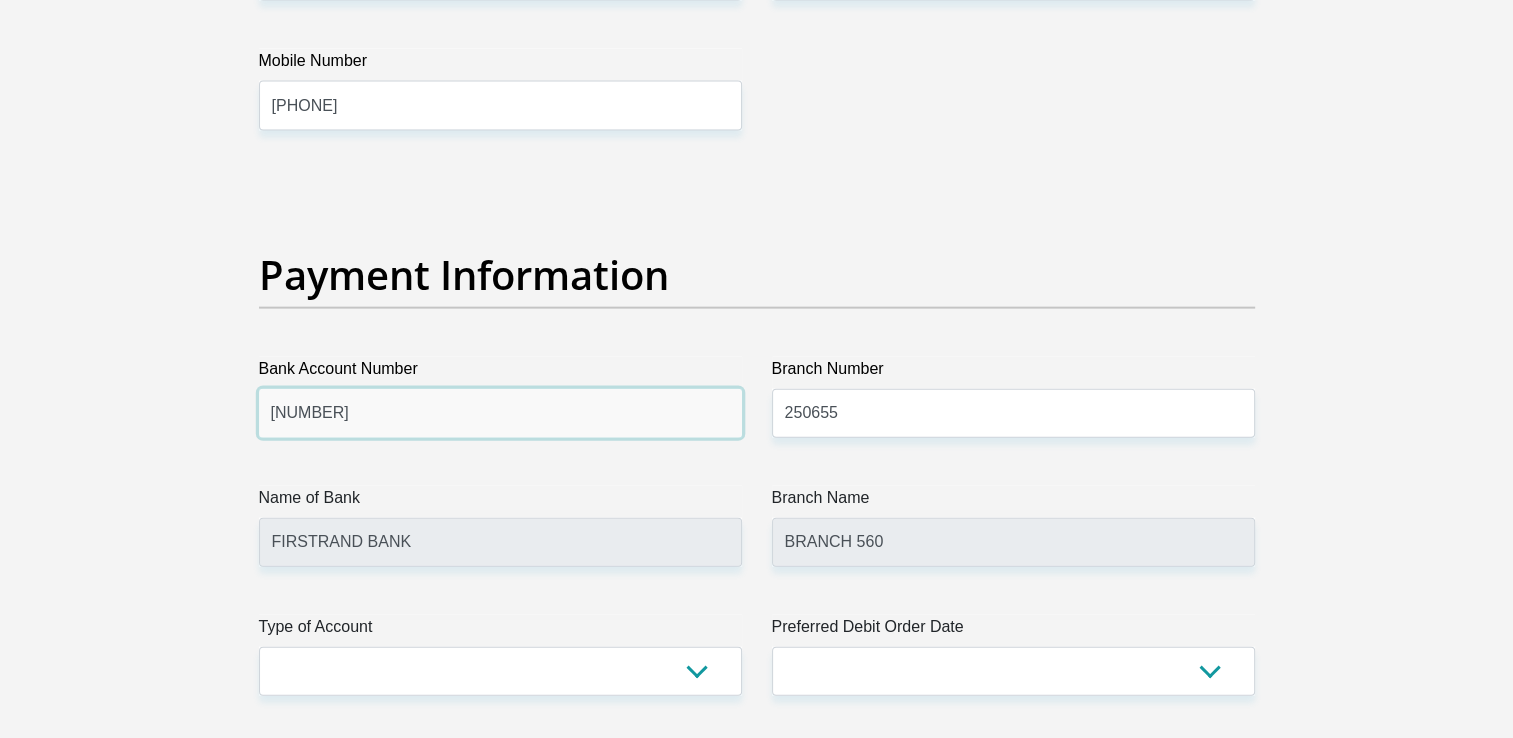 click on "62690546521" at bounding box center (500, 413) 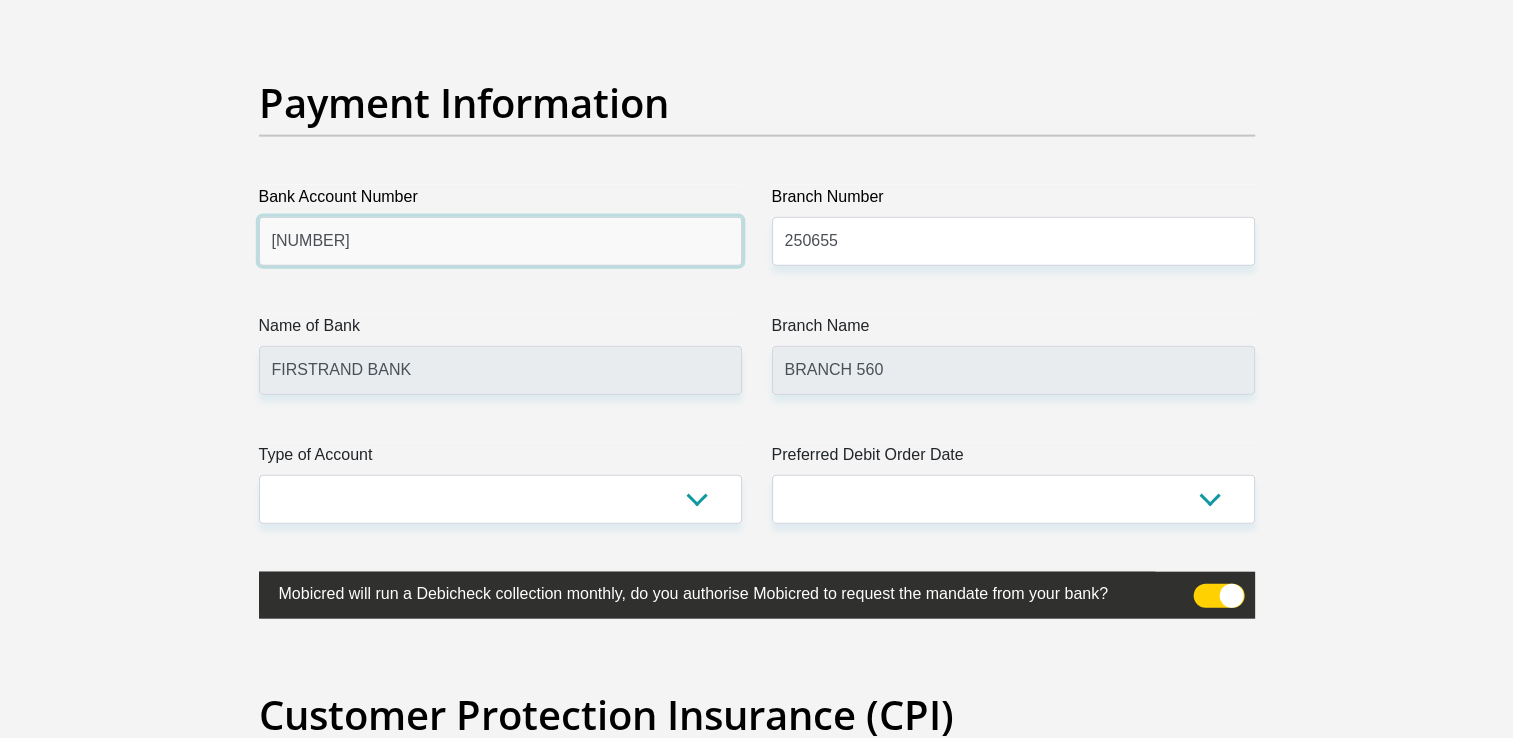 scroll, scrollTop: 4800, scrollLeft: 0, axis: vertical 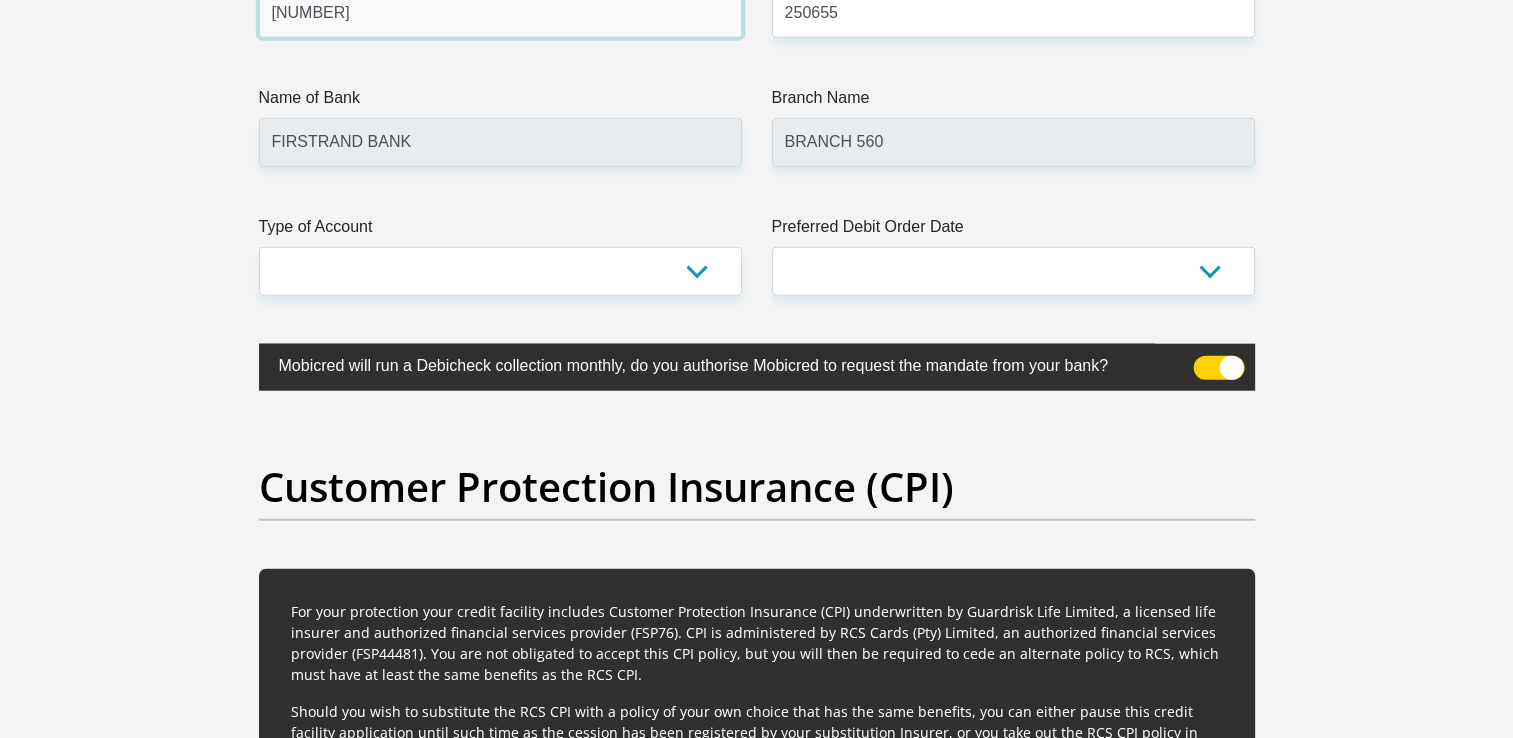 type on "62690556992" 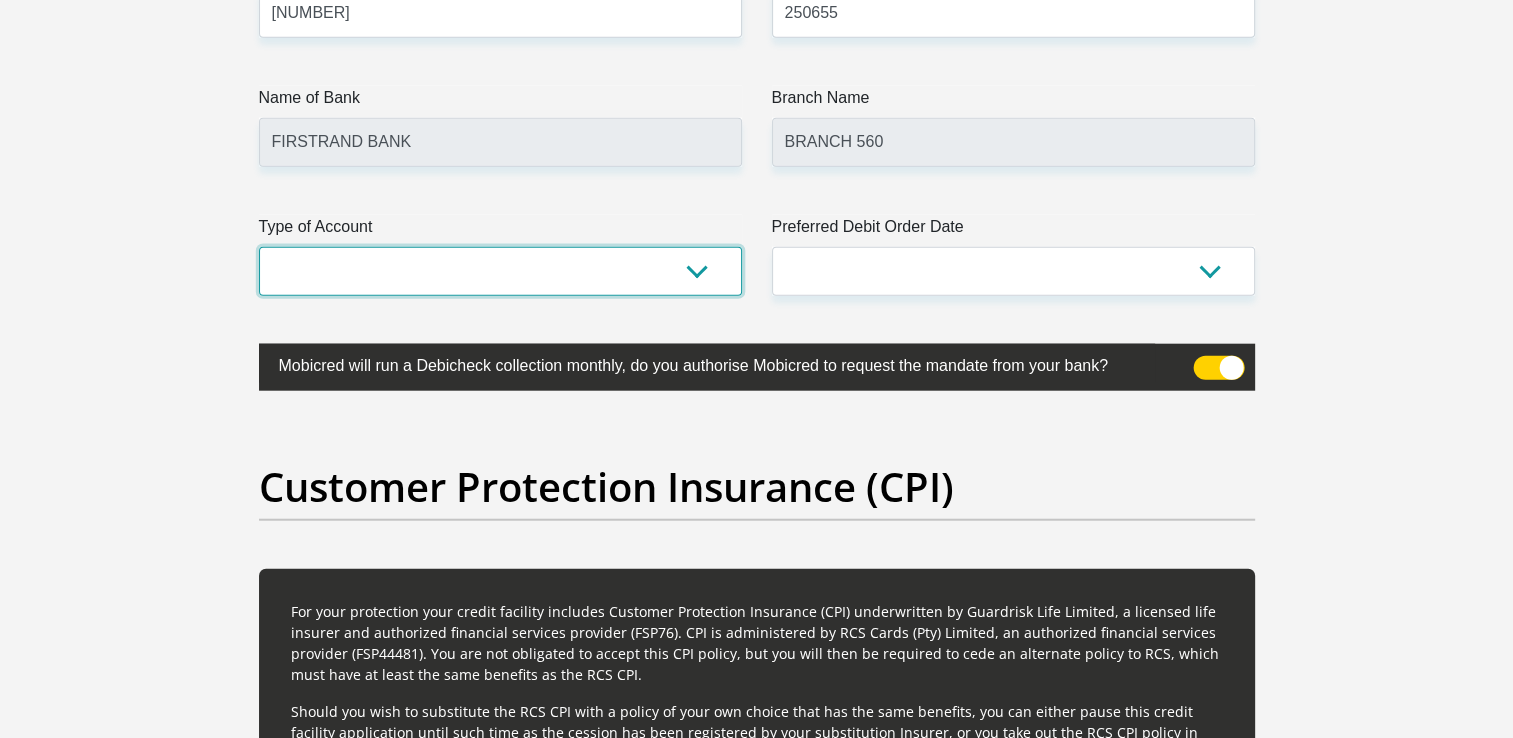 click on "Cheque
Savings" at bounding box center [500, 271] 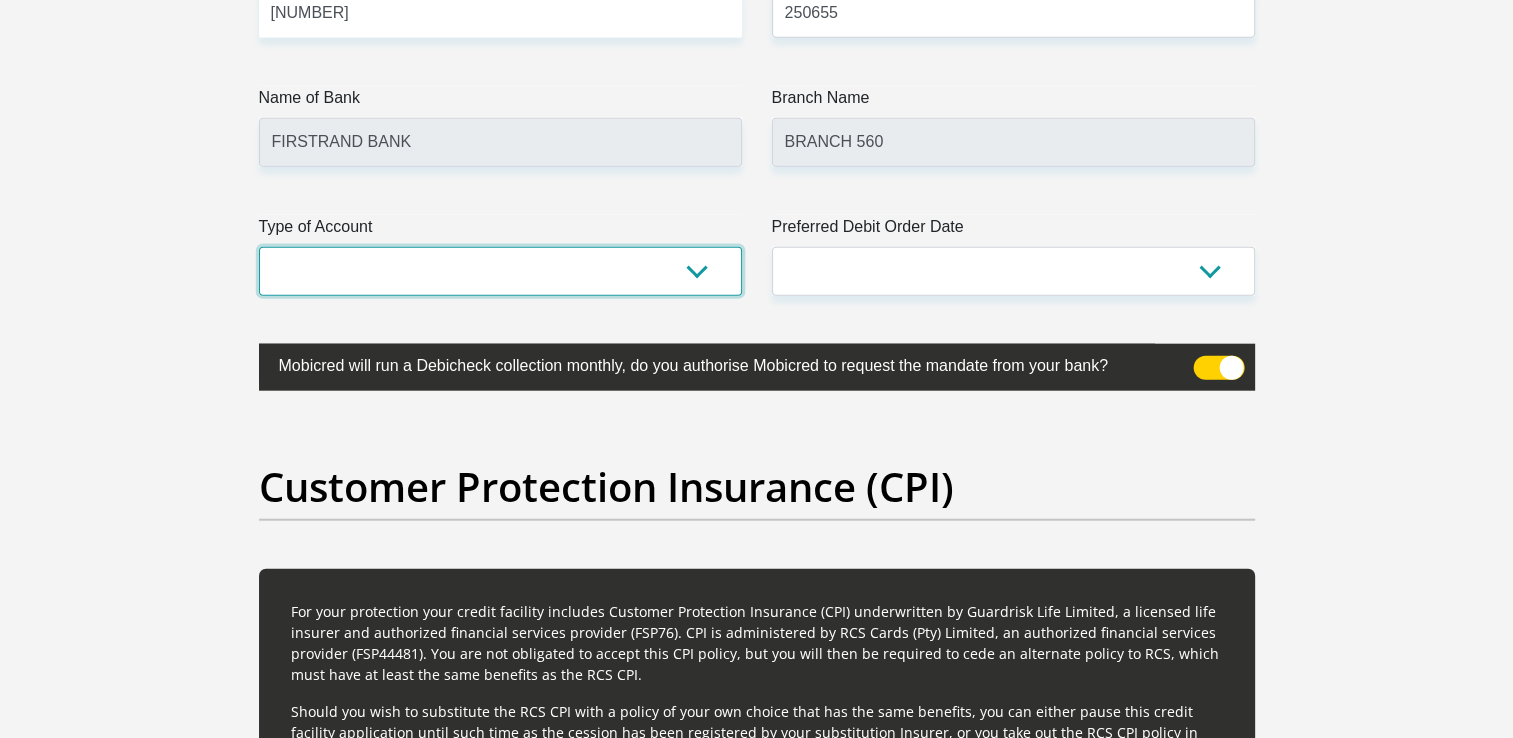 select on "CUR" 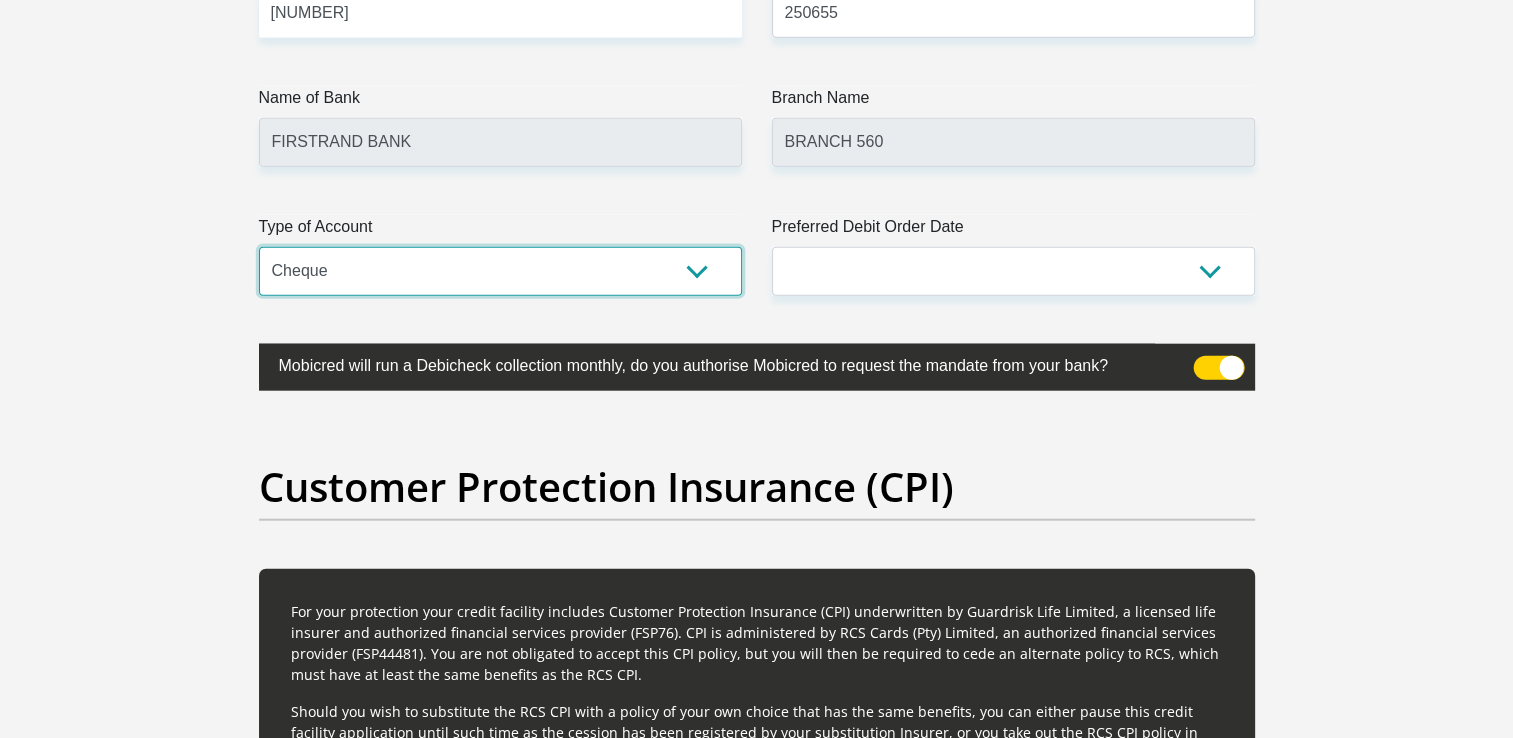 click on "Cheque
Savings" at bounding box center (500, 271) 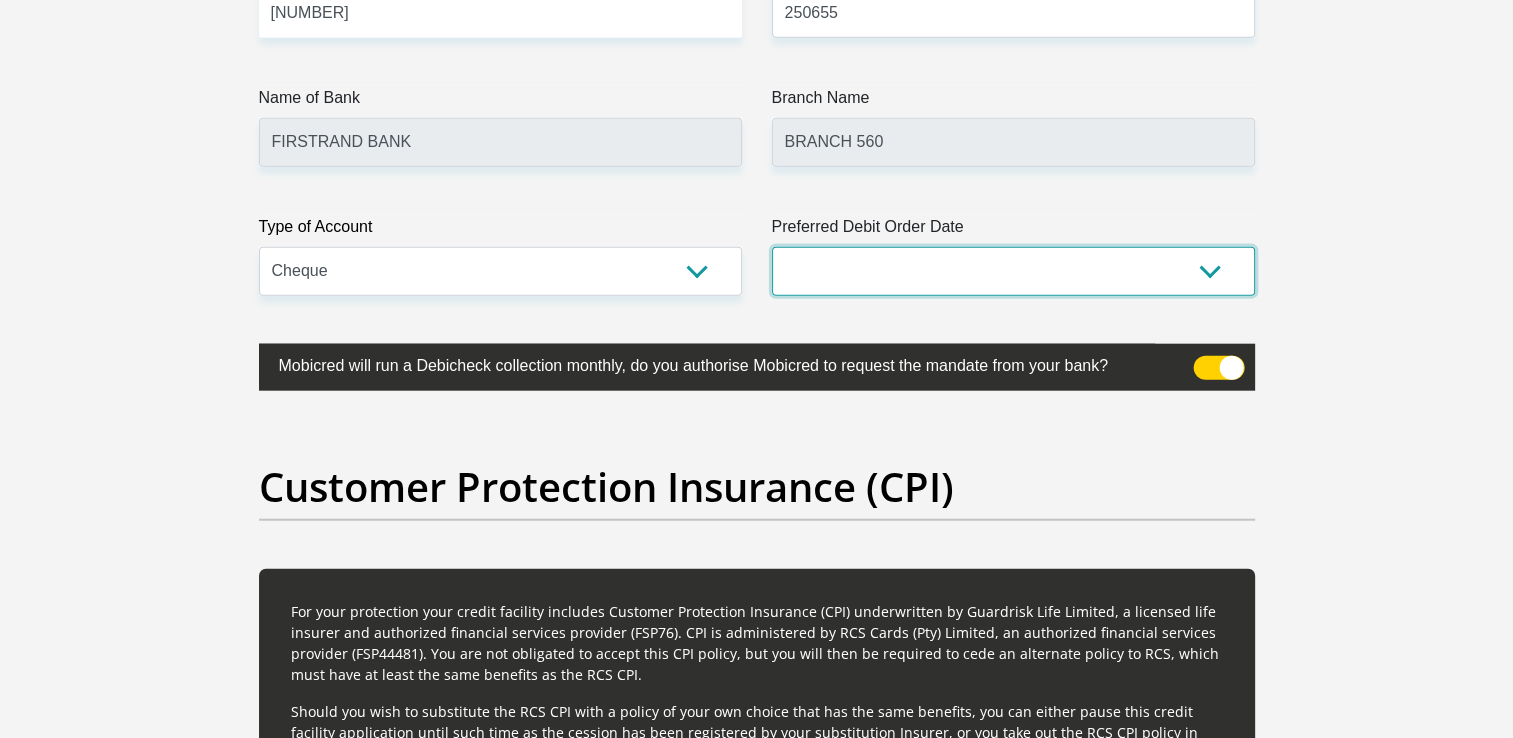 click on "1st
2nd
3rd
4th
5th
7th
18th
19th
20th
21st
22nd
23rd
24th
25th
26th
27th
28th
29th
30th" at bounding box center [1013, 271] 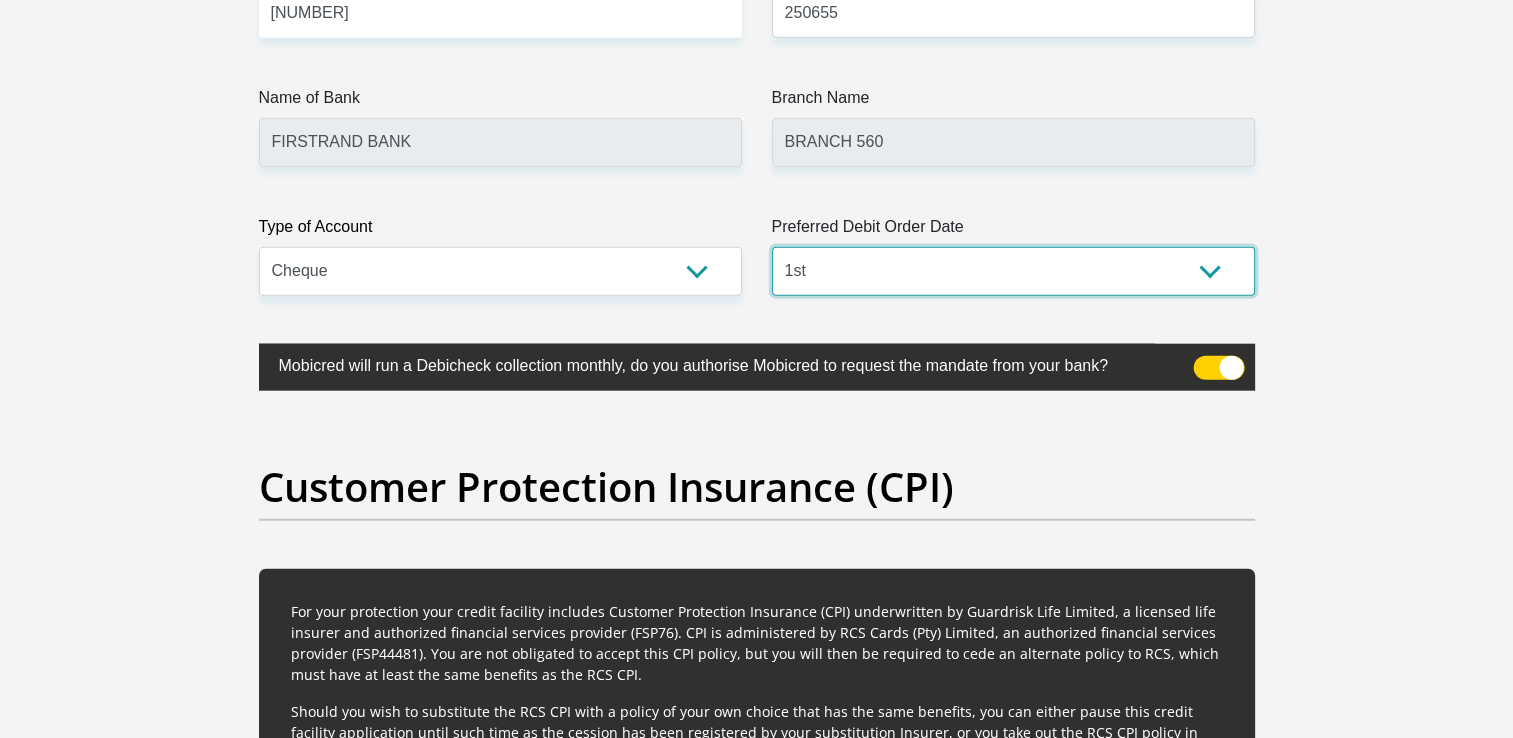 click on "1st
2nd
3rd
4th
5th
7th
18th
19th
20th
21st
22nd
23rd
24th
25th
26th
27th
28th
29th
30th" at bounding box center [1013, 271] 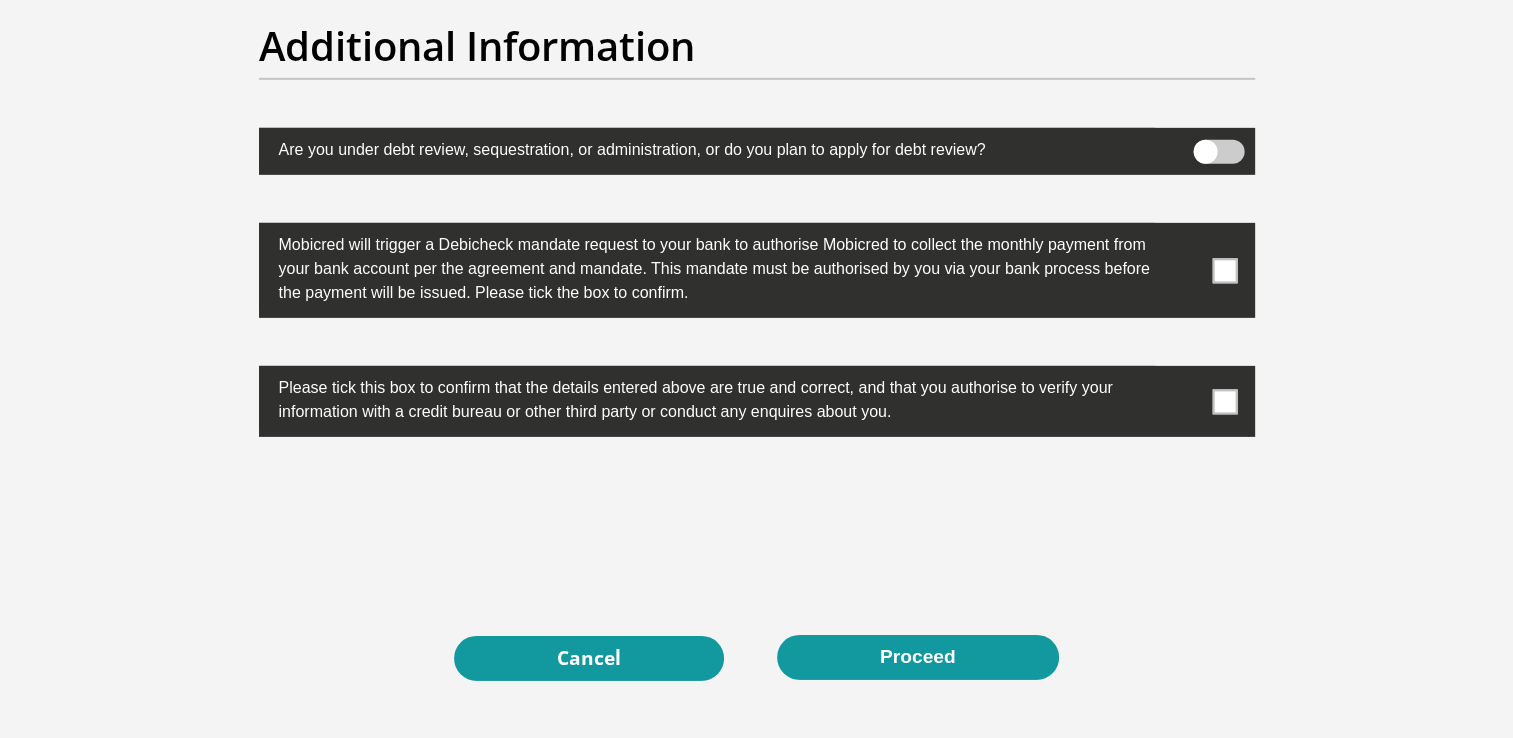scroll, scrollTop: 6300, scrollLeft: 0, axis: vertical 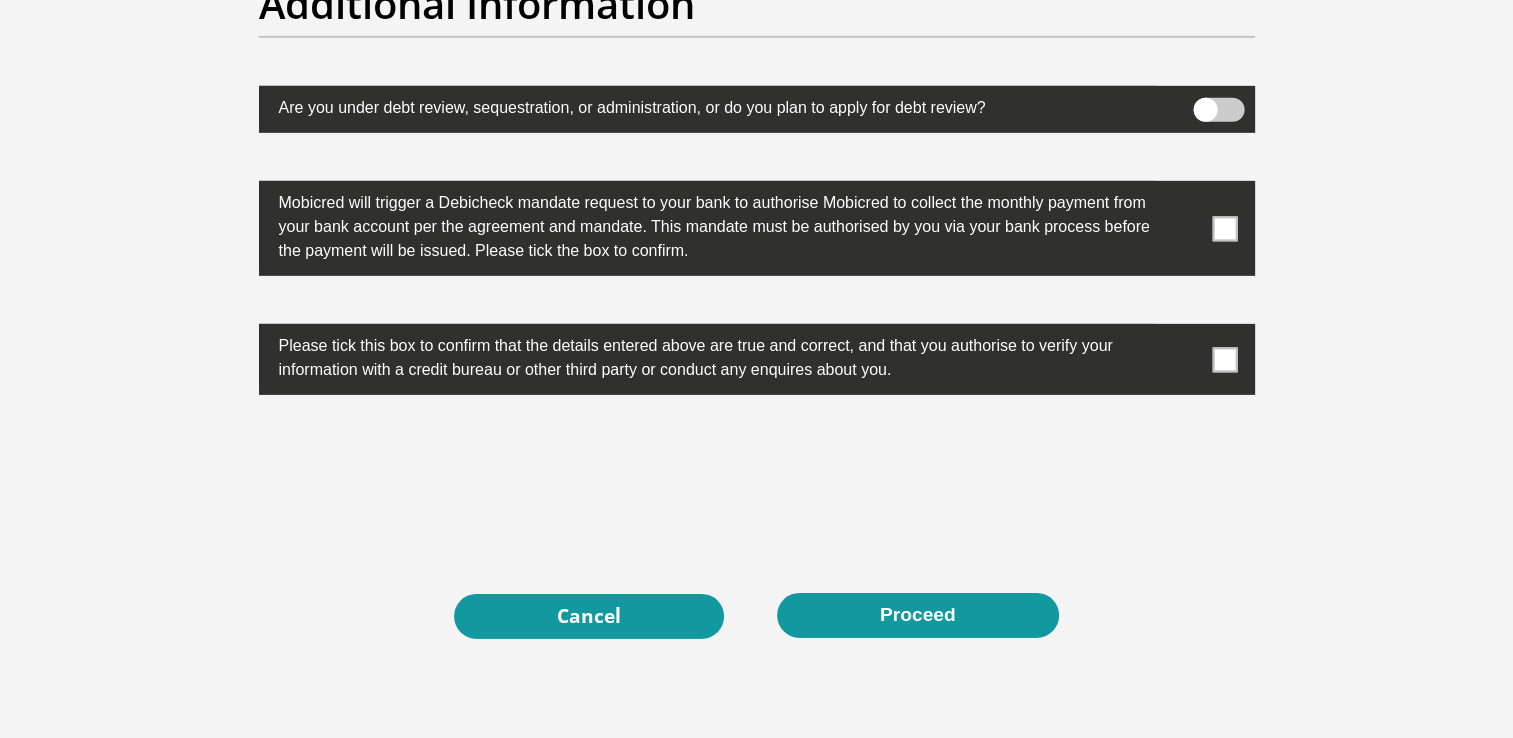 click at bounding box center [1224, 228] 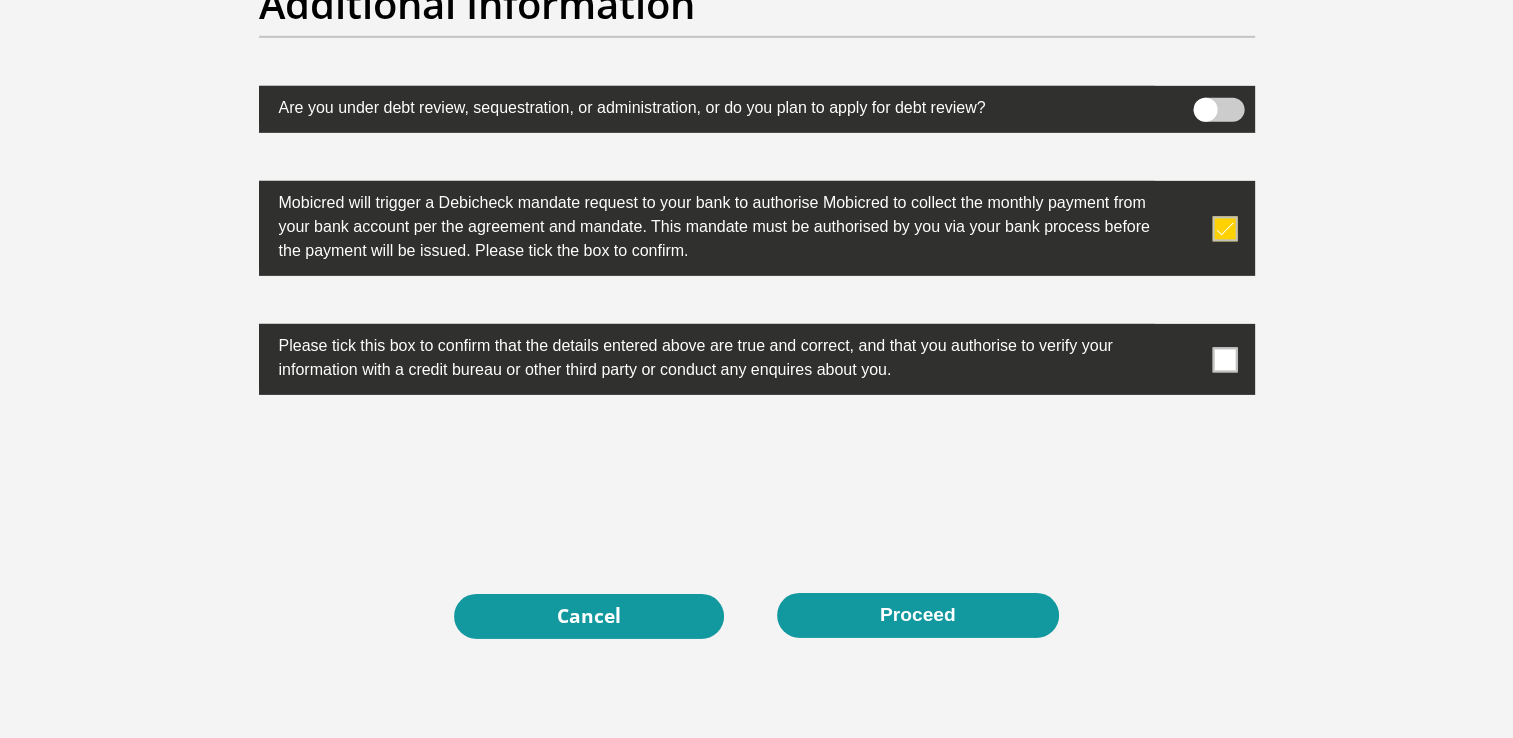 click at bounding box center (1224, 359) 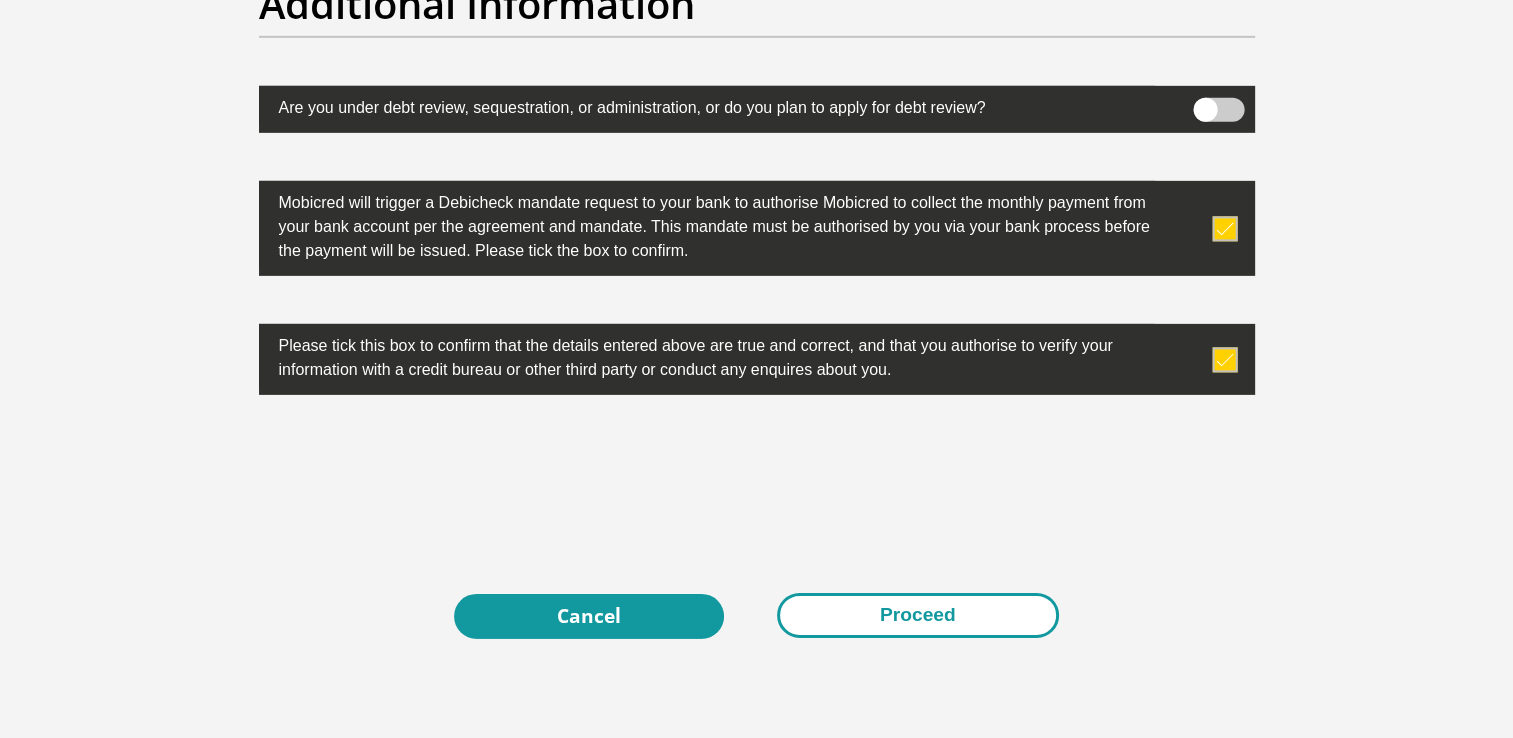 click on "Proceed" at bounding box center [918, 615] 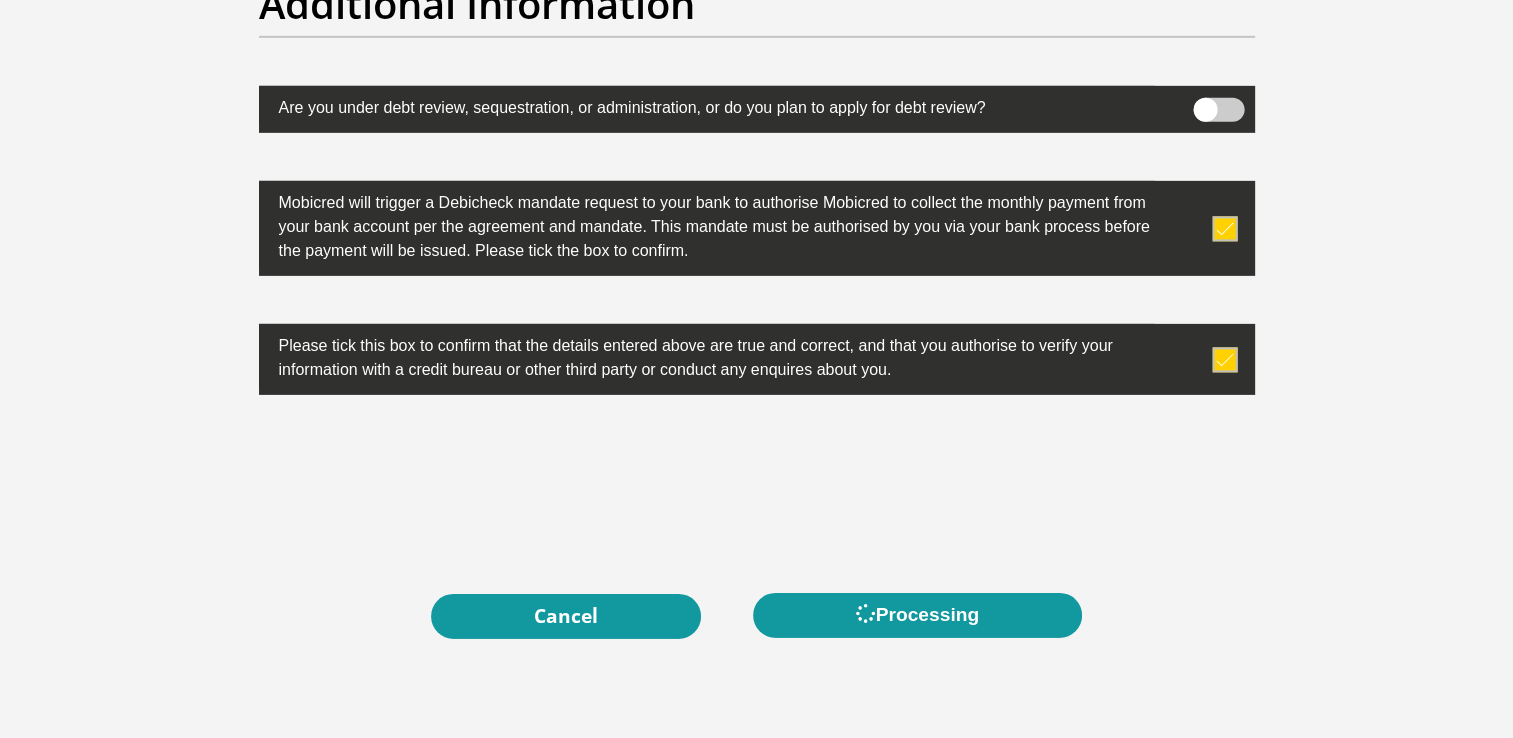 scroll, scrollTop: 0, scrollLeft: 0, axis: both 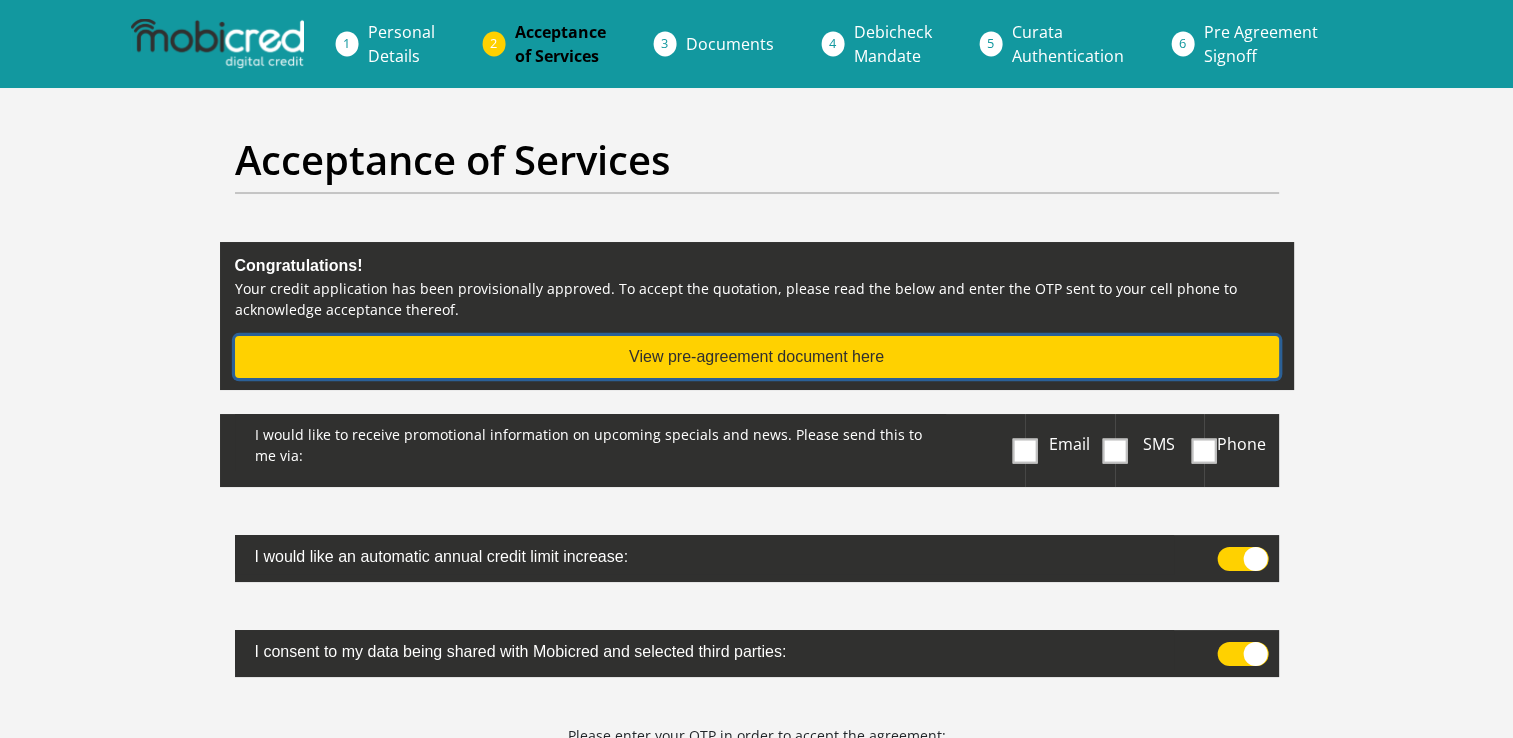 click on "View pre-agreement document here" at bounding box center (757, 357) 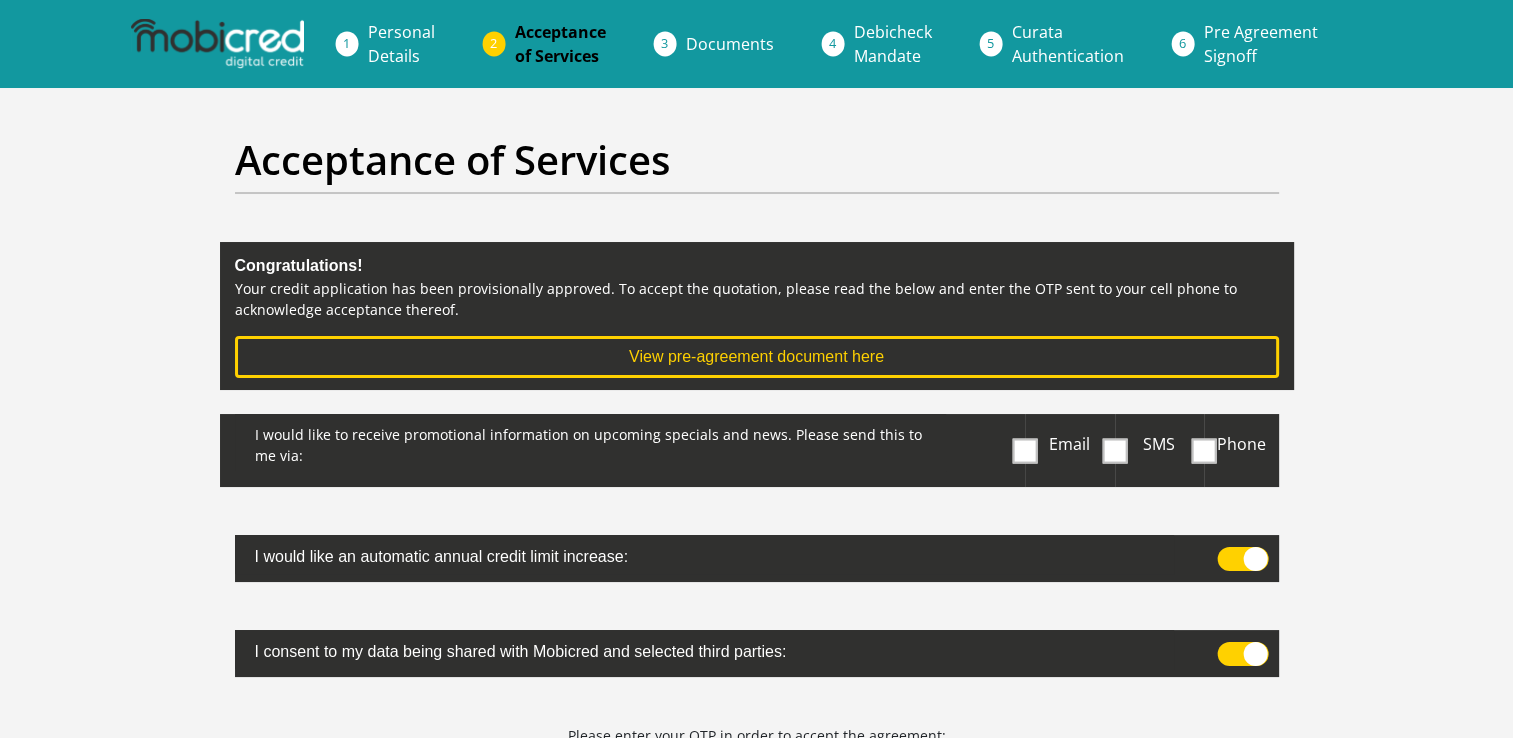 click at bounding box center (1025, 450) 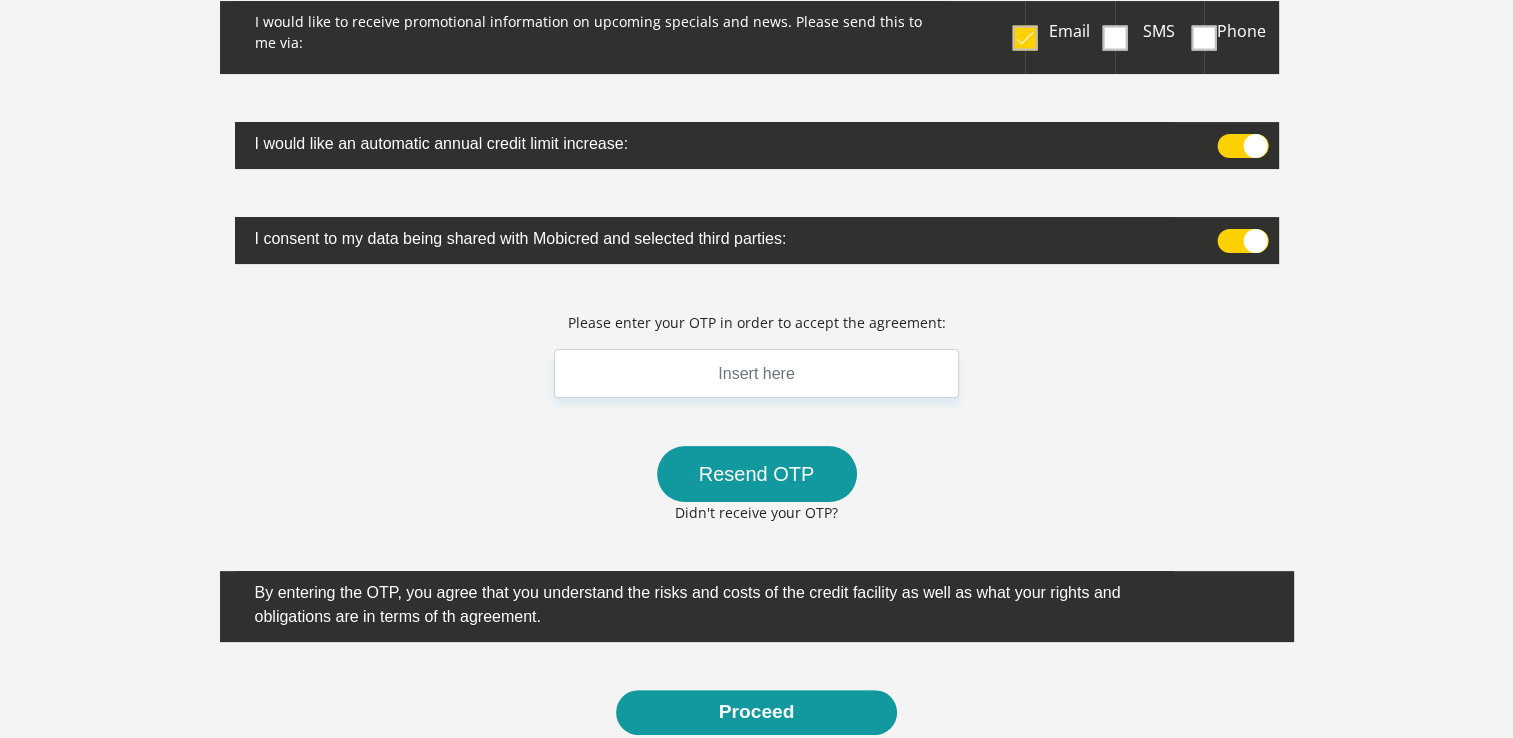 scroll, scrollTop: 592, scrollLeft: 0, axis: vertical 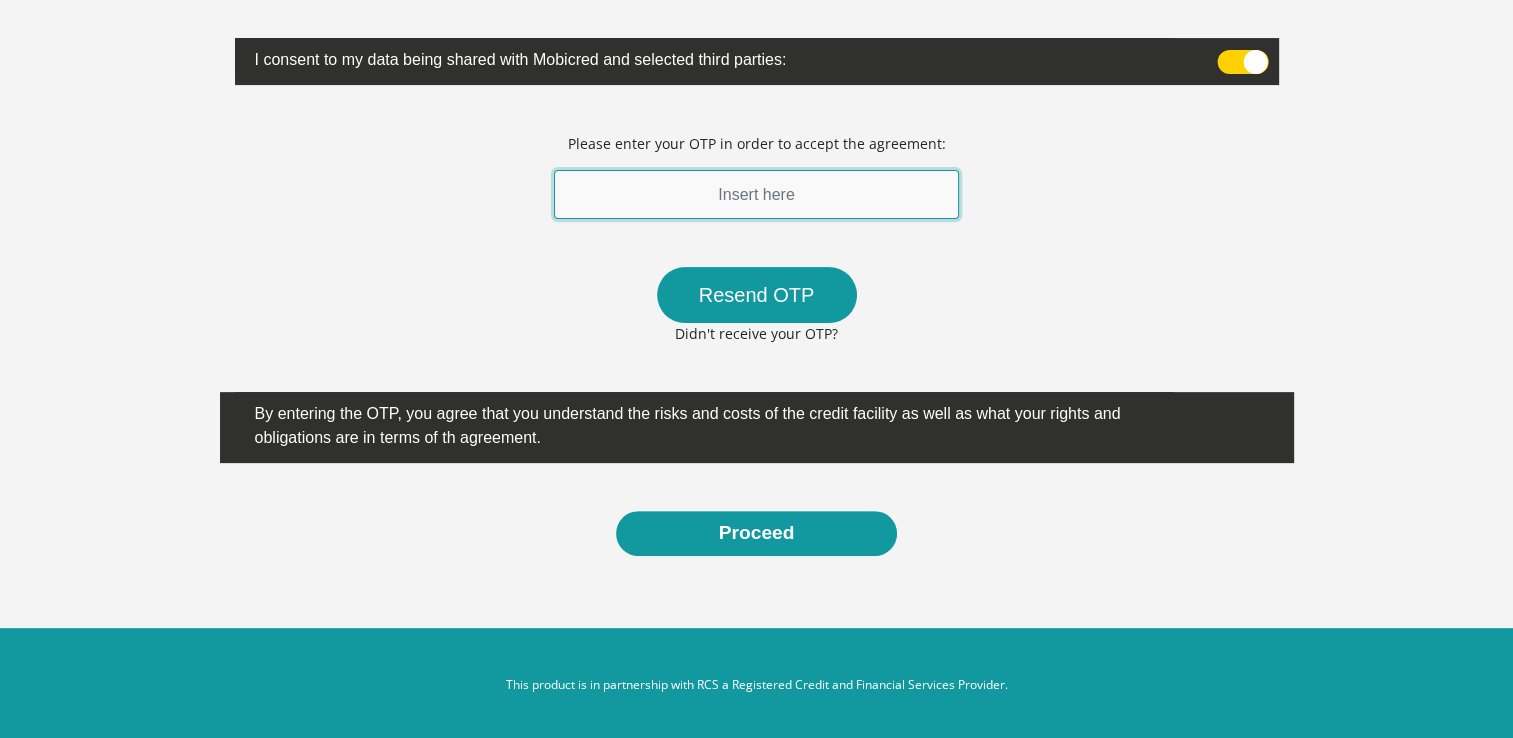 click at bounding box center [757, 194] 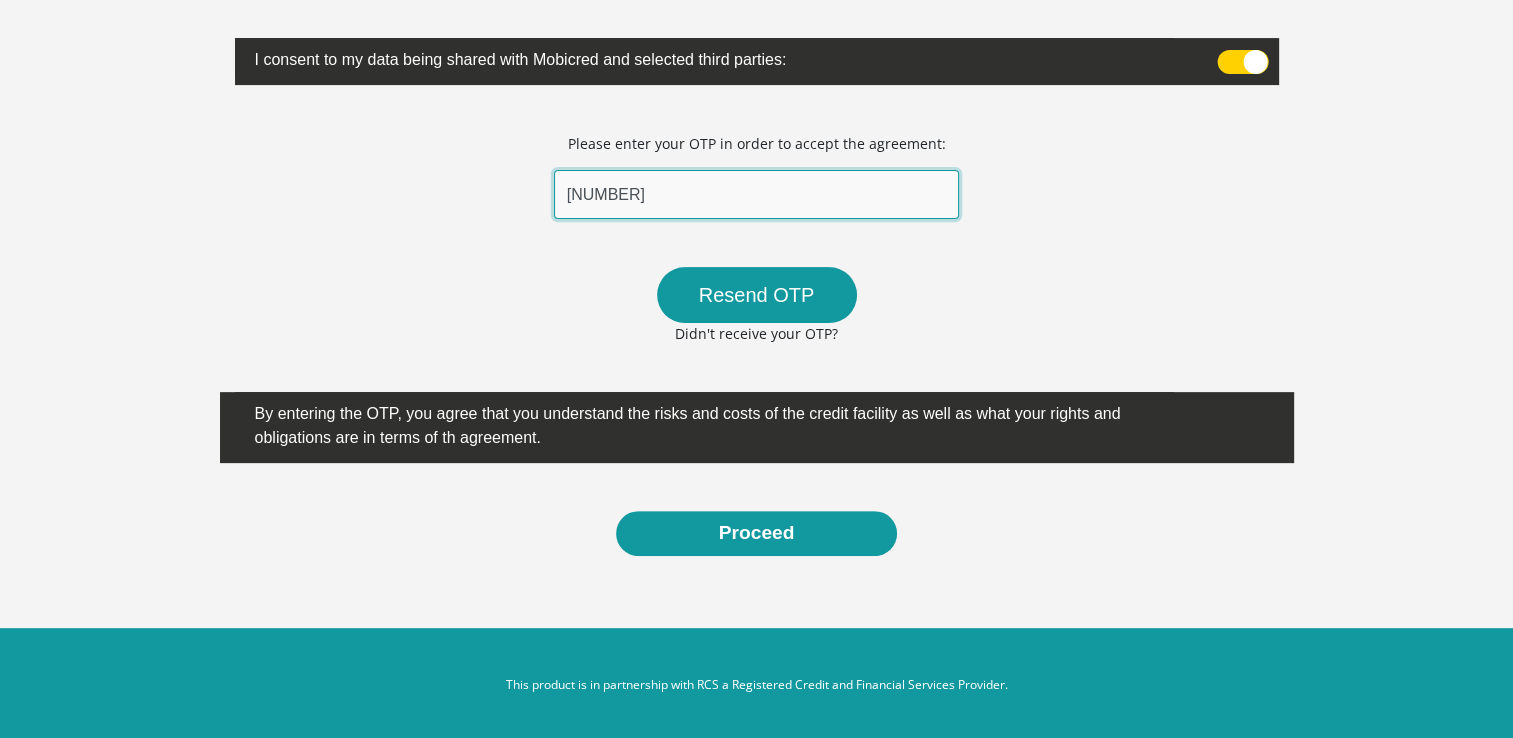type on "215308" 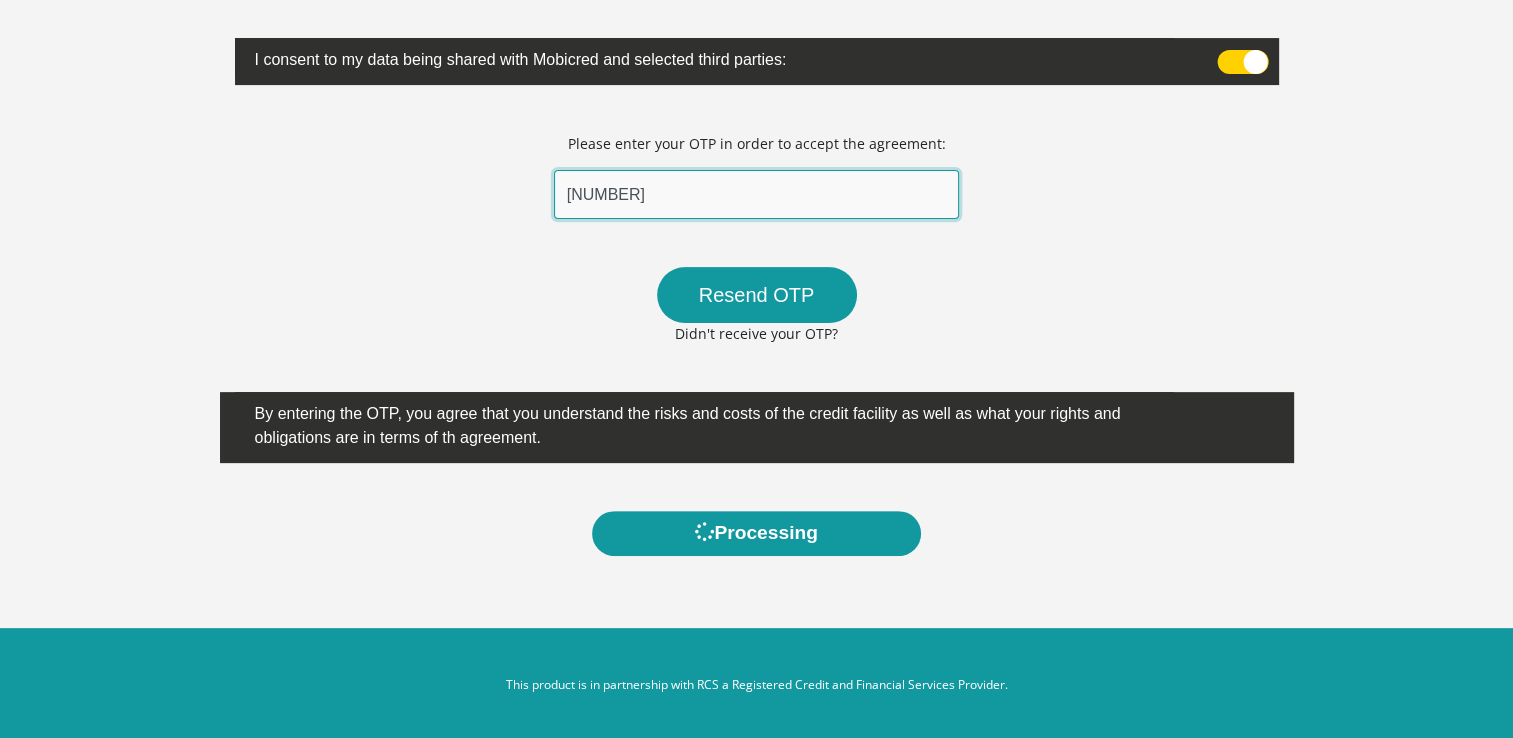 scroll, scrollTop: 0, scrollLeft: 0, axis: both 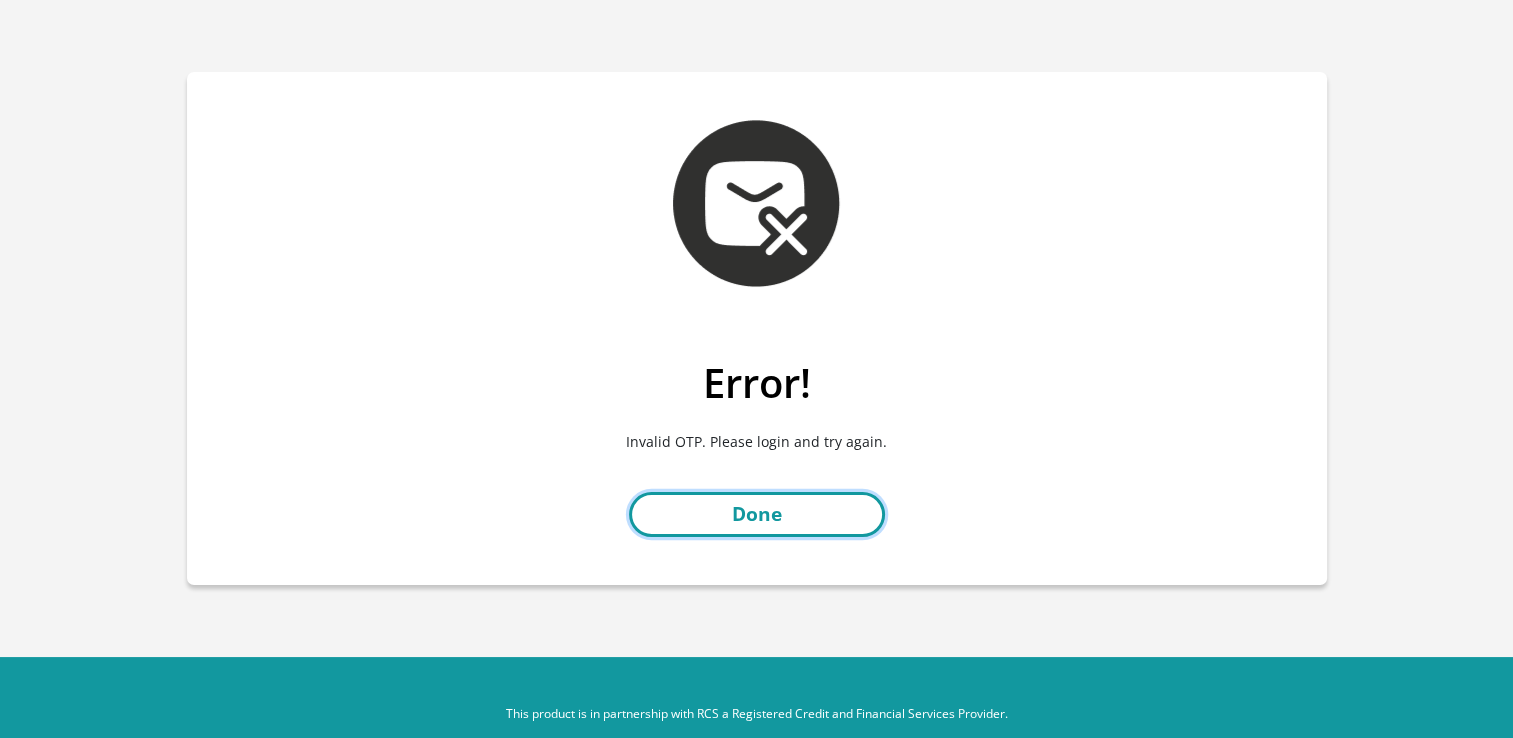 click on "Done" at bounding box center [757, 514] 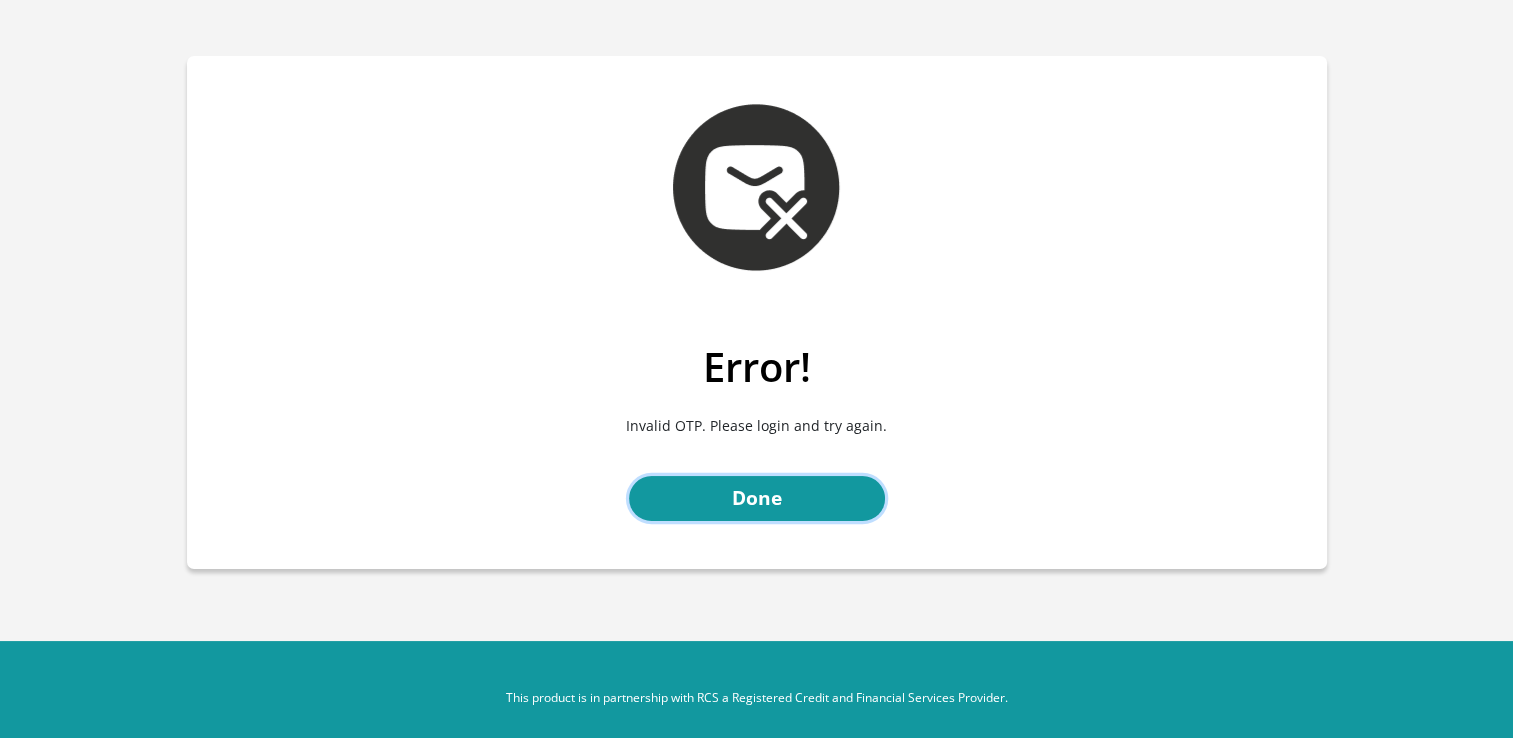 scroll, scrollTop: 31, scrollLeft: 0, axis: vertical 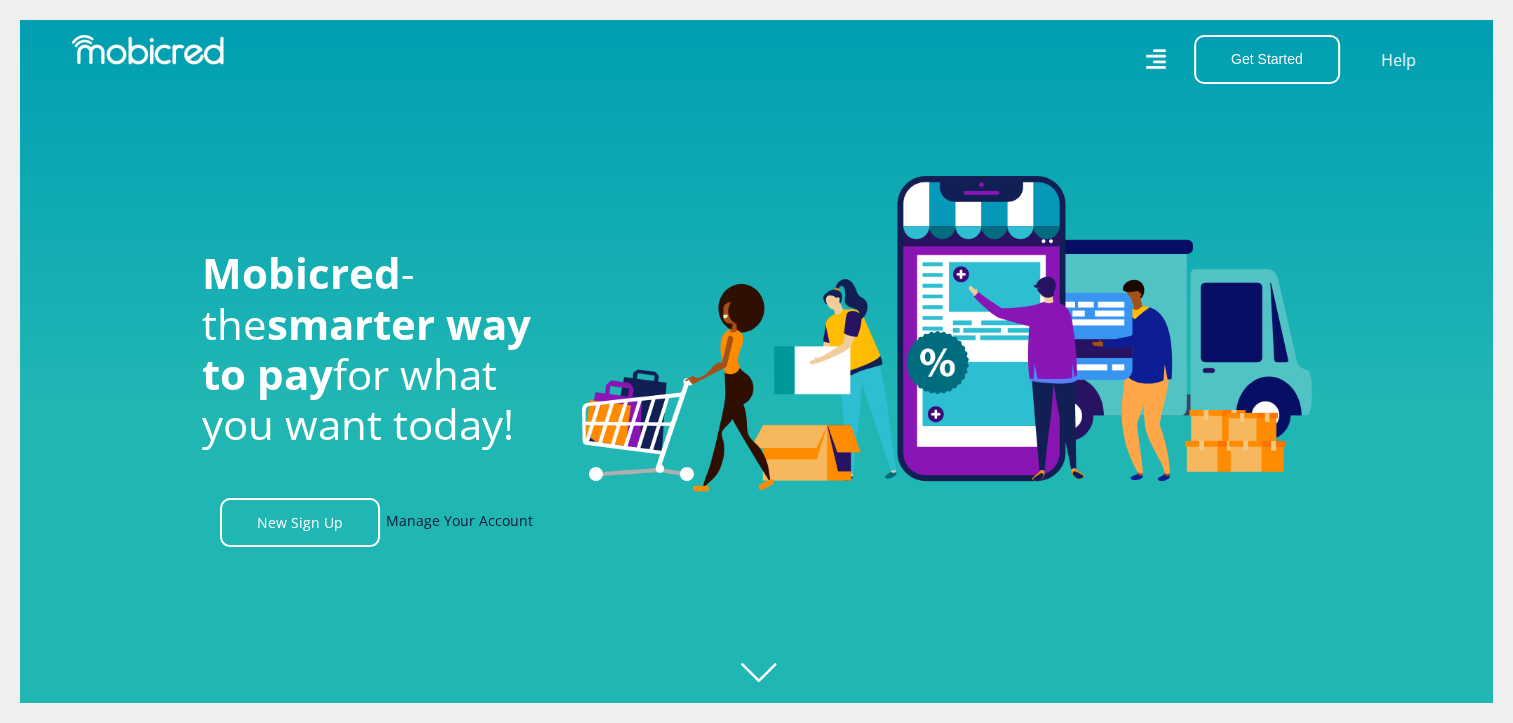 click on "Manage Your Account" at bounding box center (459, 522) 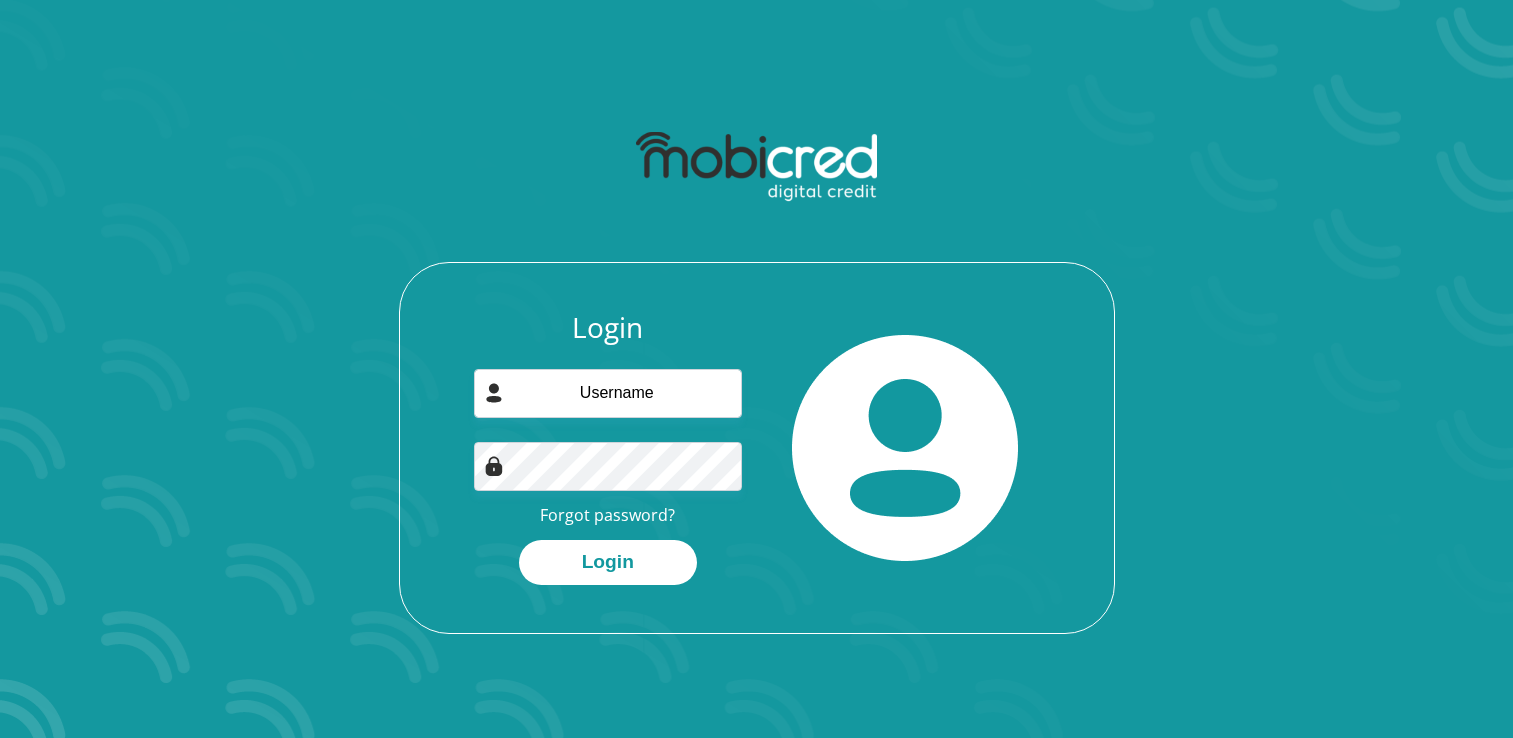 scroll, scrollTop: 0, scrollLeft: 0, axis: both 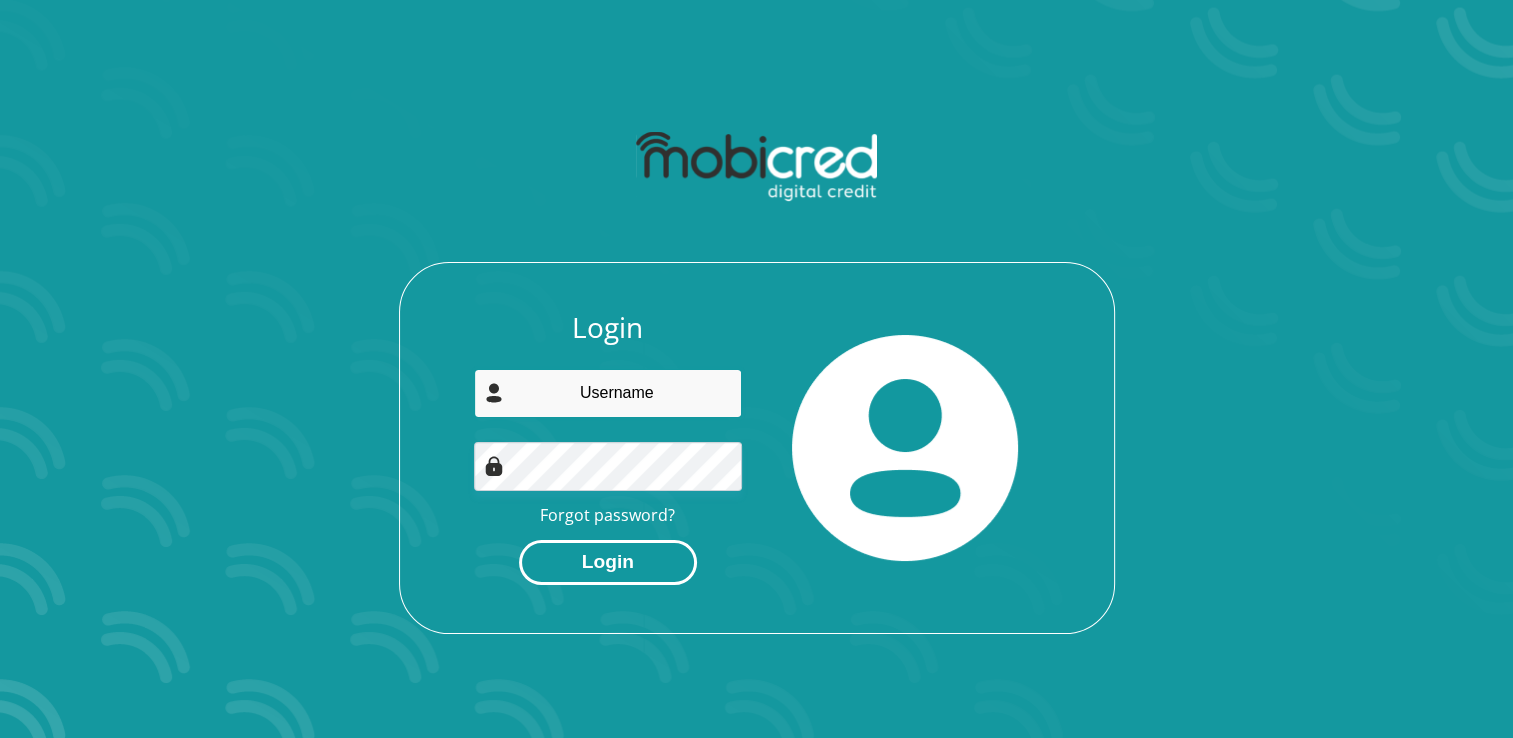 type on "jcoetzee39@gmail.com" 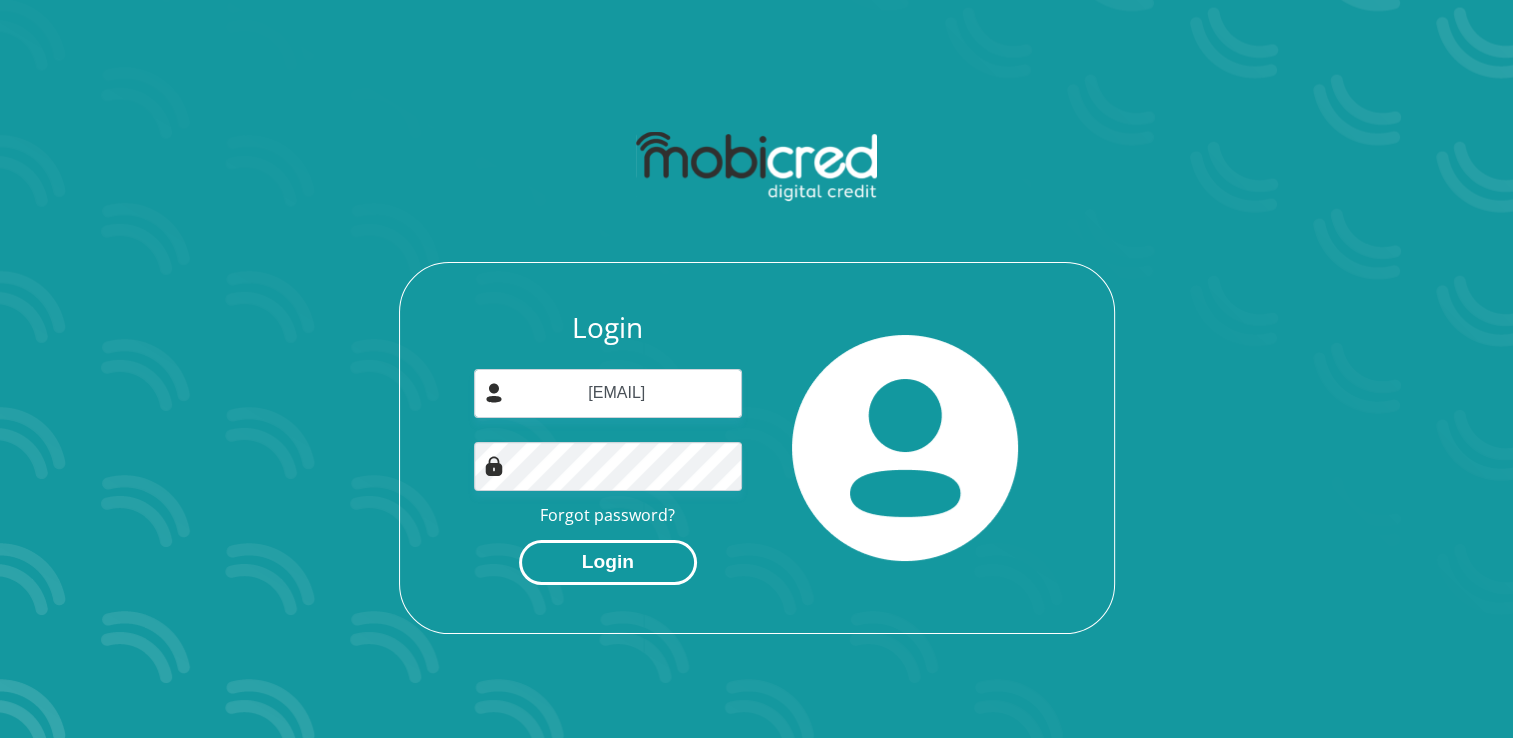 click on "Login" at bounding box center [608, 562] 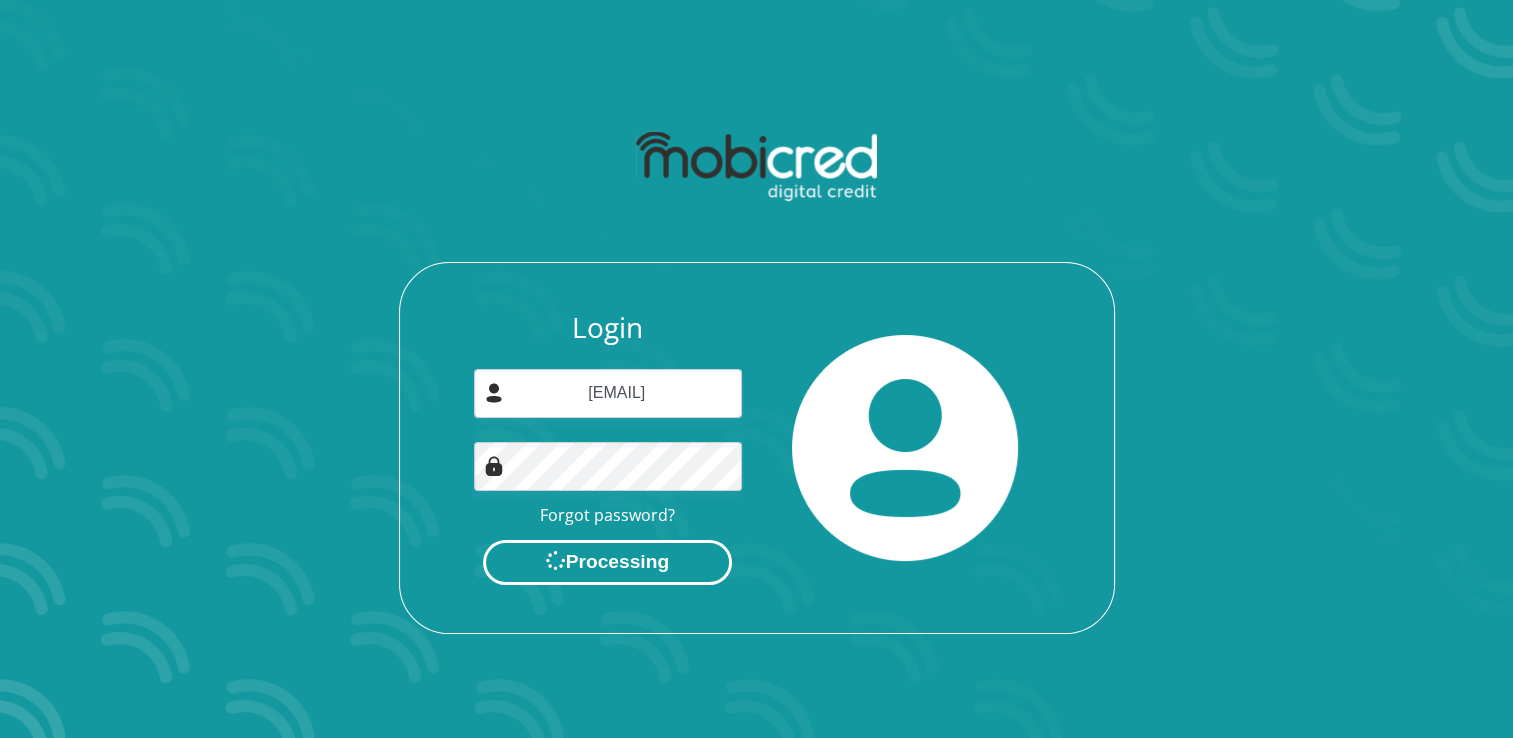 scroll, scrollTop: 0, scrollLeft: 0, axis: both 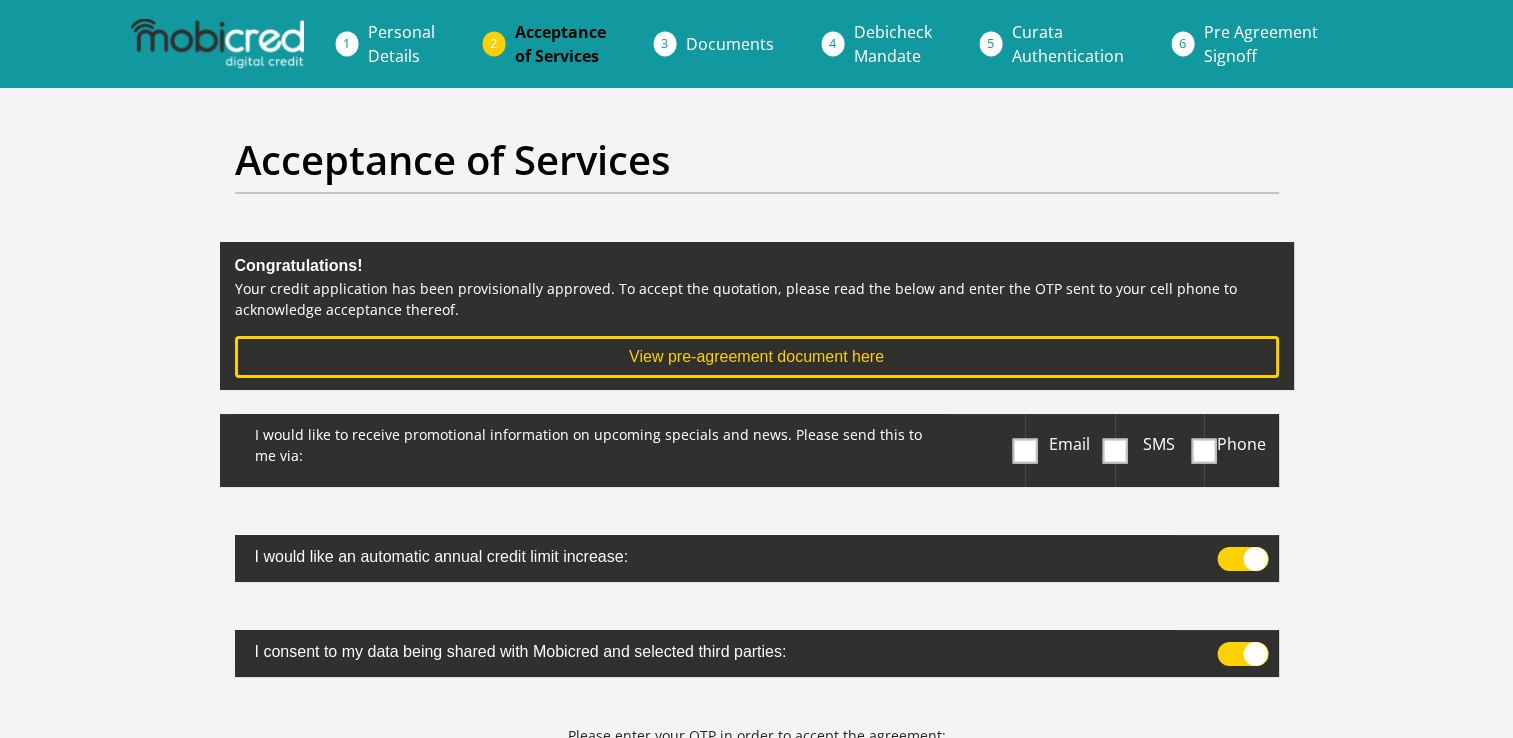click at bounding box center (1114, 450) 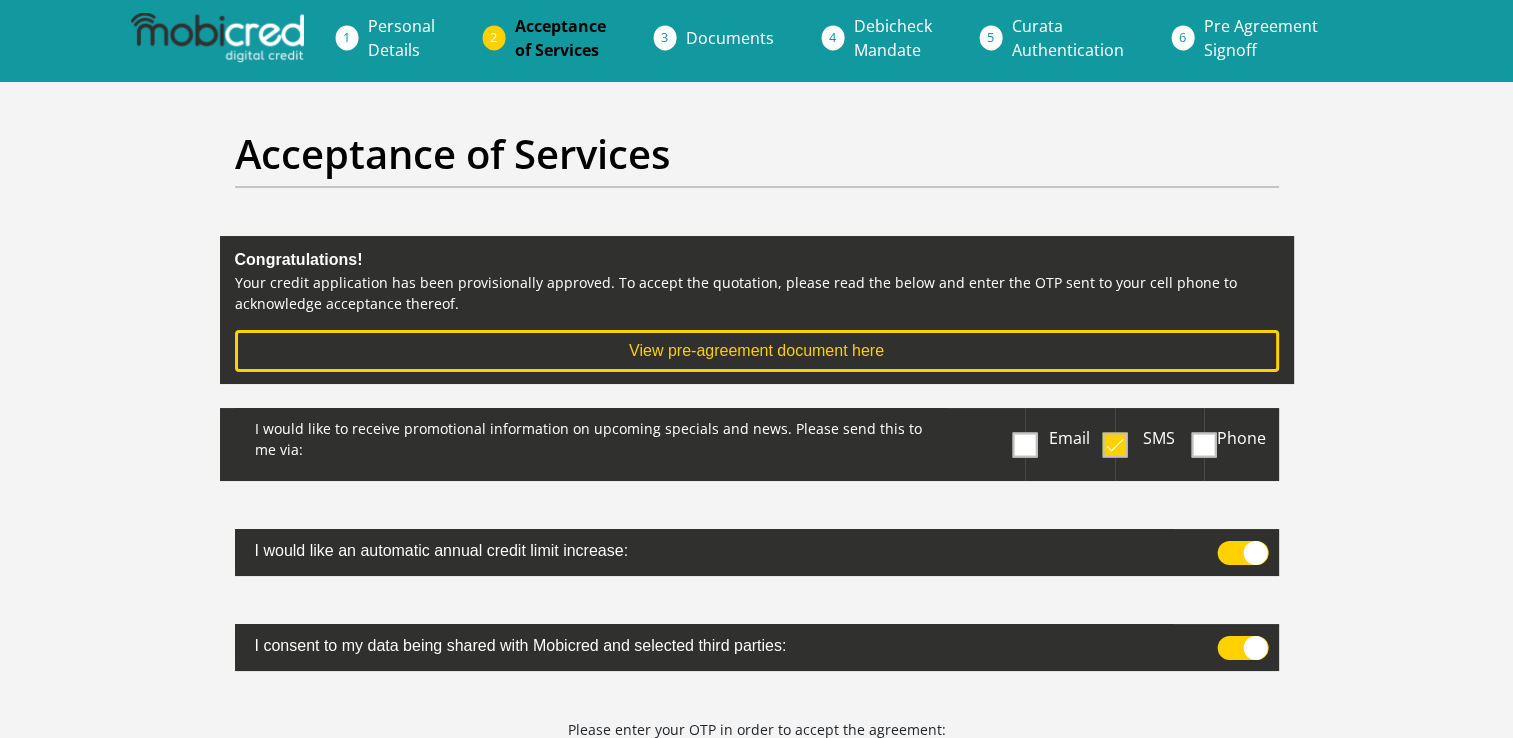 scroll, scrollTop: 400, scrollLeft: 0, axis: vertical 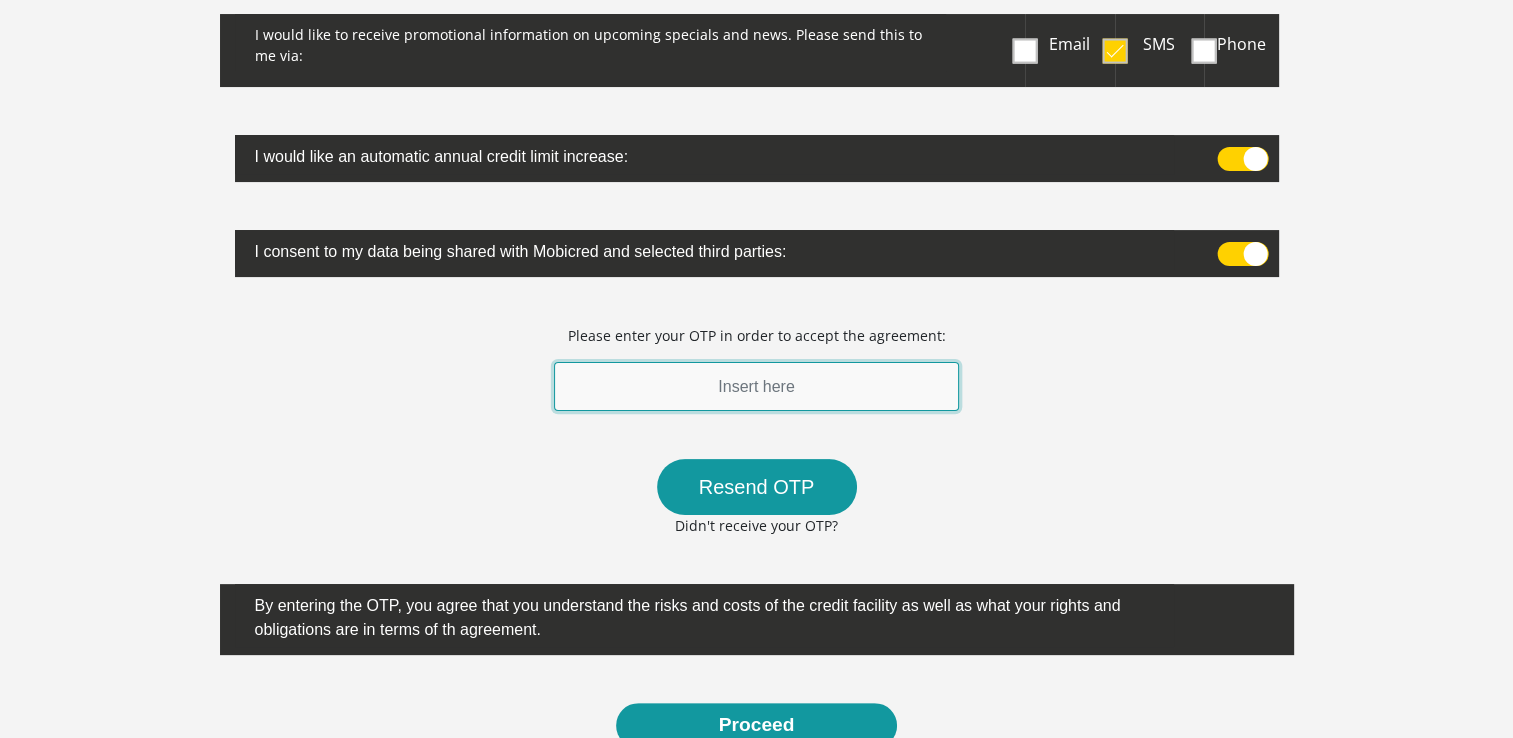 click at bounding box center [757, 386] 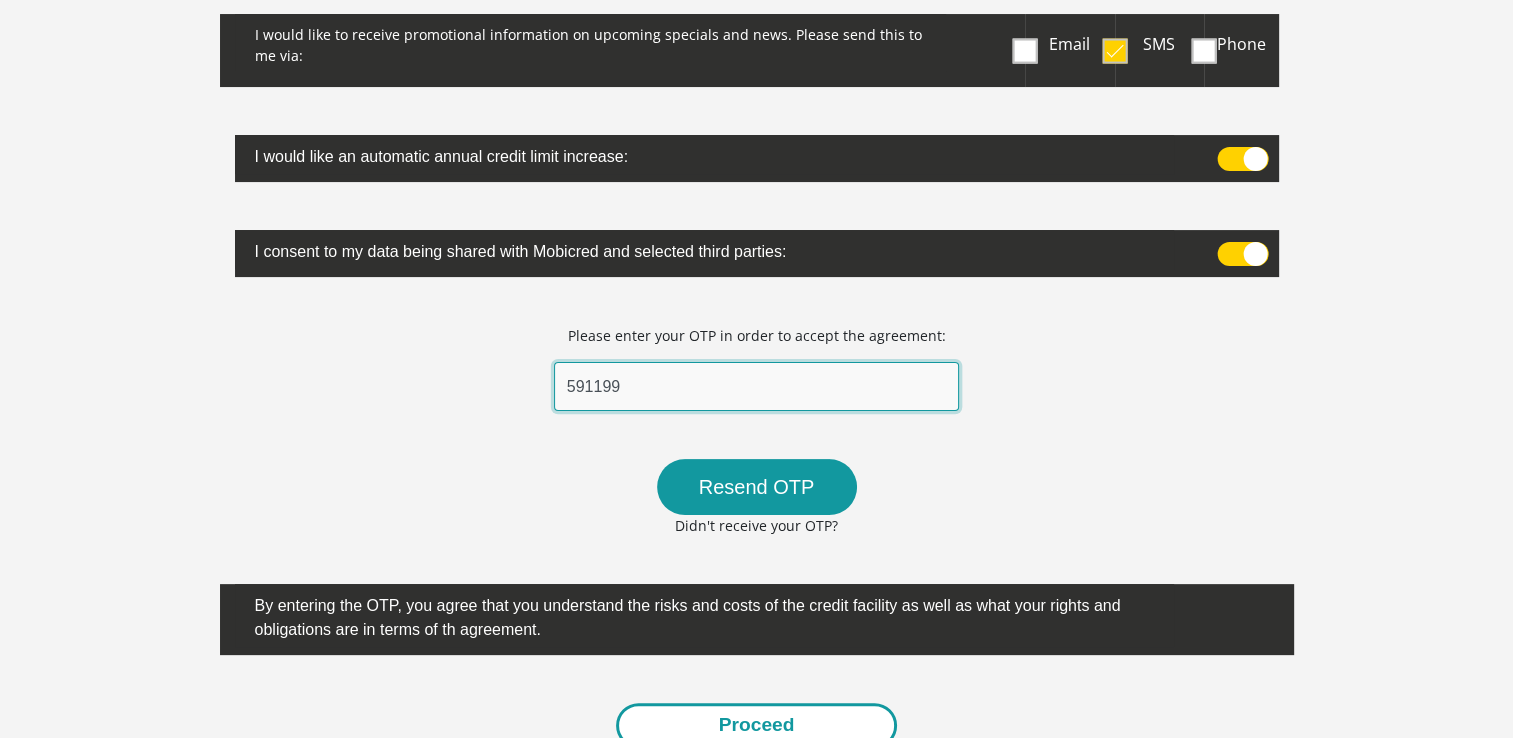 type on "591199" 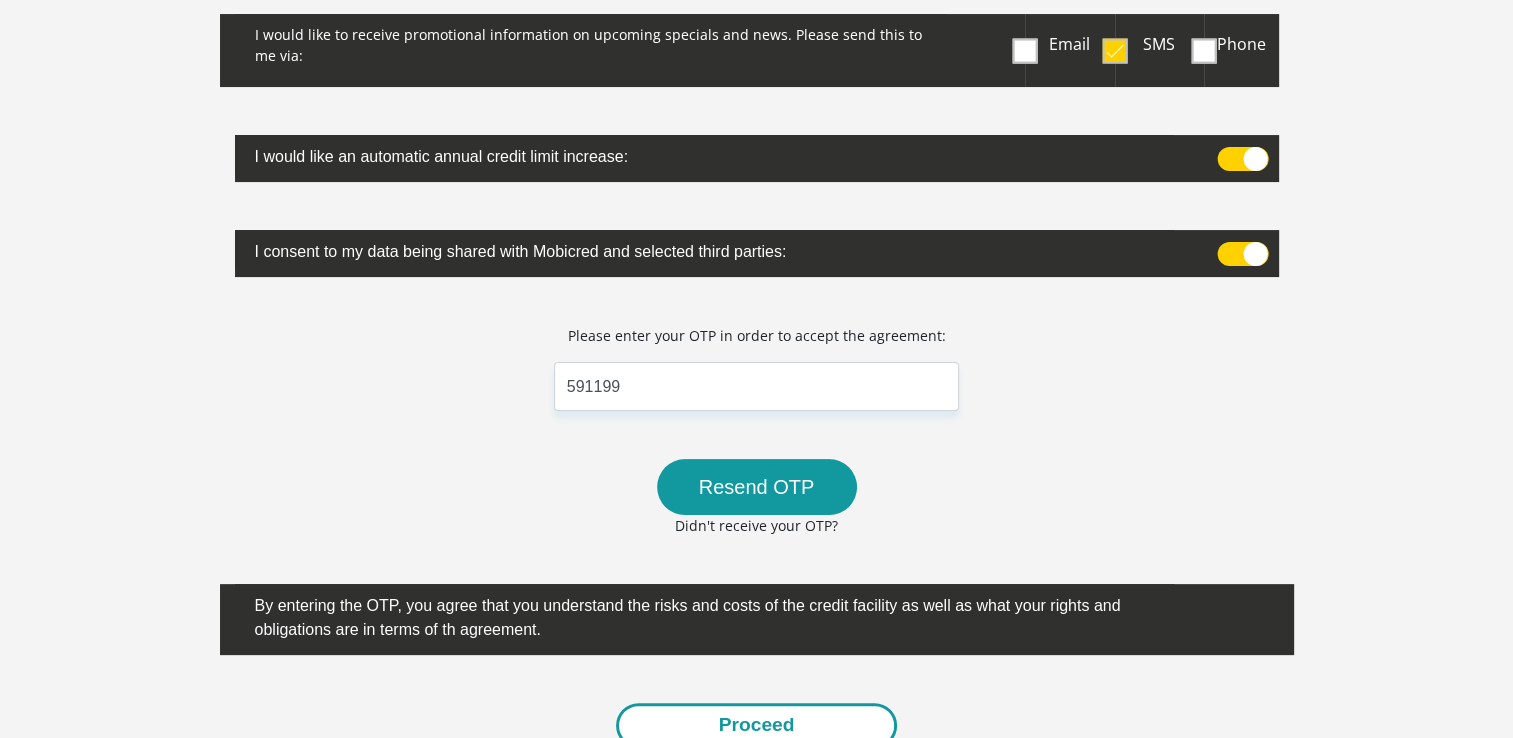 click on "Proceed" at bounding box center (757, 725) 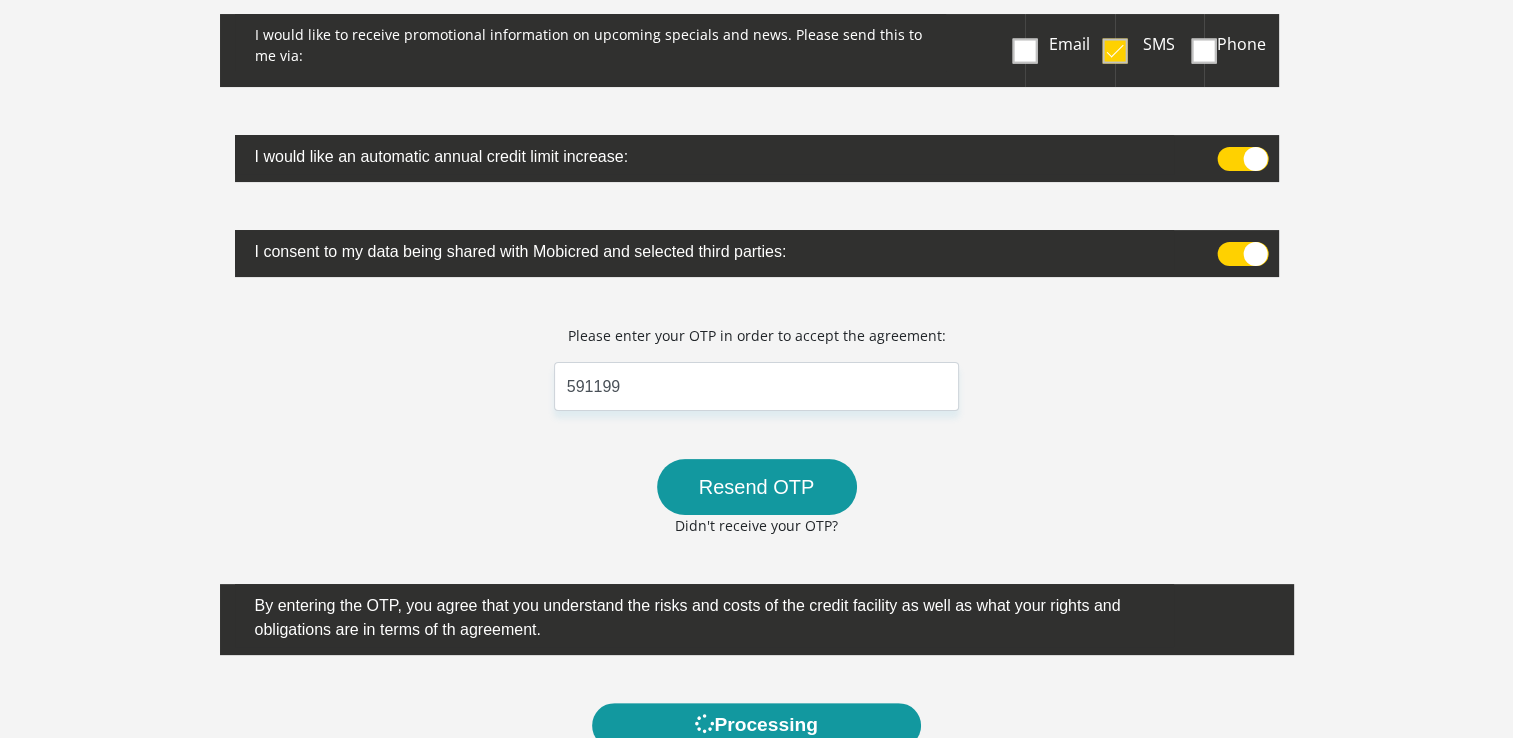 scroll, scrollTop: 0, scrollLeft: 0, axis: both 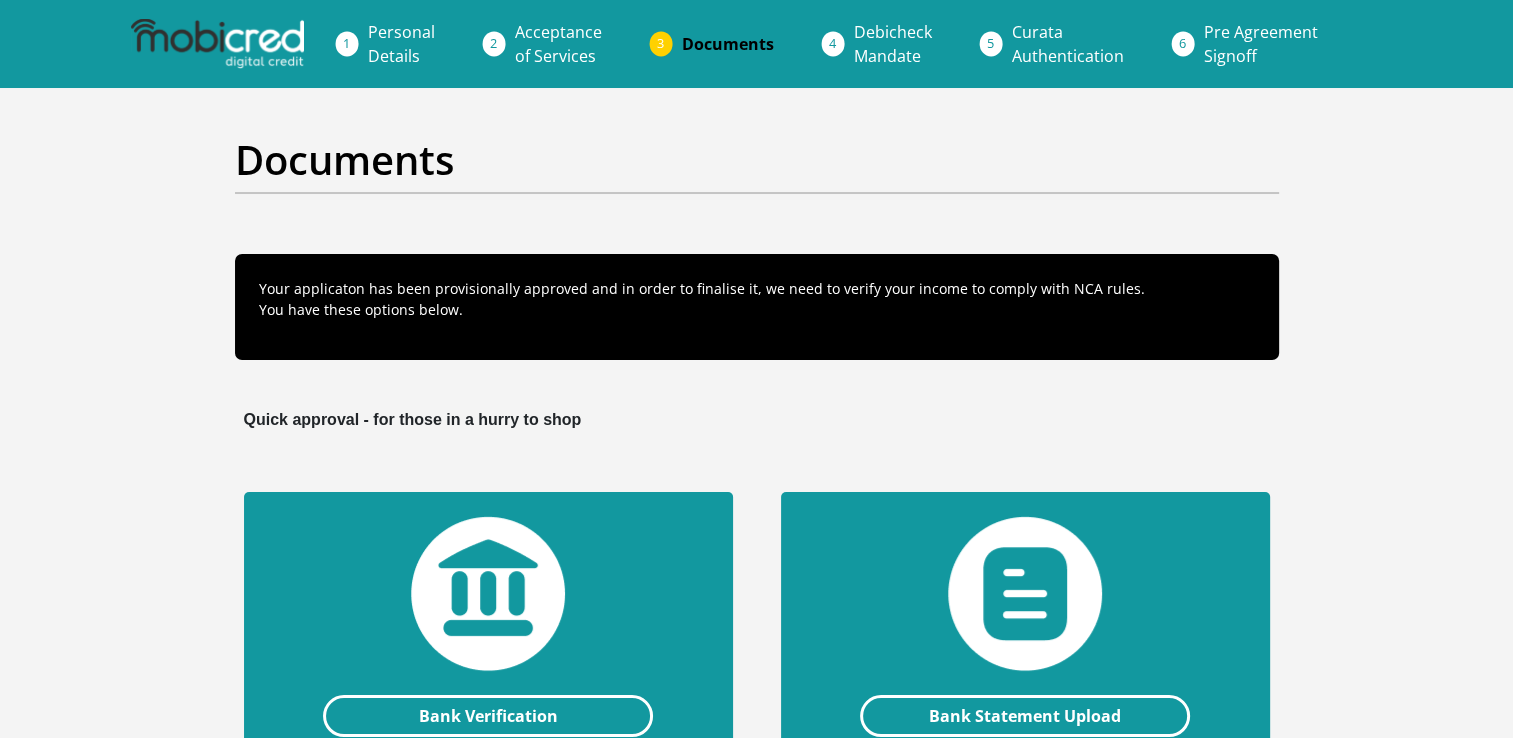 click on "Personal  Details
Acceptance  of Services
Documents
Debicheck   Mandate
Curata  Authentication
Pre Agreement  Signoff
Documents
Your applicaton has been provisionally approved and in order to finalise it,
we need to verify your income to comply with NCA rules. You have these options below.
Quick approval - for those in a hurry to shop
Bank Verification" at bounding box center (756, 696) 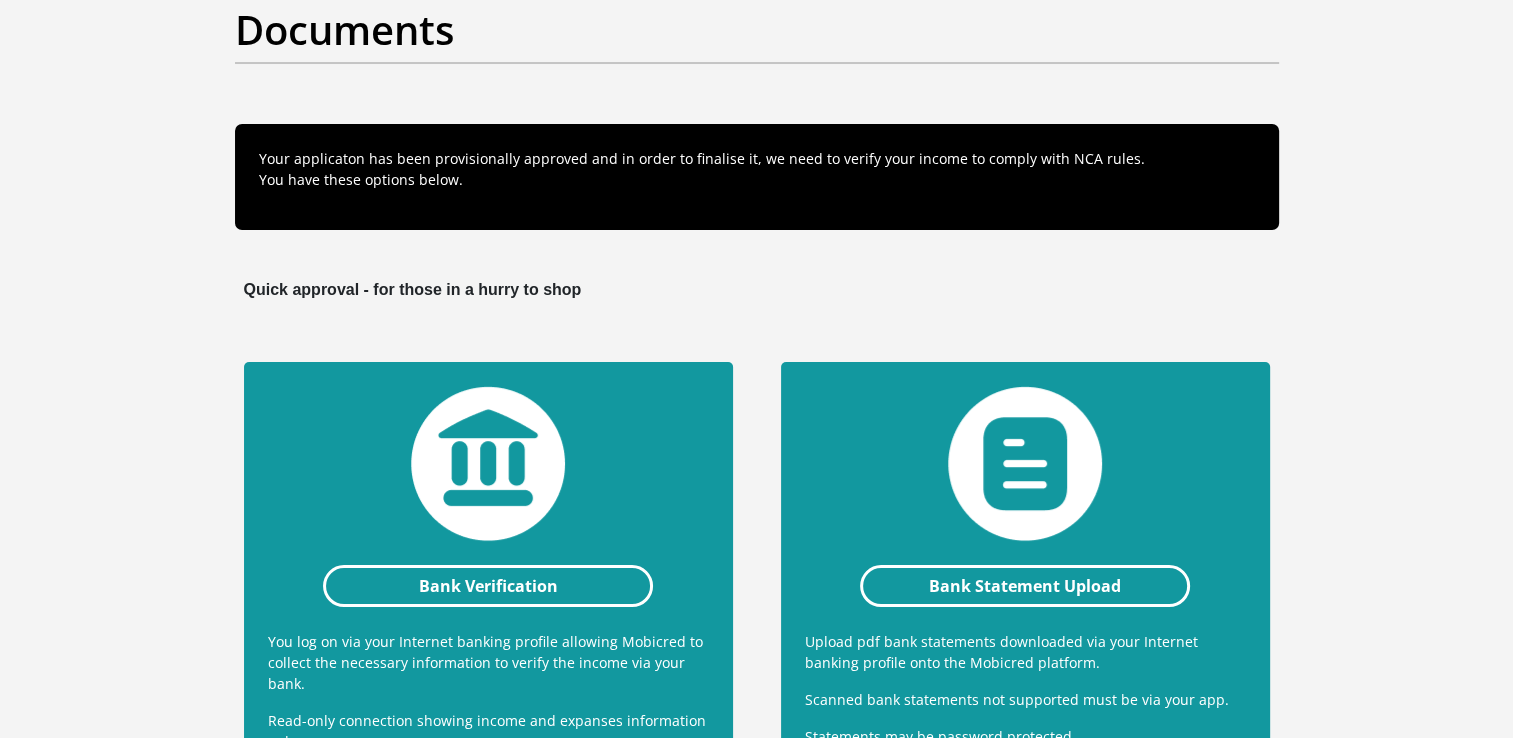scroll, scrollTop: 300, scrollLeft: 0, axis: vertical 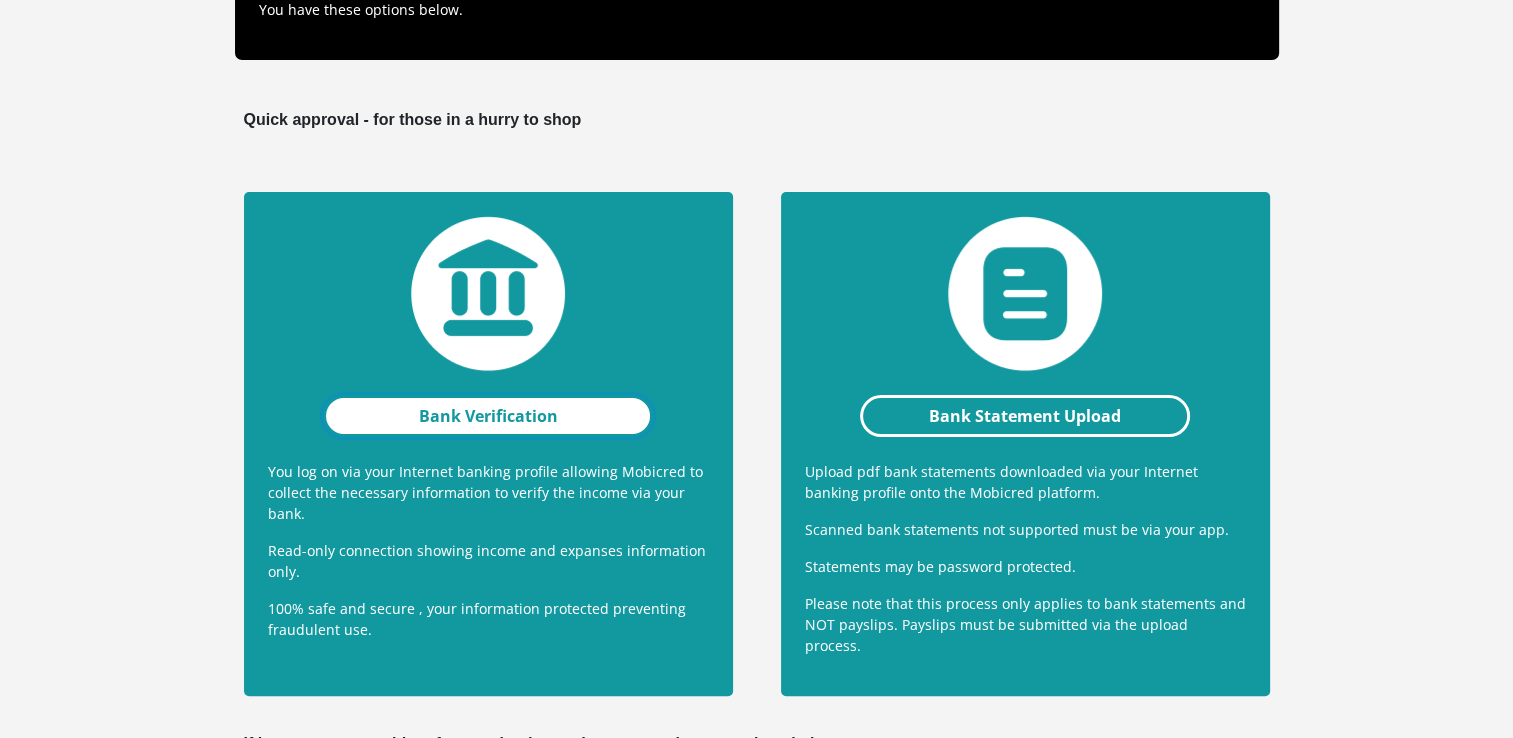 click on "Bank Verification" at bounding box center [488, 416] 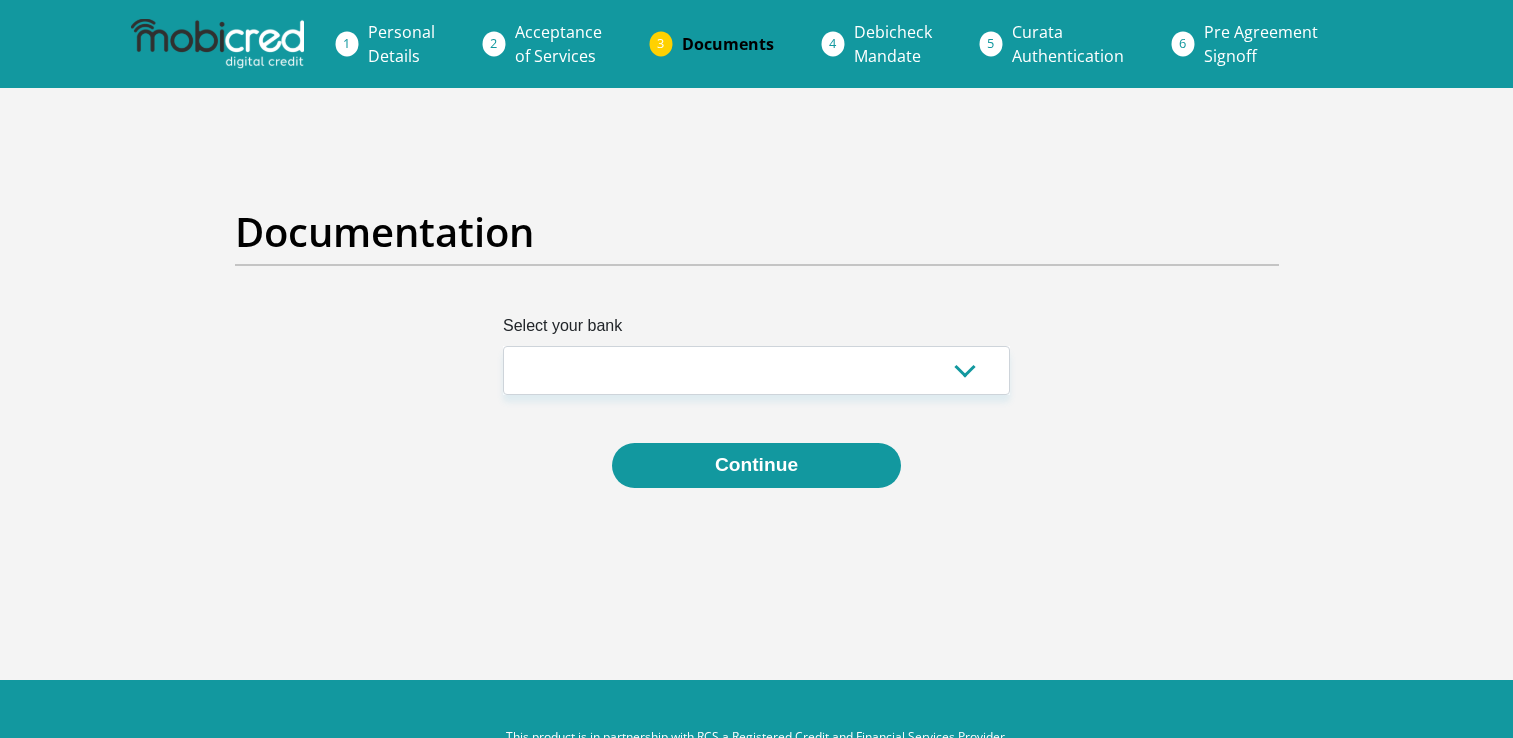 scroll, scrollTop: 0, scrollLeft: 0, axis: both 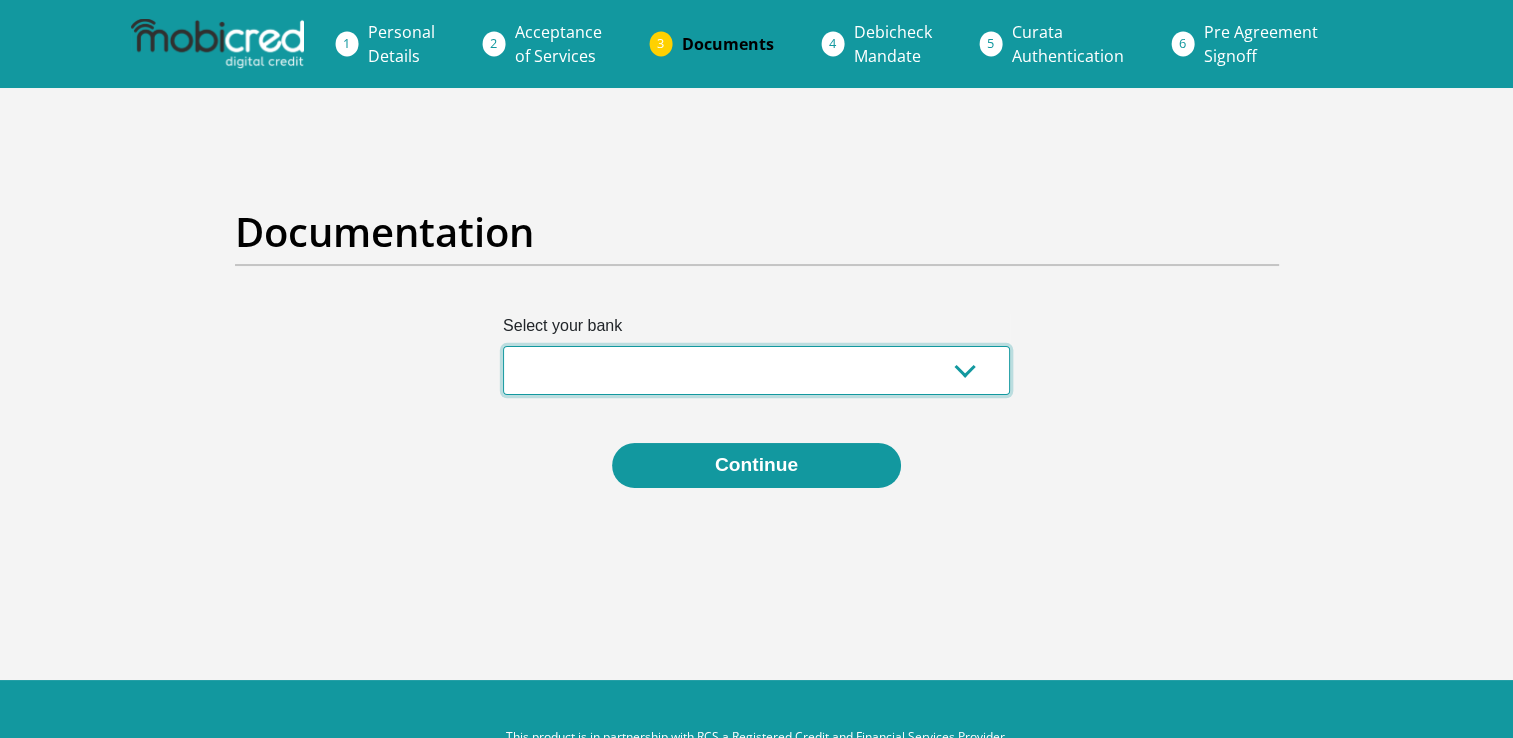 click on "Absa
Capitec Bank
Discovery Bank
First National Bank
Nedbank
Standard Bank
TymeBank" at bounding box center (756, 370) 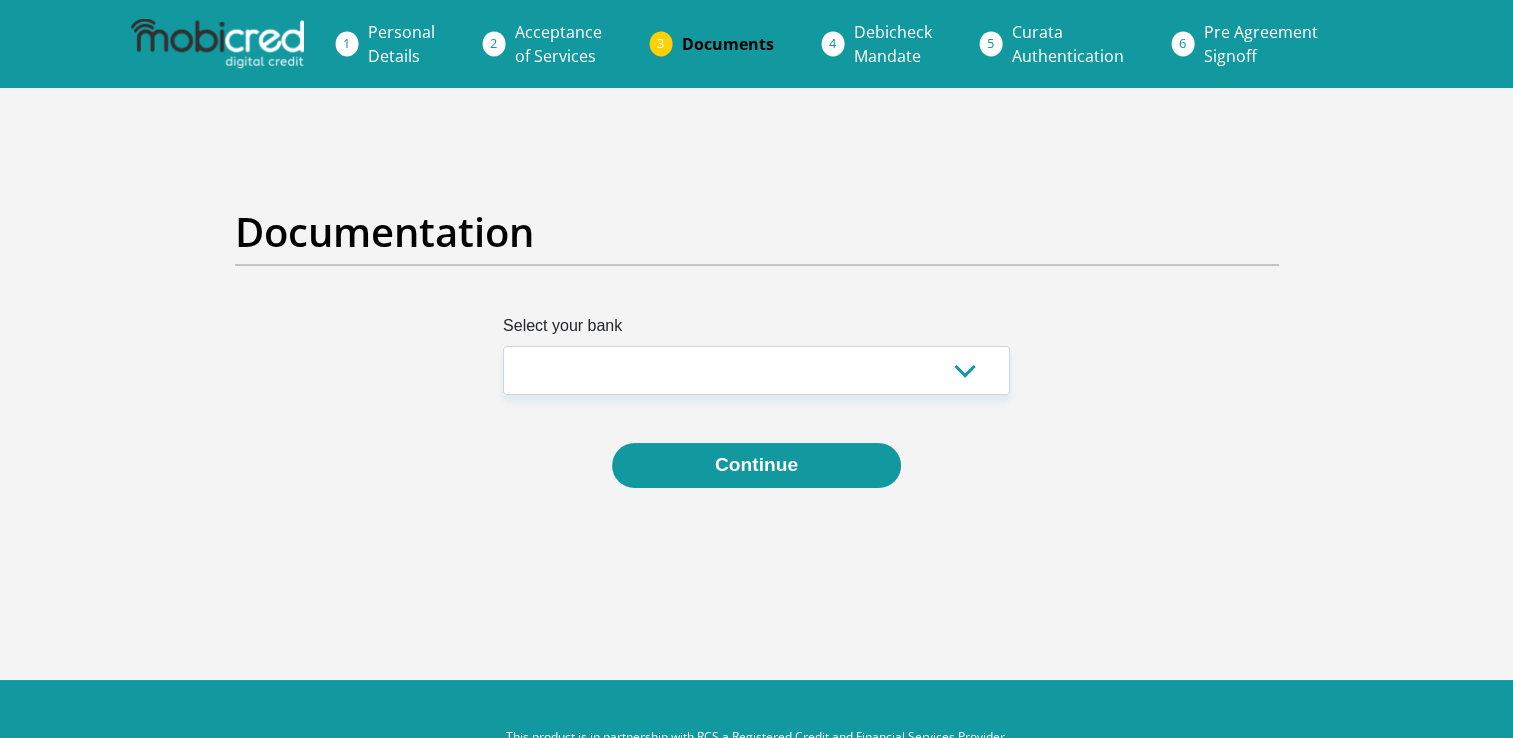 click on "Select your bank
Absa
Capitec Bank
Discovery Bank
First National Bank
Nedbank
Standard Bank
TymeBank
Continue" at bounding box center (757, 425) 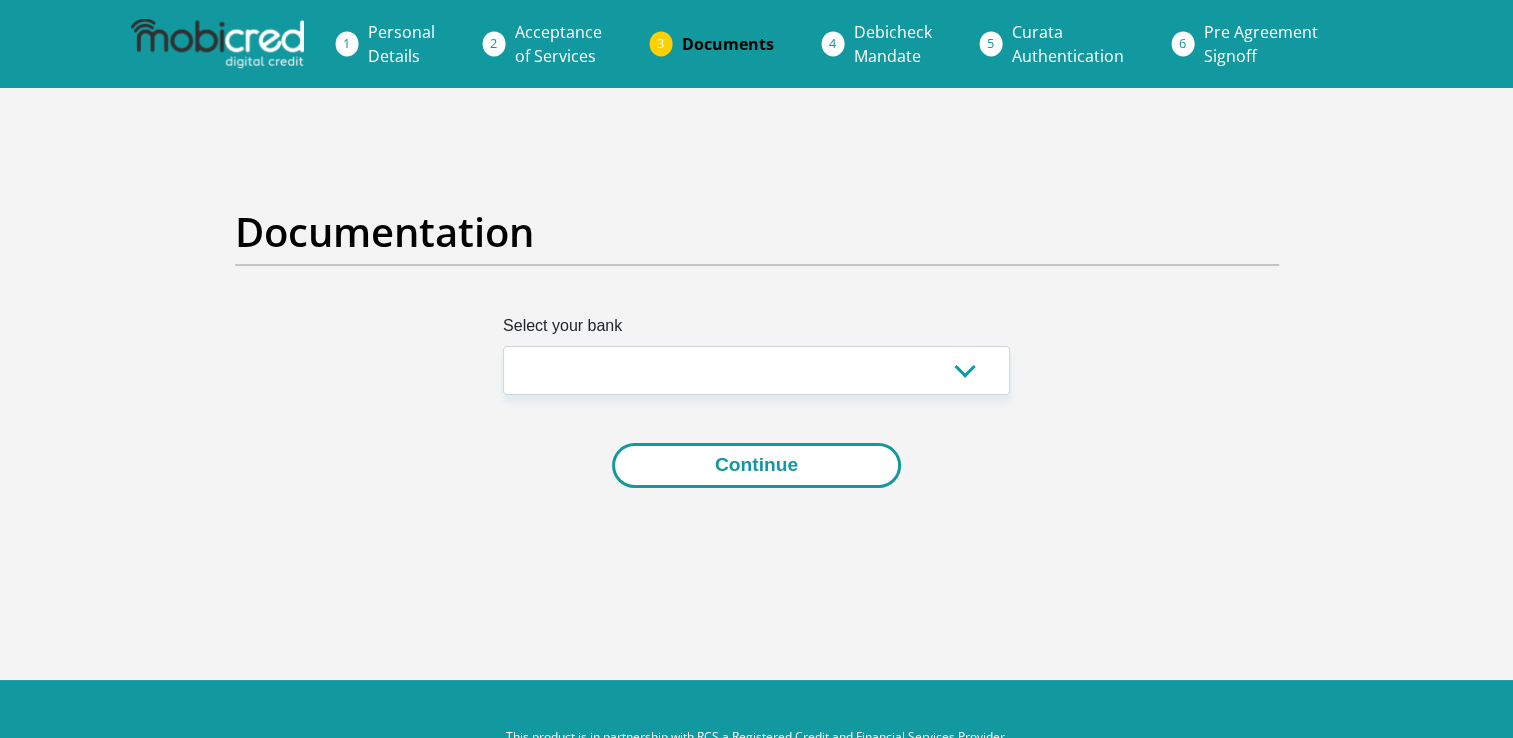 click on "Continue" at bounding box center (756, 465) 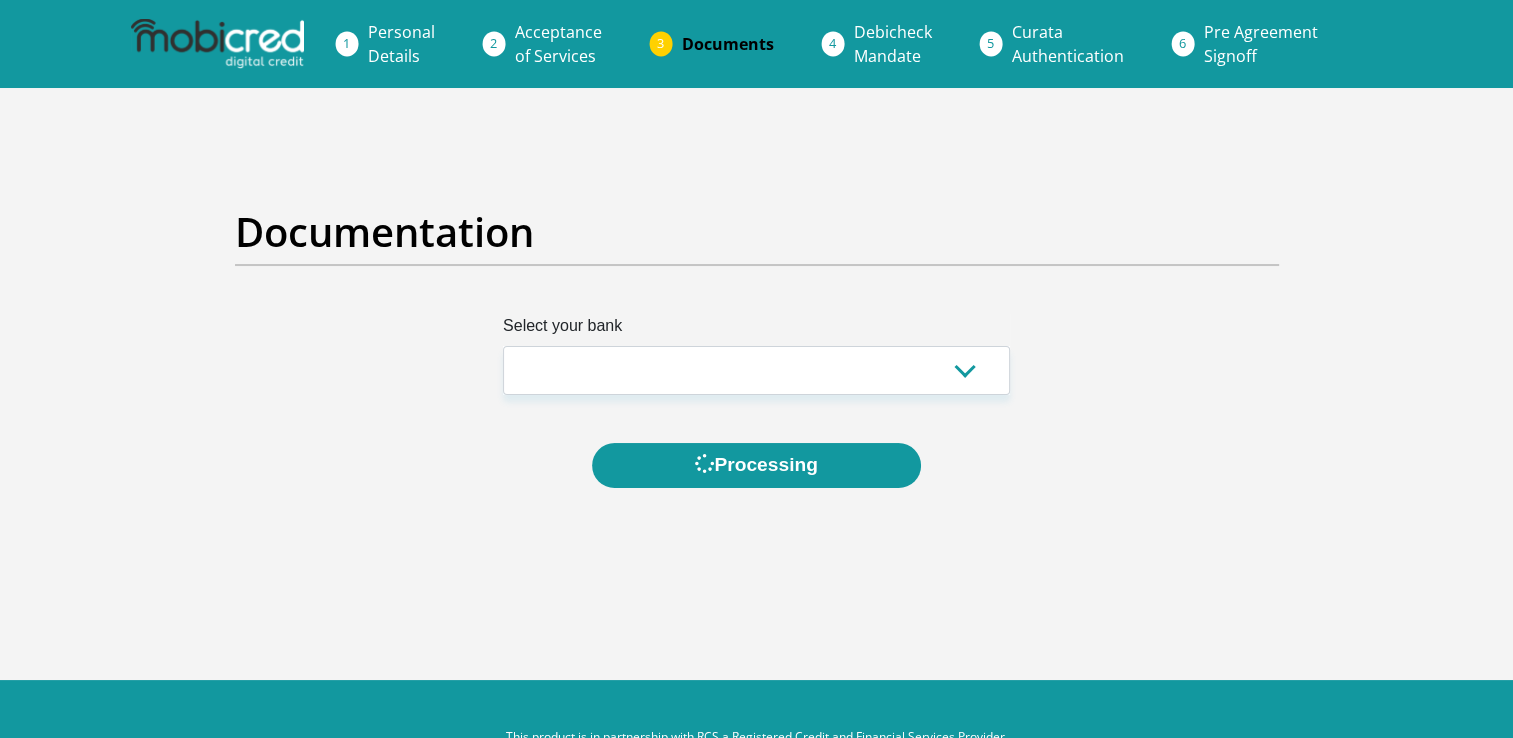 scroll, scrollTop: 0, scrollLeft: 0, axis: both 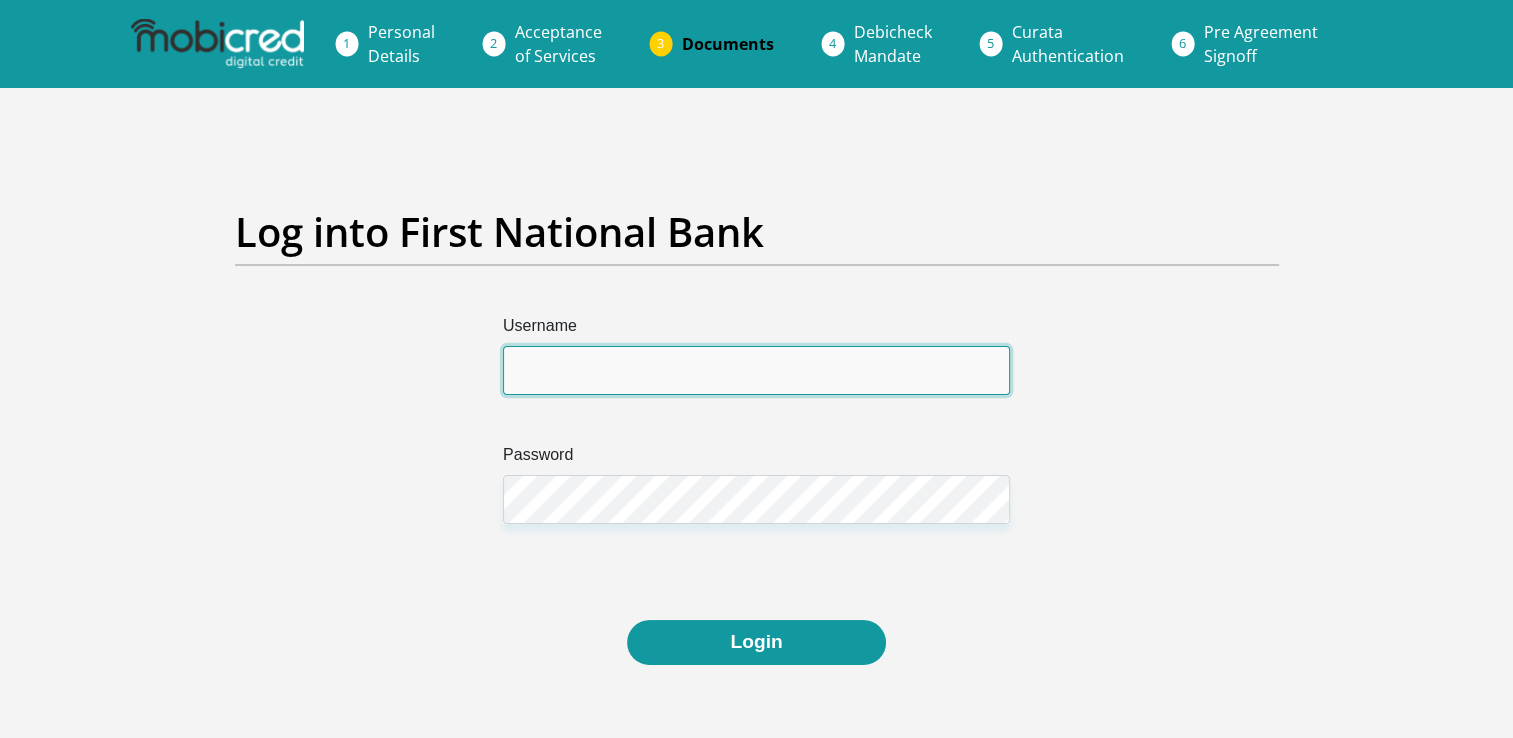 click on "Username" at bounding box center [756, 370] 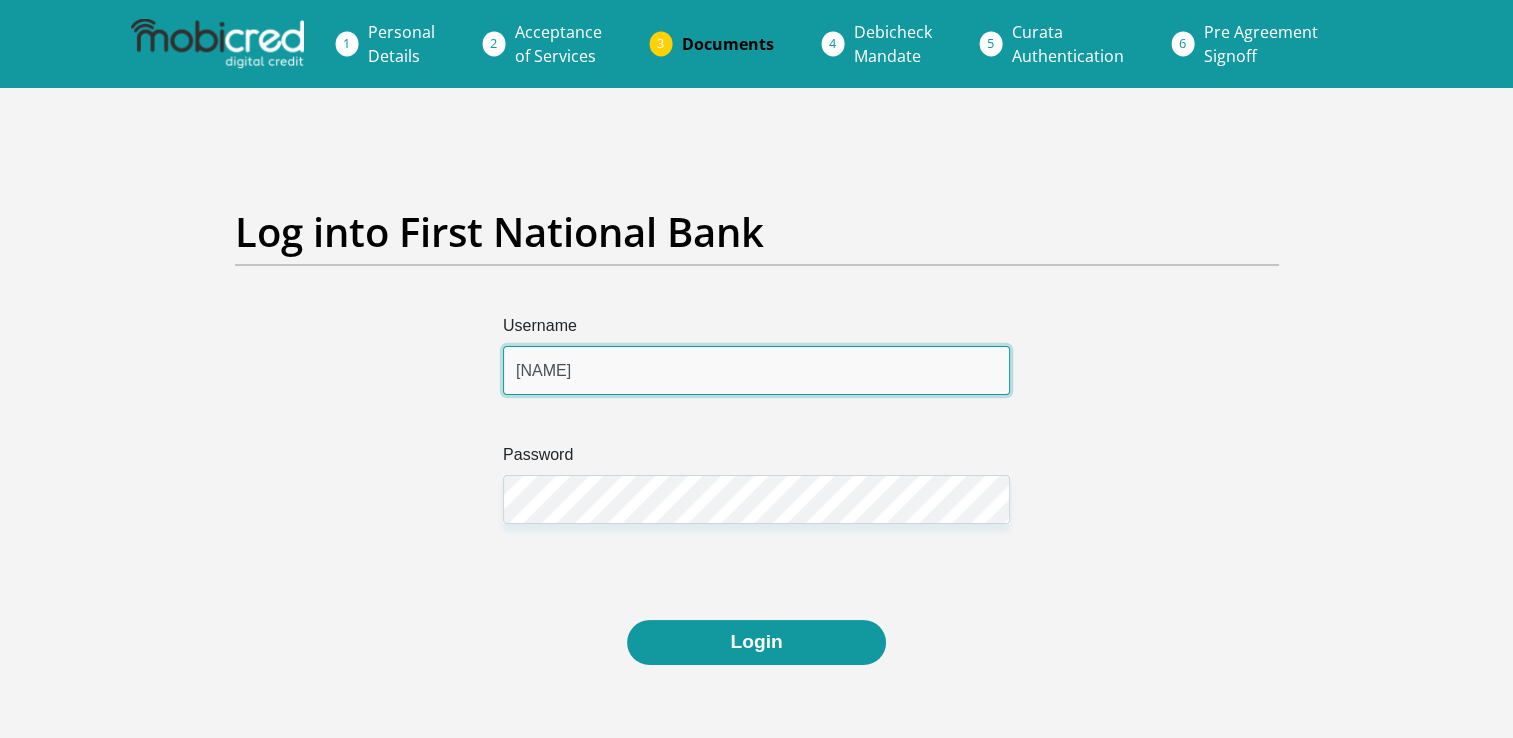 type on "j" 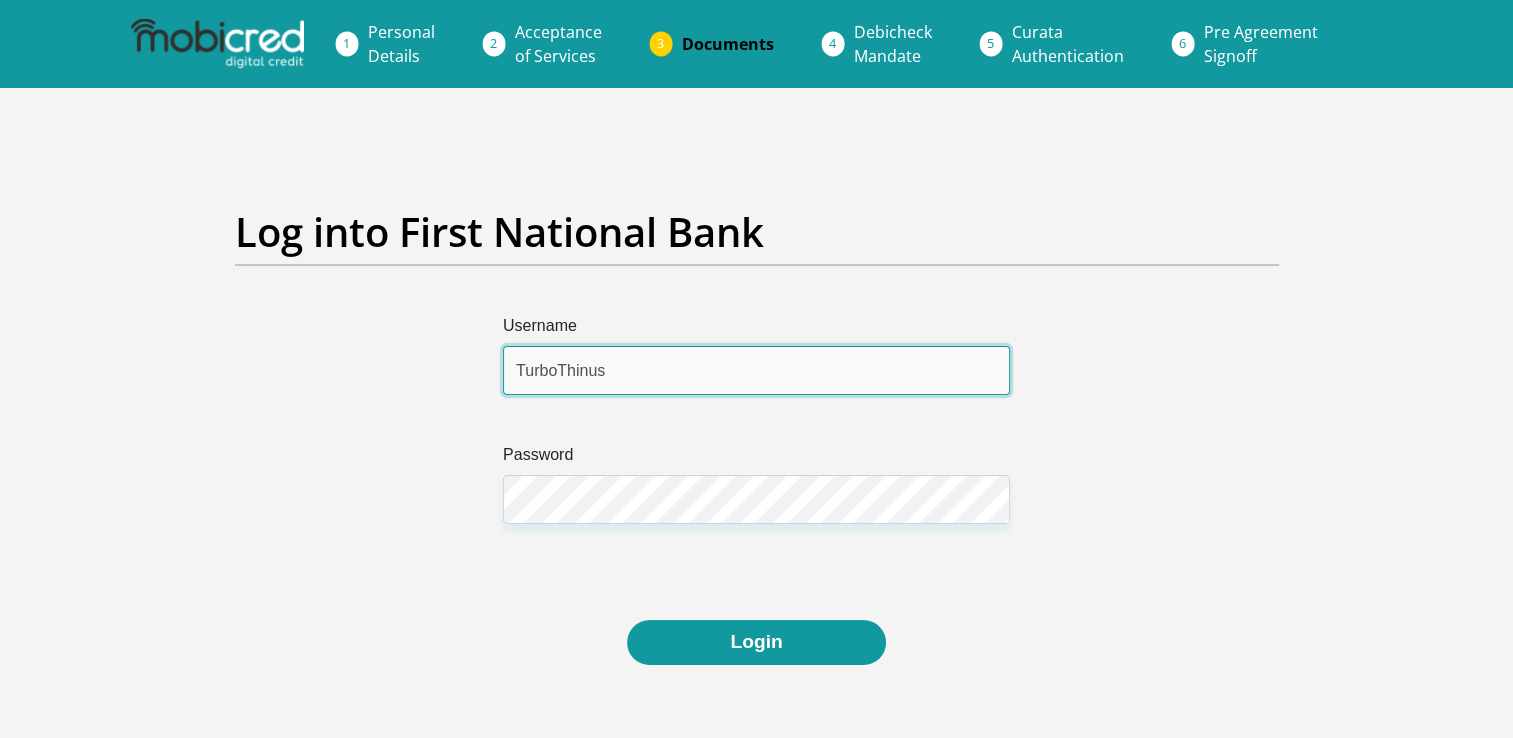 type on "TurboThinus" 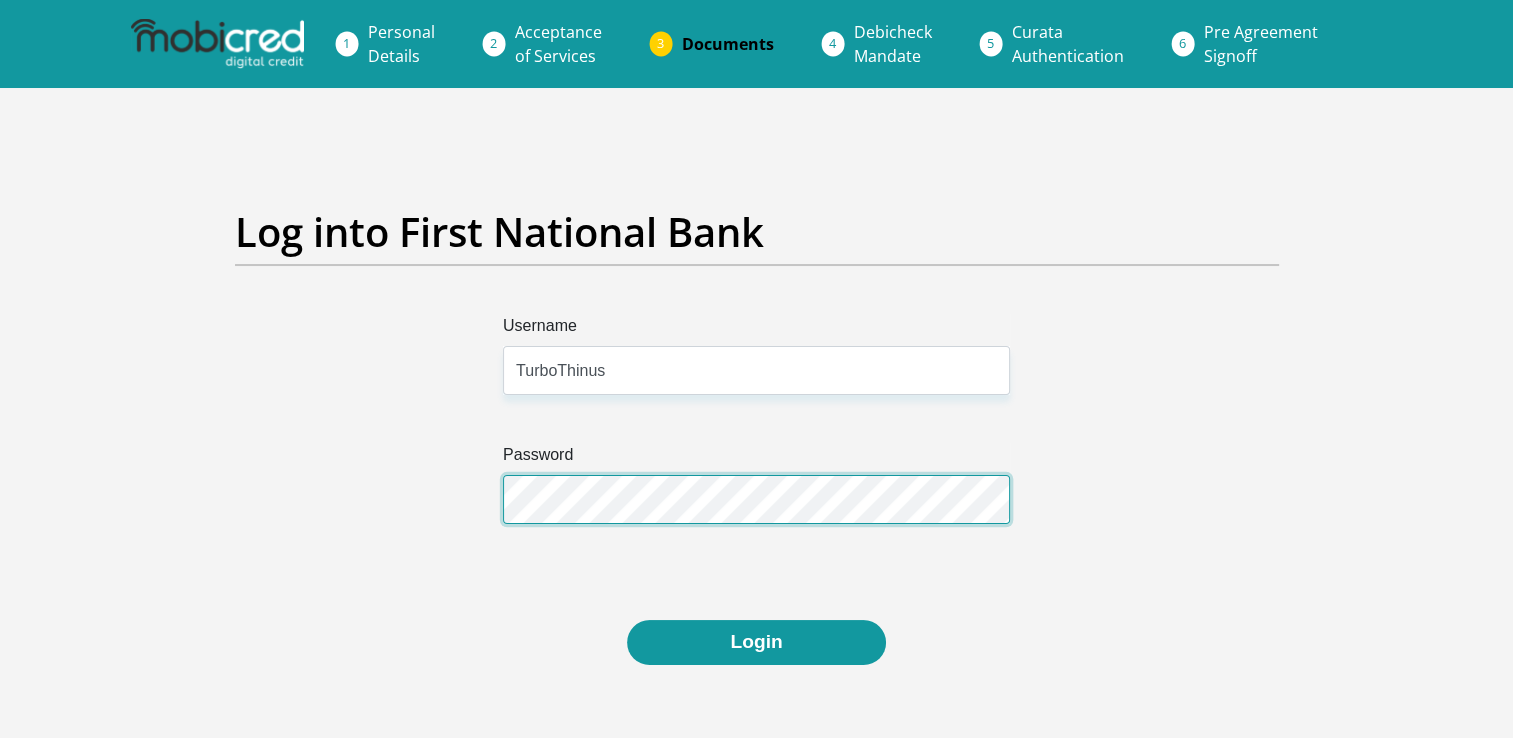 click on "Login" at bounding box center [756, 642] 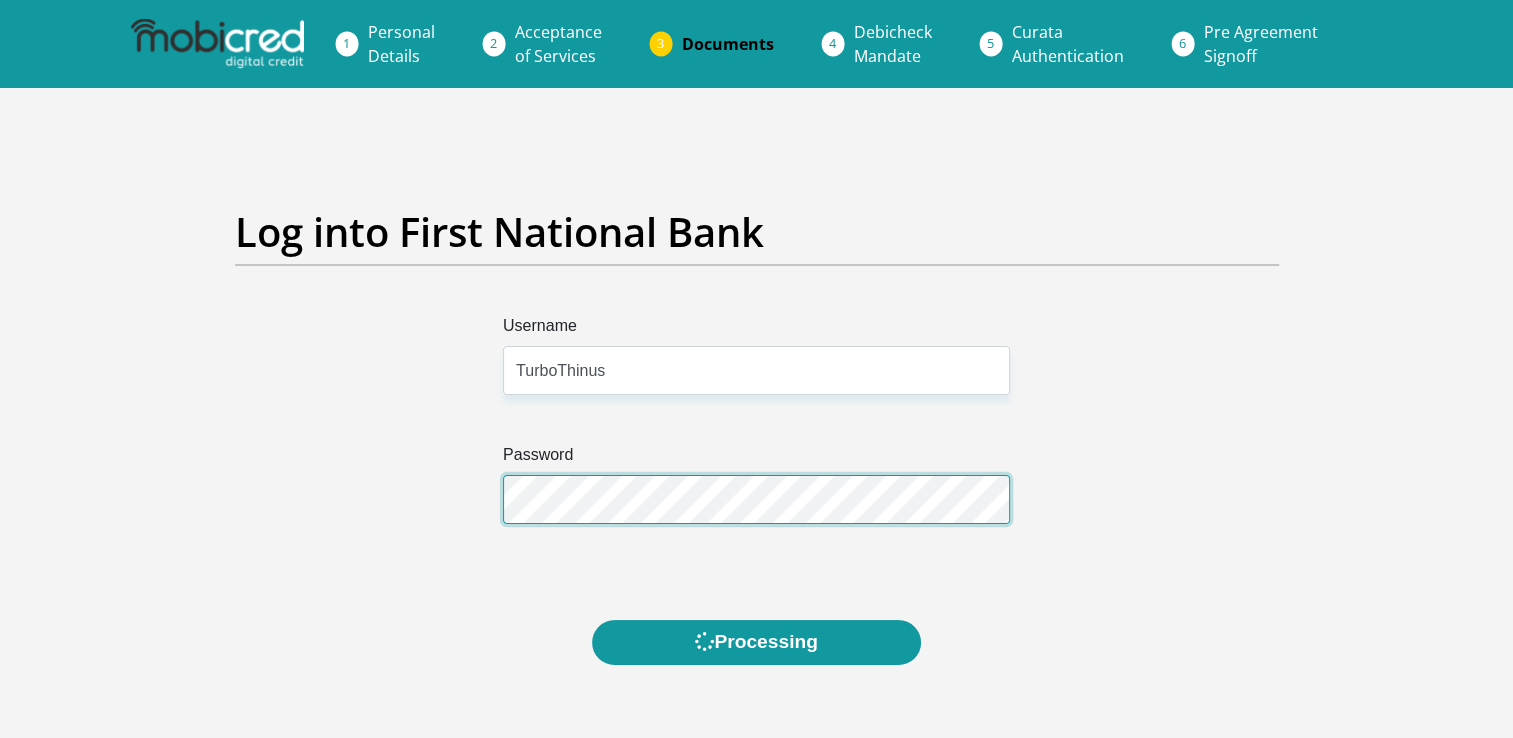 scroll, scrollTop: 0, scrollLeft: 0, axis: both 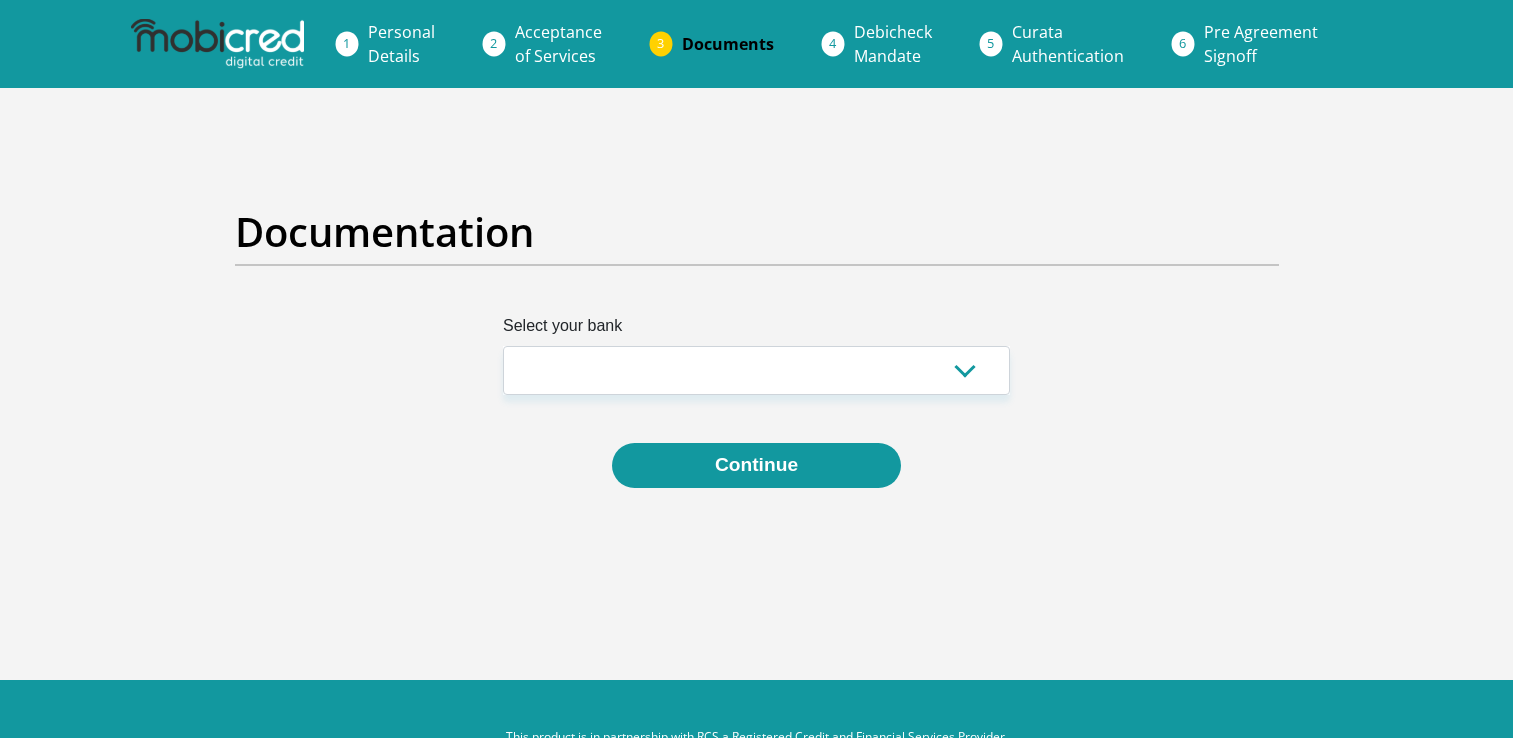select on "{"id":"1","title":"First National Bank","institution":"Rand Merchant Bank","alias":"fnb","country":"[COUNTRY]","branch_code":250655,"login_fields":[{"title":"Username","name":"field1","placeholder":"[USERNAME]"},{"title":"Password","name":"field2","placeholder":"[PASSWORD]"}]}" 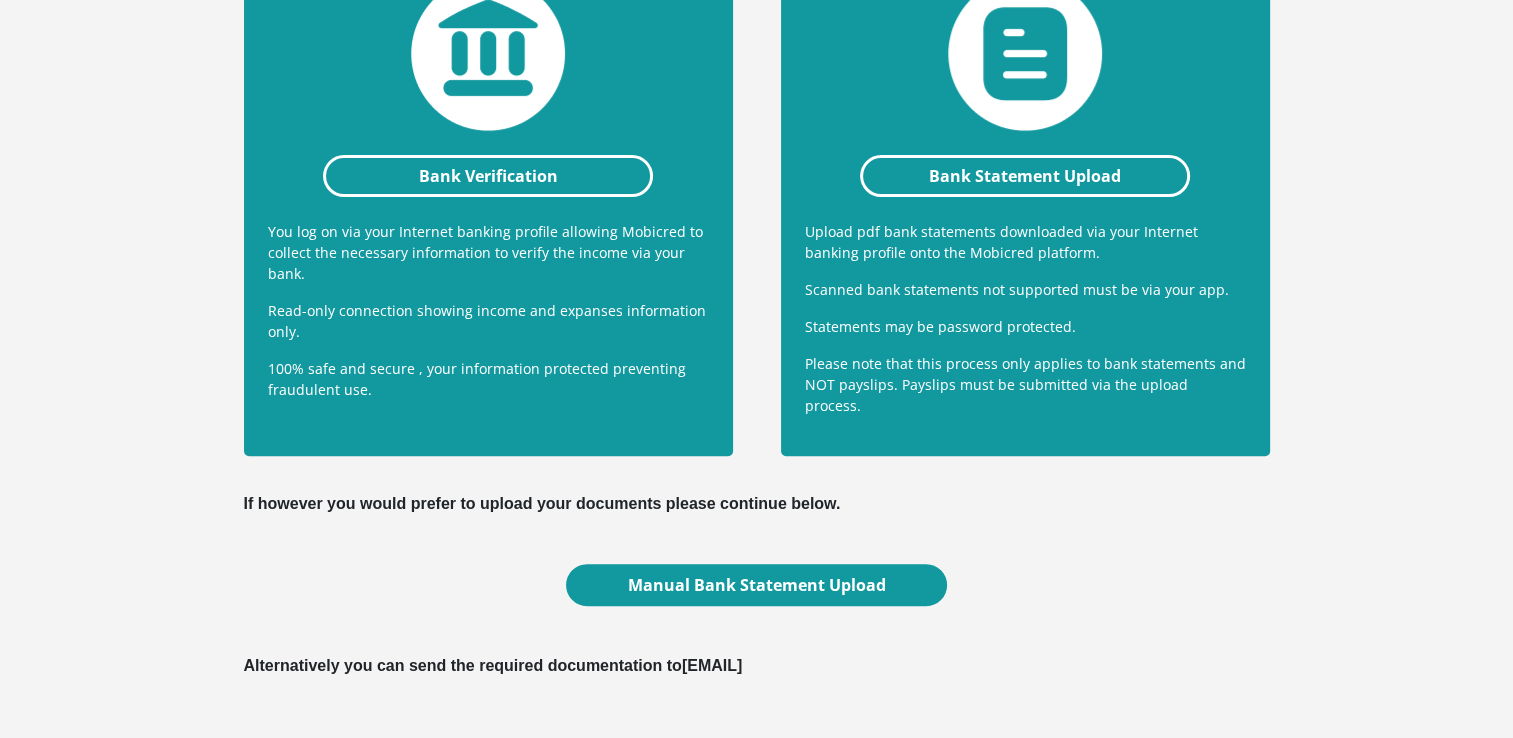 scroll, scrollTop: 435, scrollLeft: 0, axis: vertical 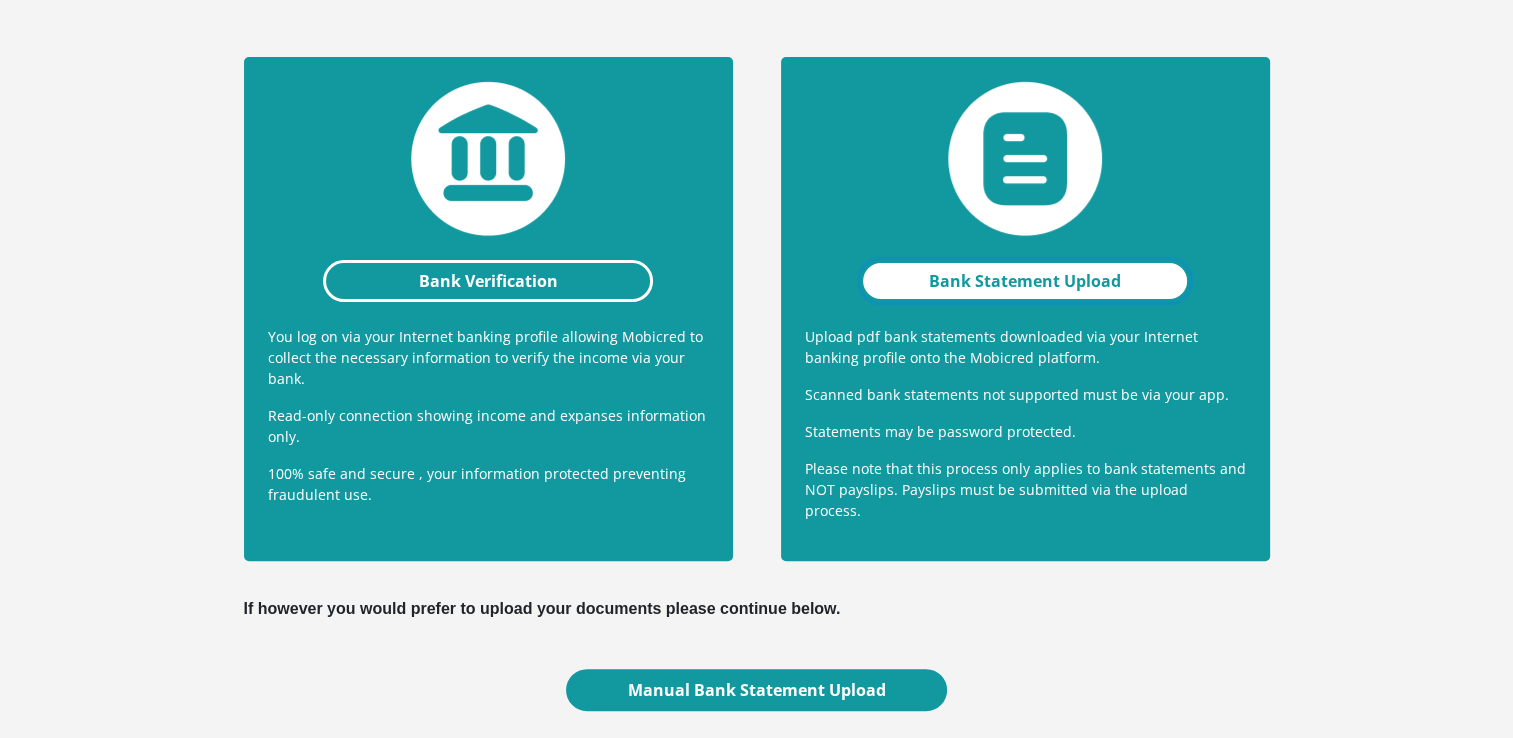 click on "Bank Statement Upload" at bounding box center (1025, 281) 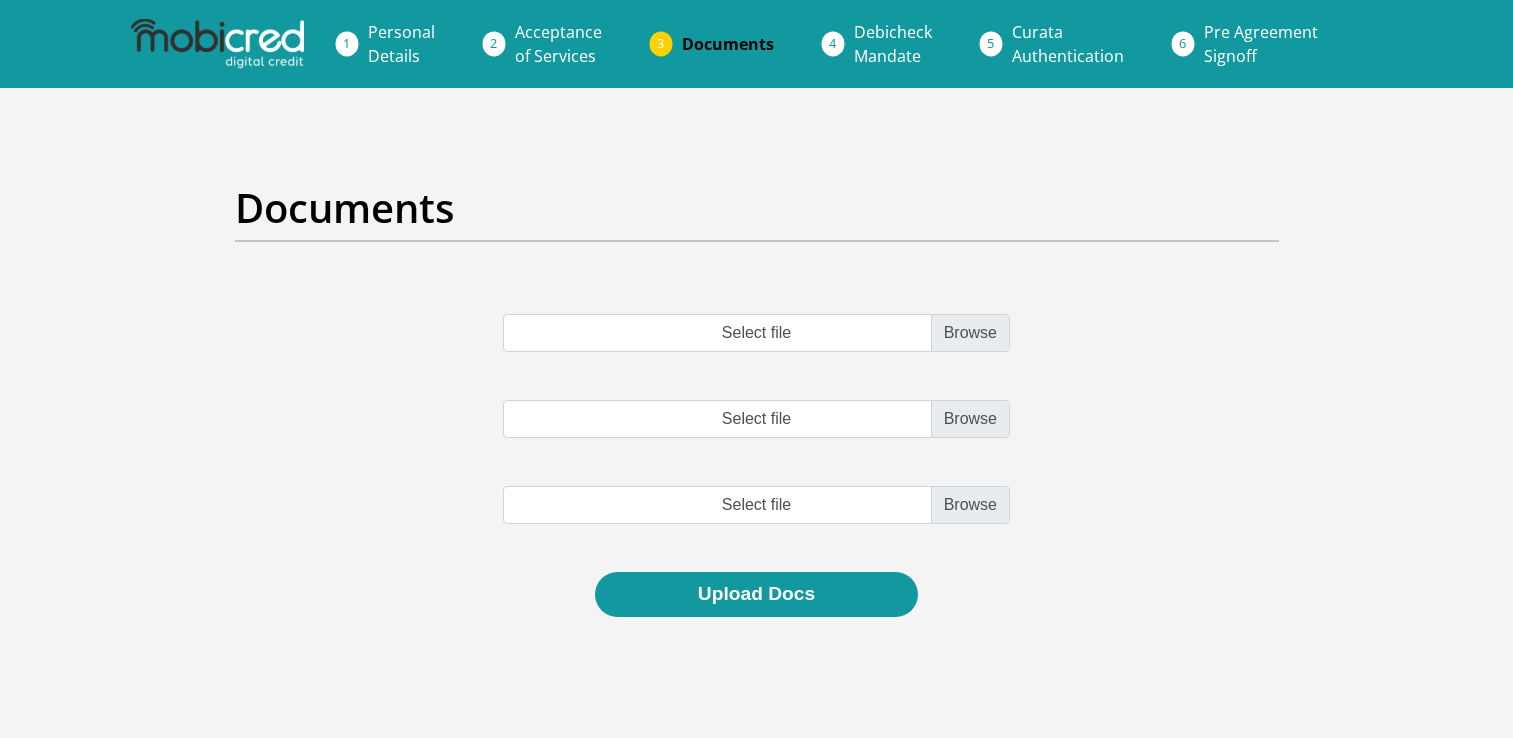 scroll, scrollTop: 0, scrollLeft: 0, axis: both 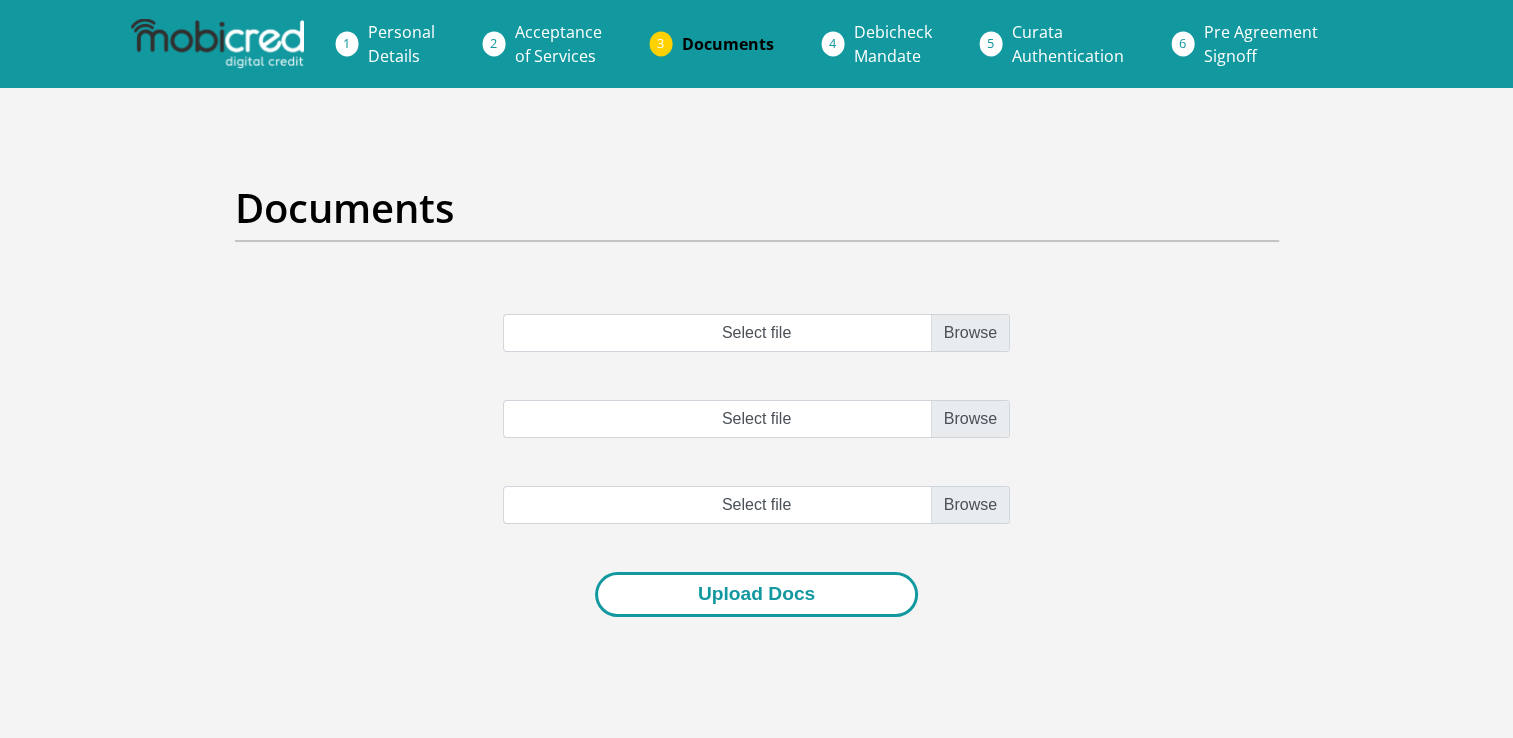 click on "Upload Docs" at bounding box center [756, 594] 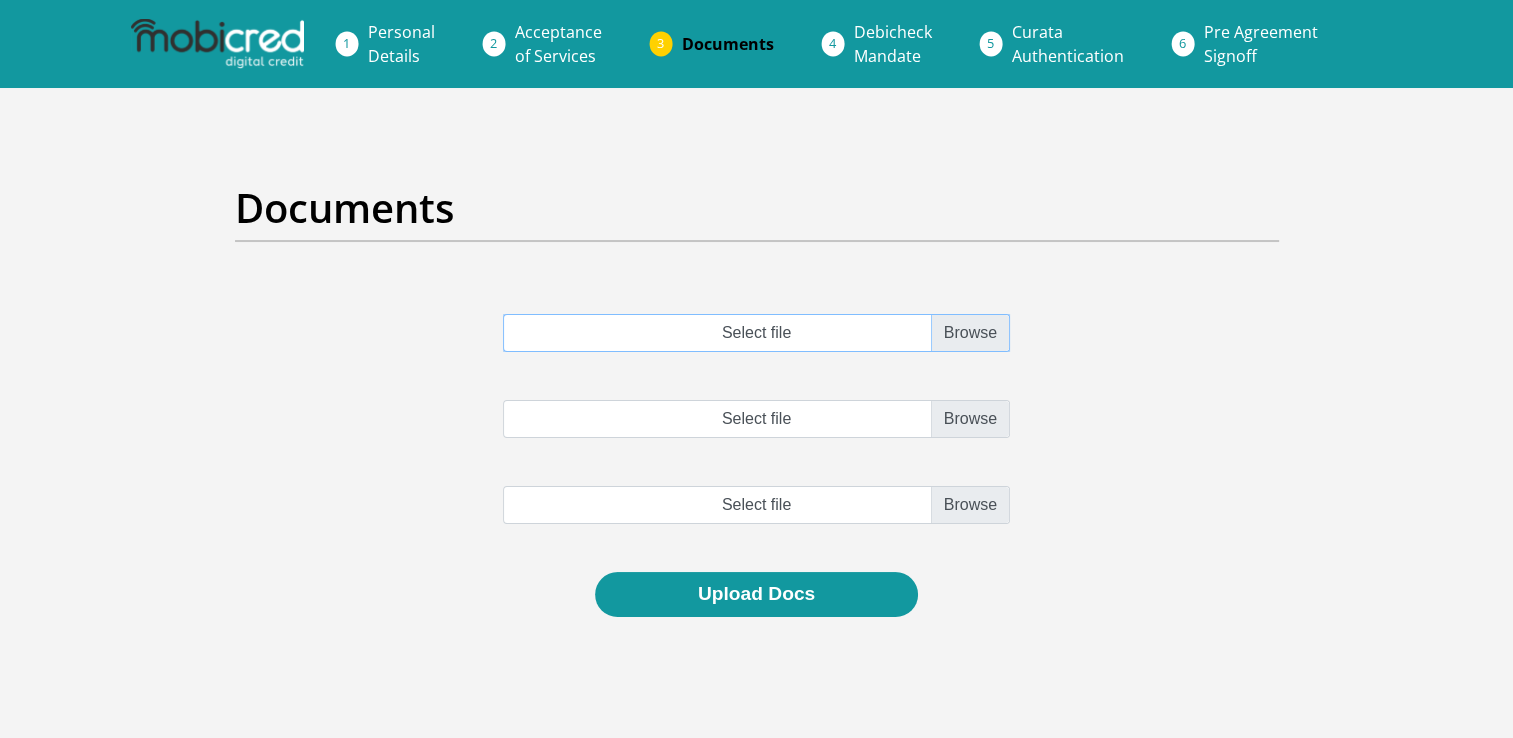 click on "Select file" at bounding box center (756, 333) 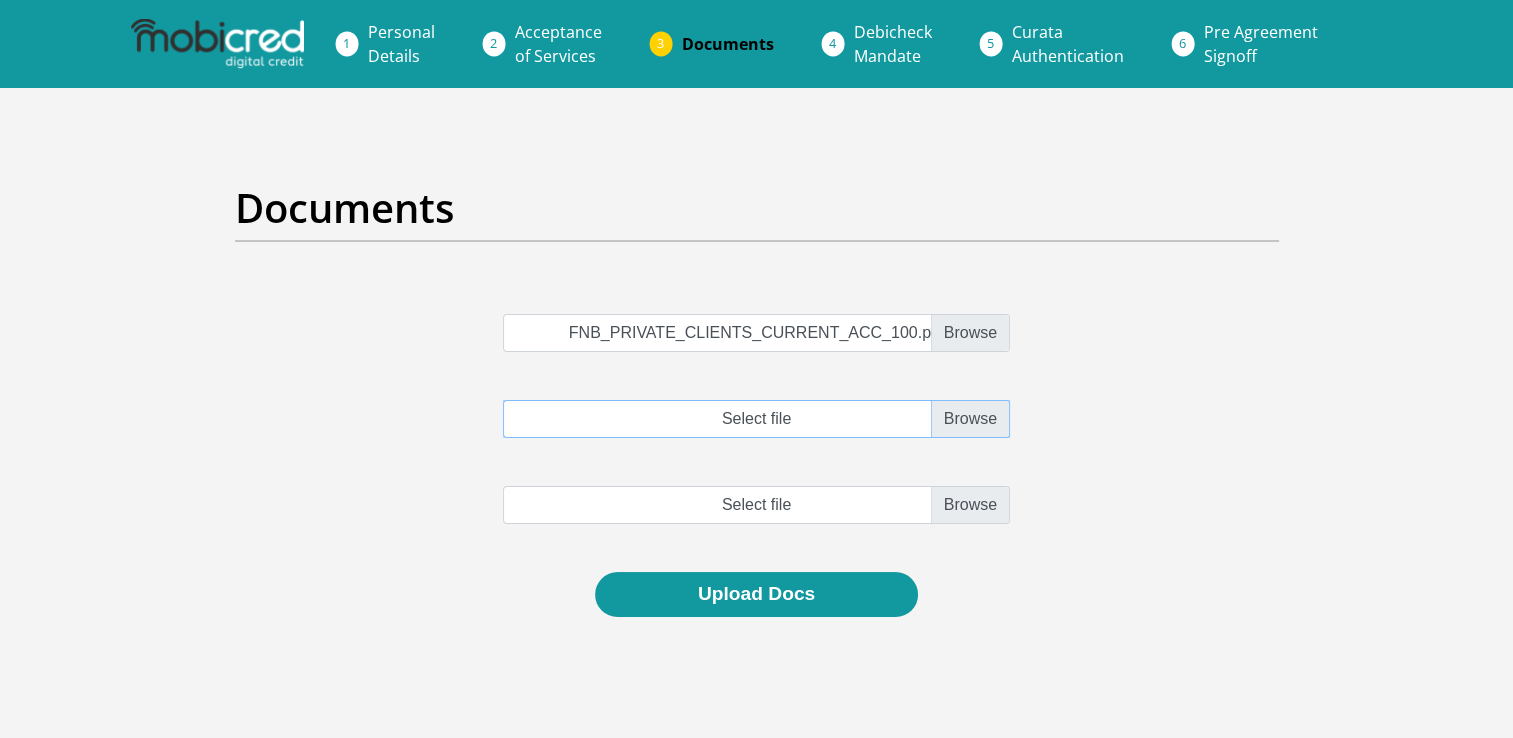 click on "Select file" at bounding box center [756, 419] 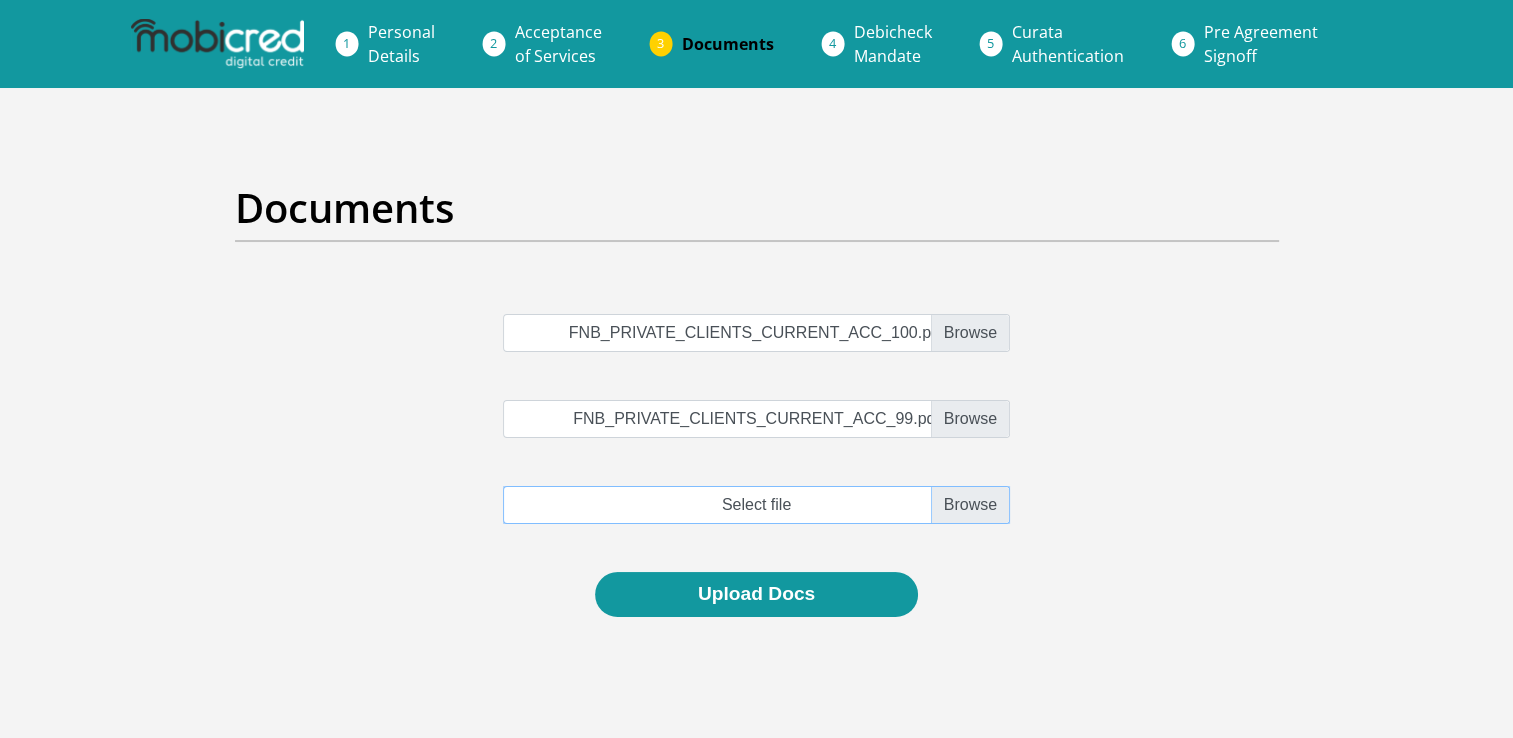 click at bounding box center (756, 505) 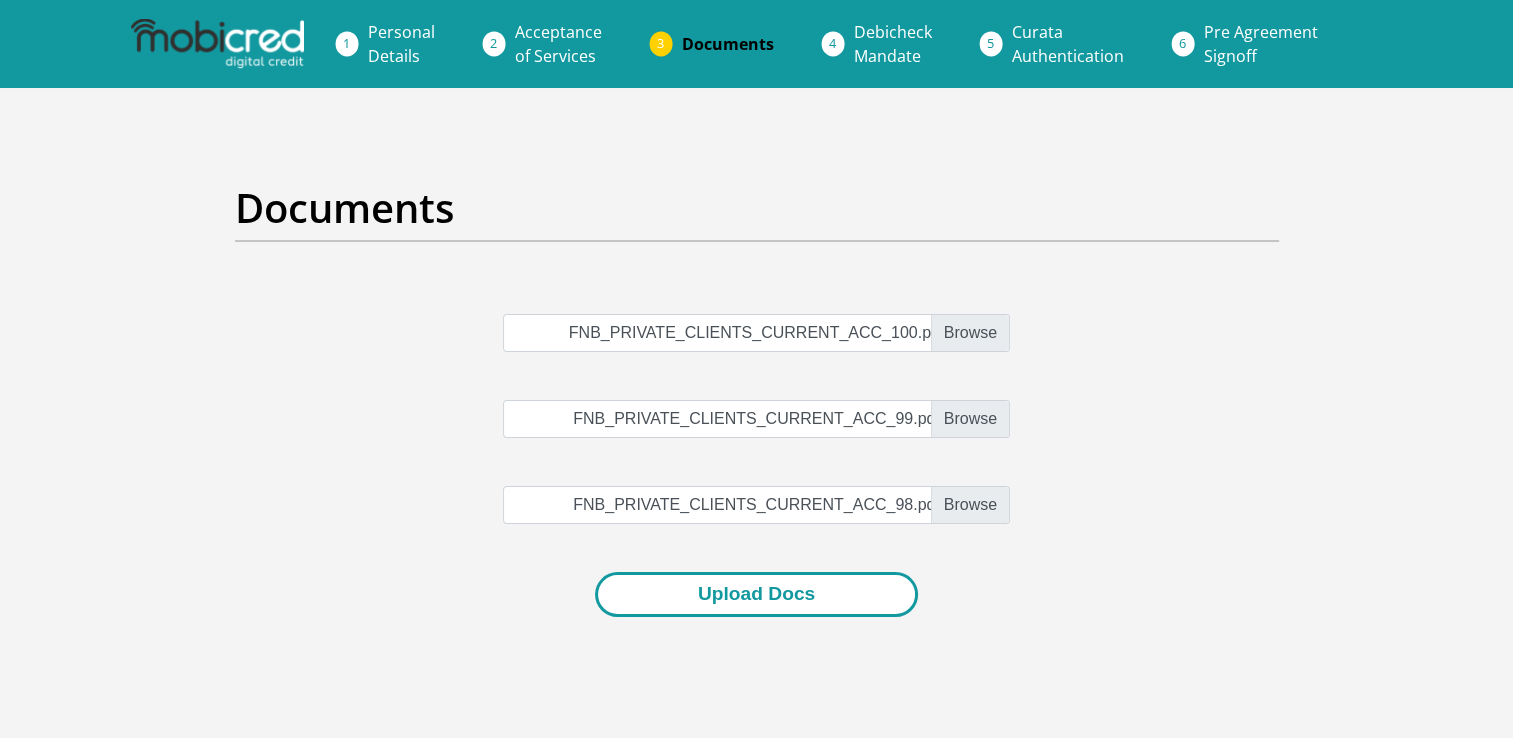 click on "Upload Docs" at bounding box center (756, 594) 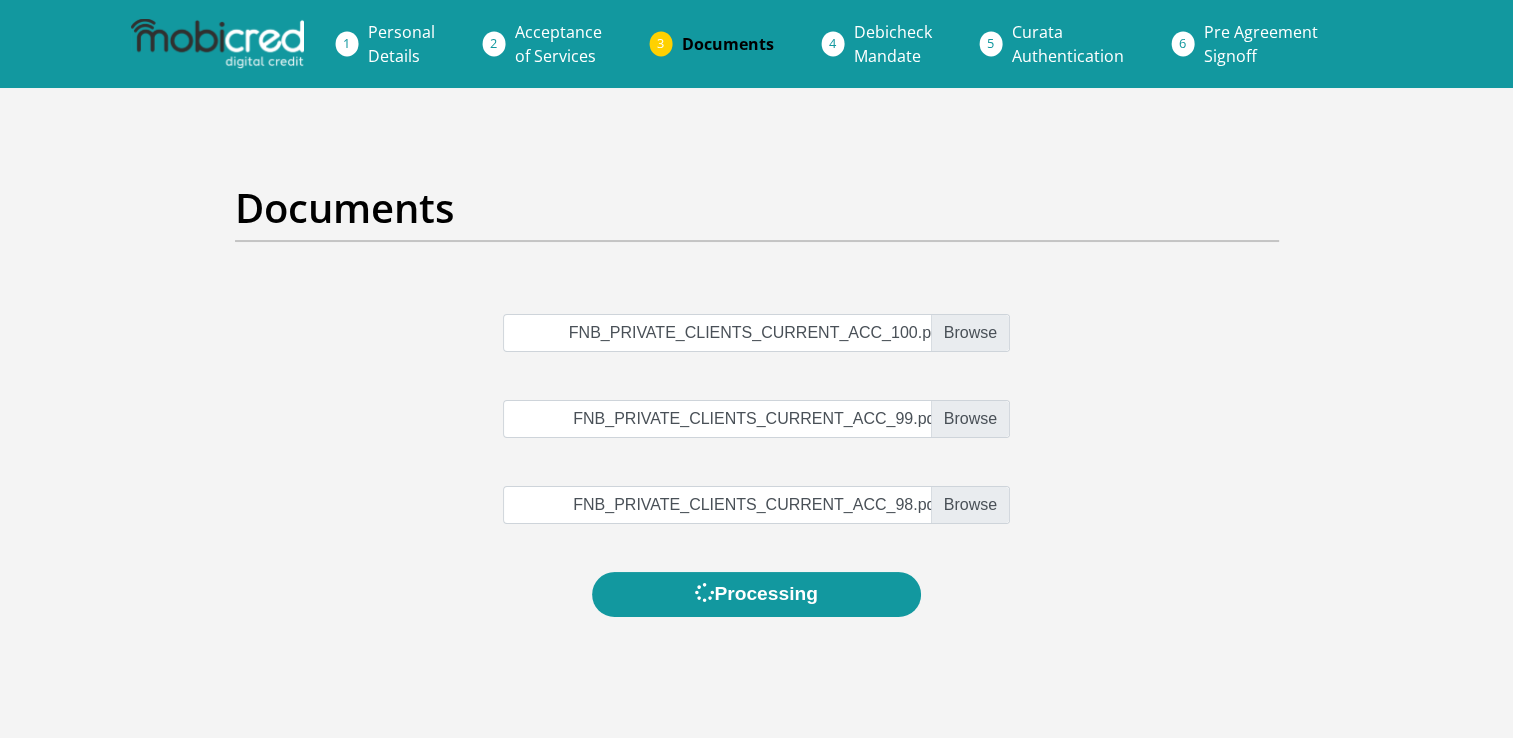 scroll, scrollTop: 0, scrollLeft: 0, axis: both 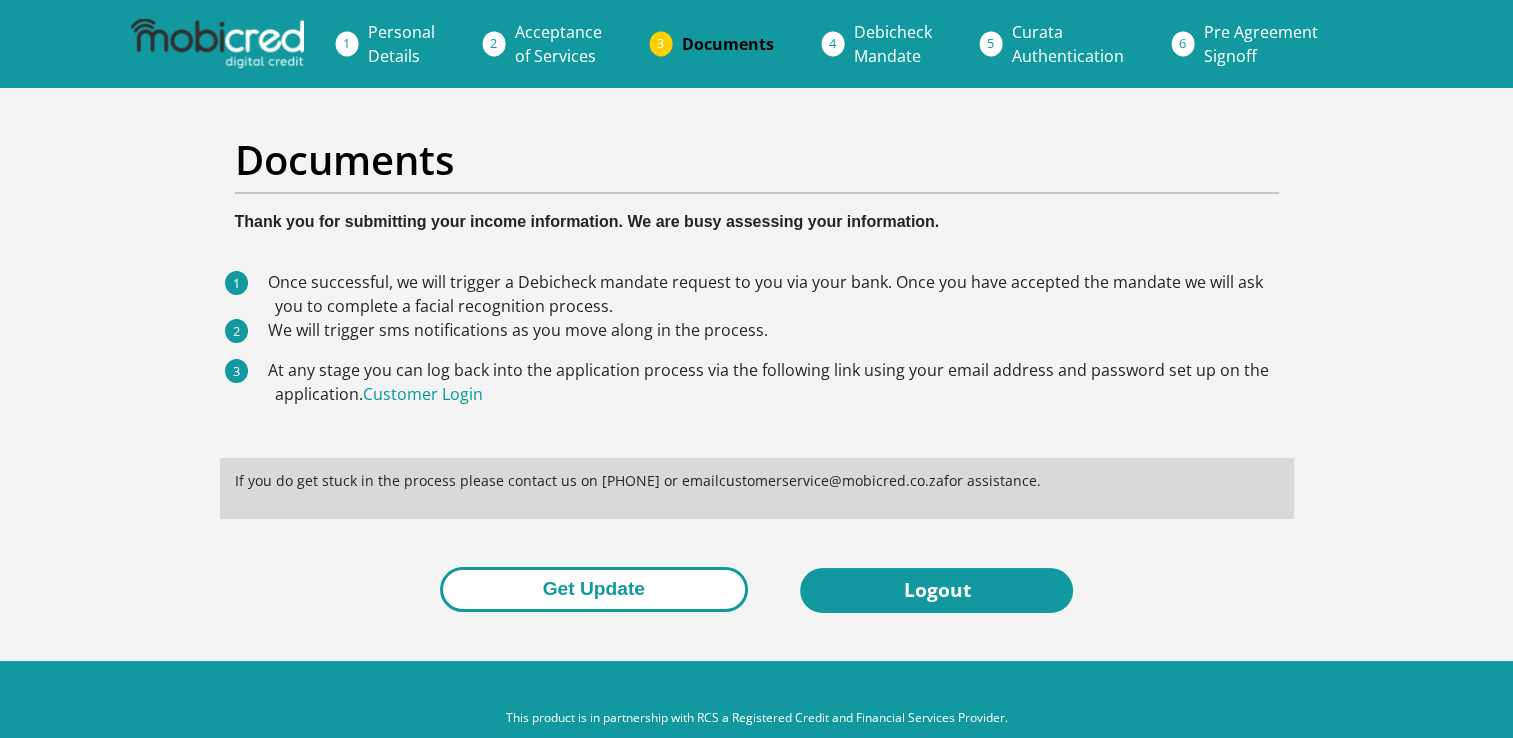 click on "Get Update" at bounding box center (594, 589) 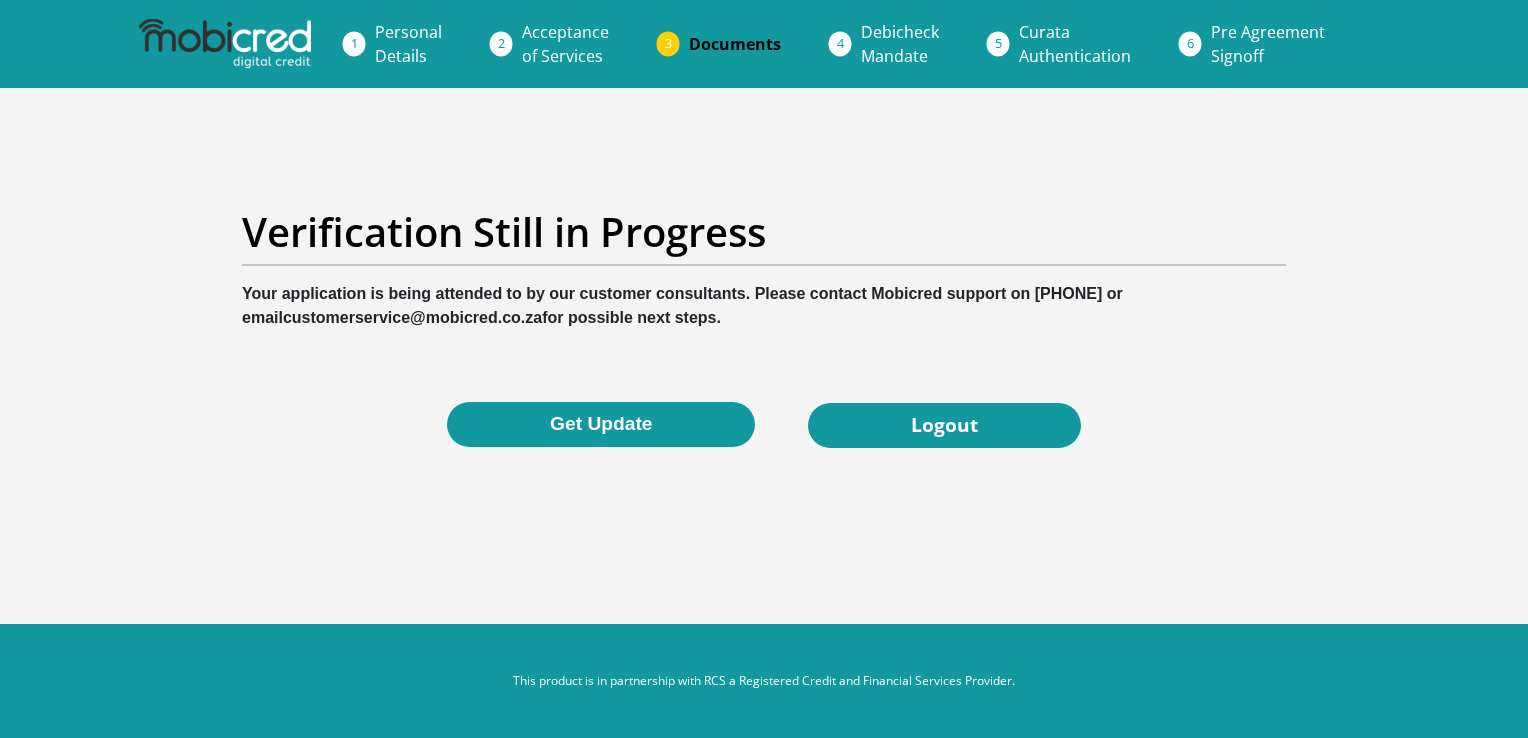 scroll, scrollTop: 0, scrollLeft: 0, axis: both 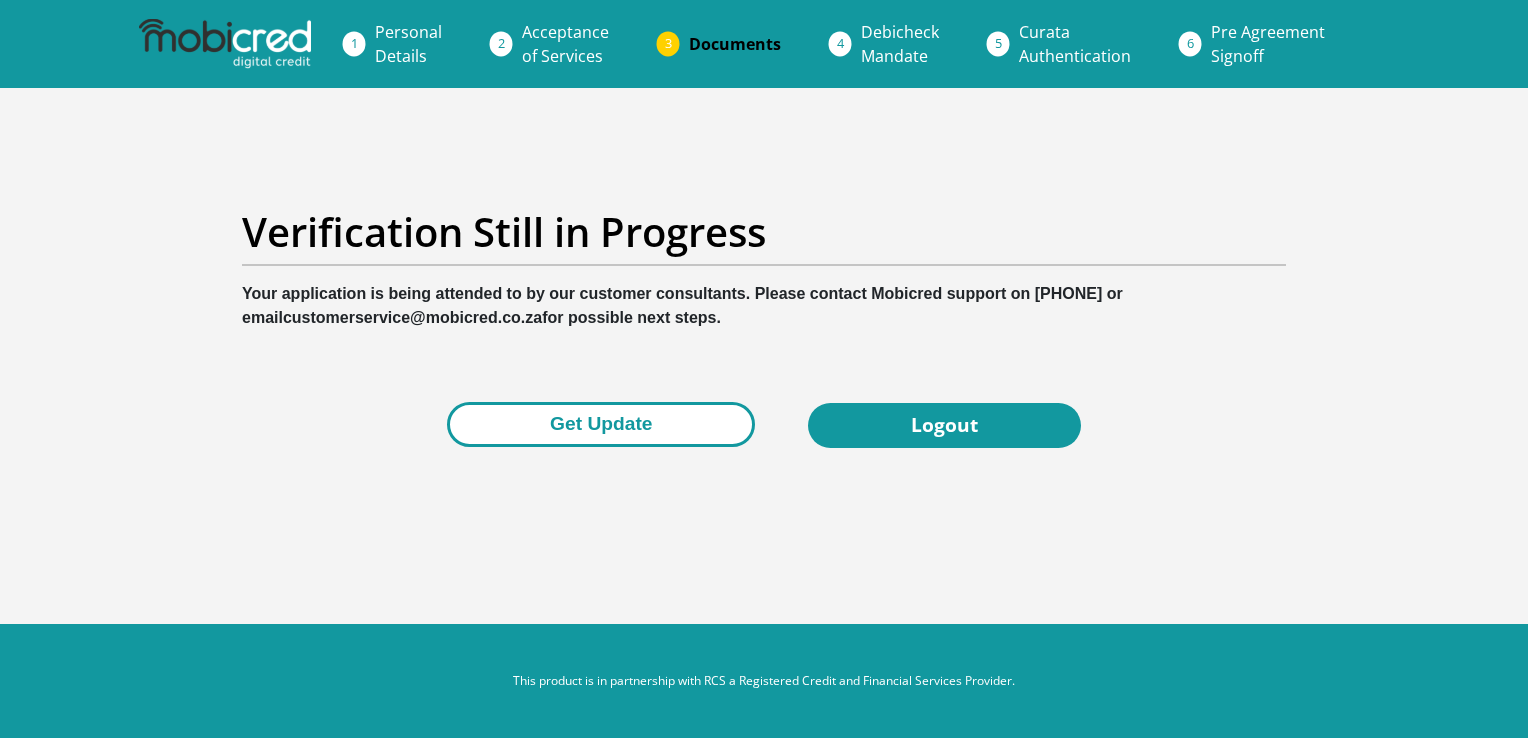 click on "Get Update" at bounding box center (601, 424) 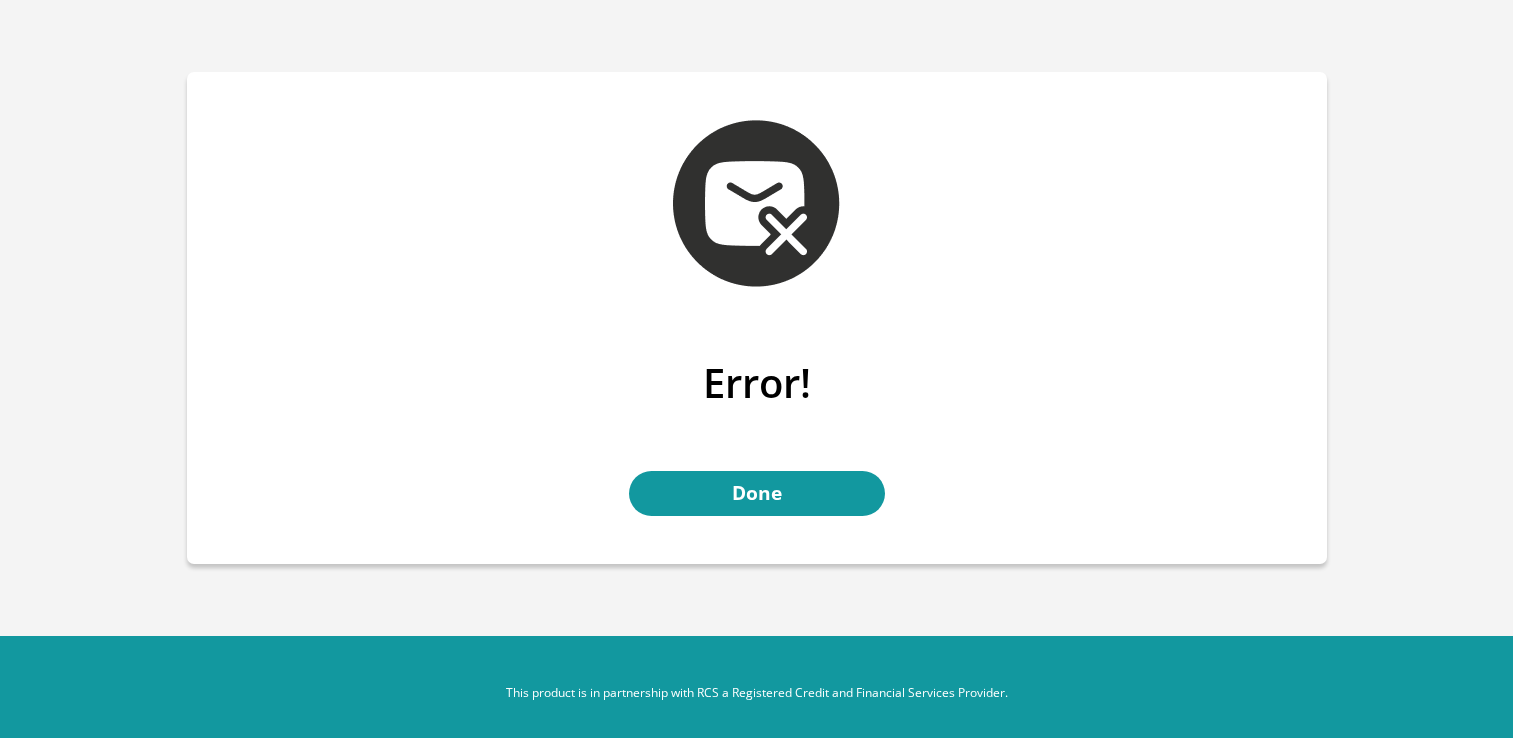 scroll, scrollTop: 0, scrollLeft: 0, axis: both 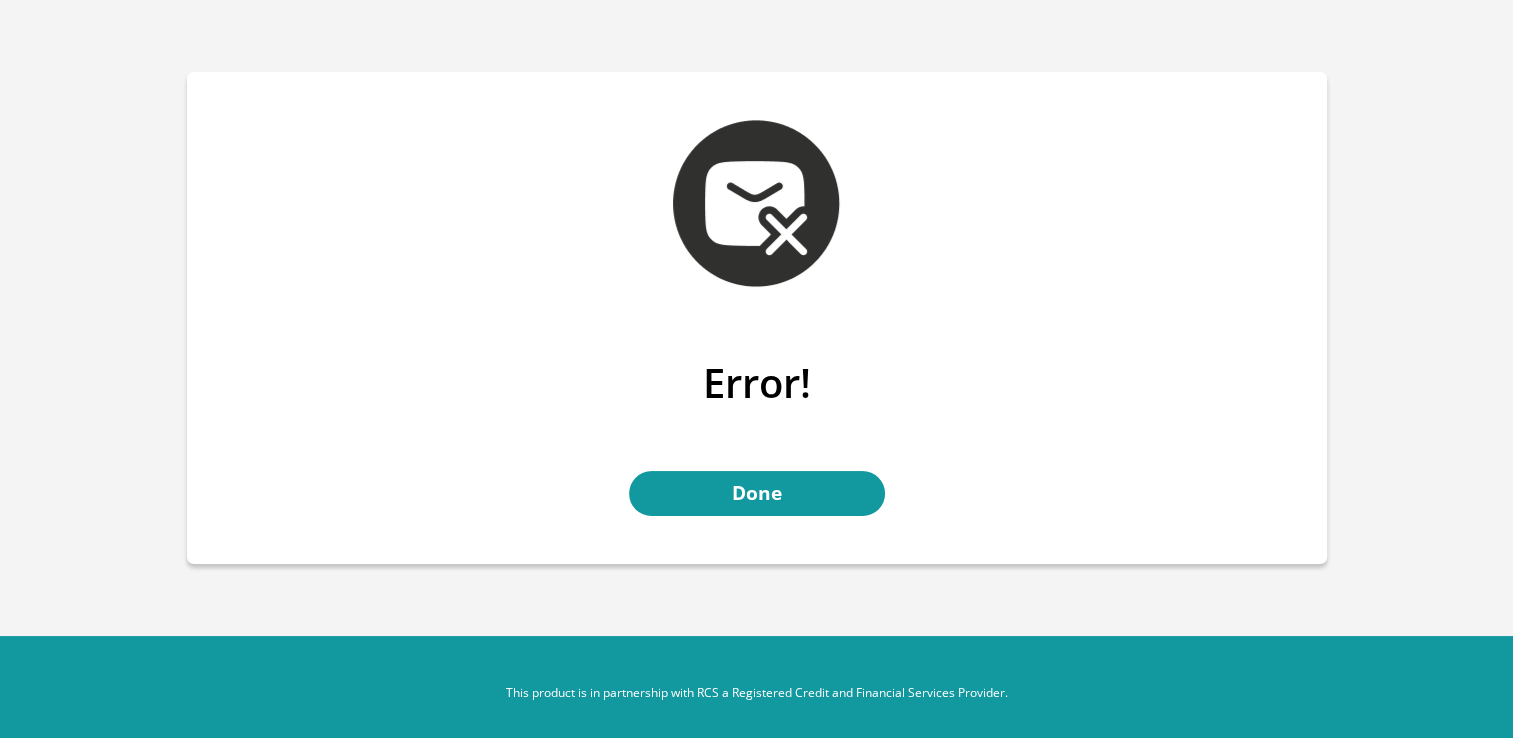 click on "Error!
Done" at bounding box center (757, 461) 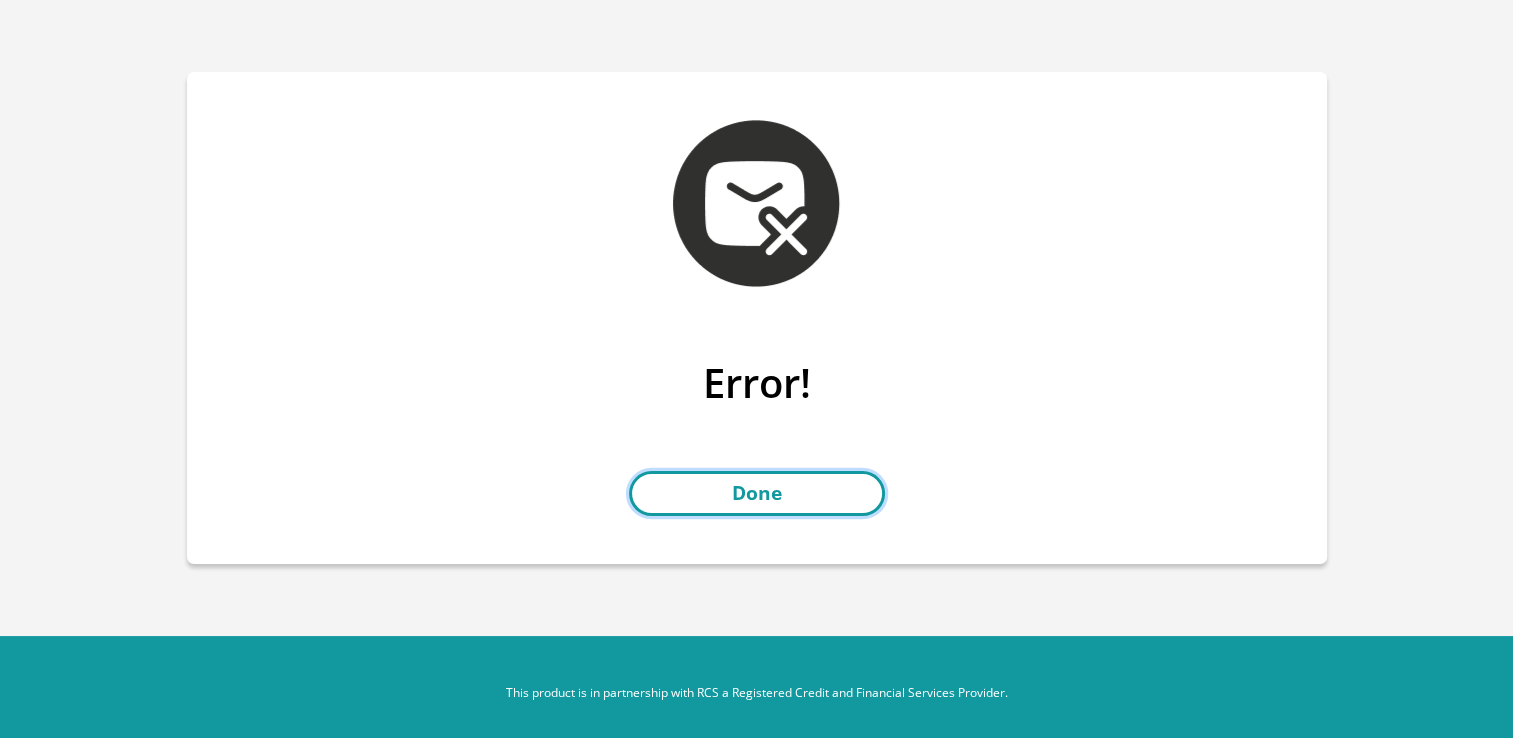 click on "Done" at bounding box center [757, 493] 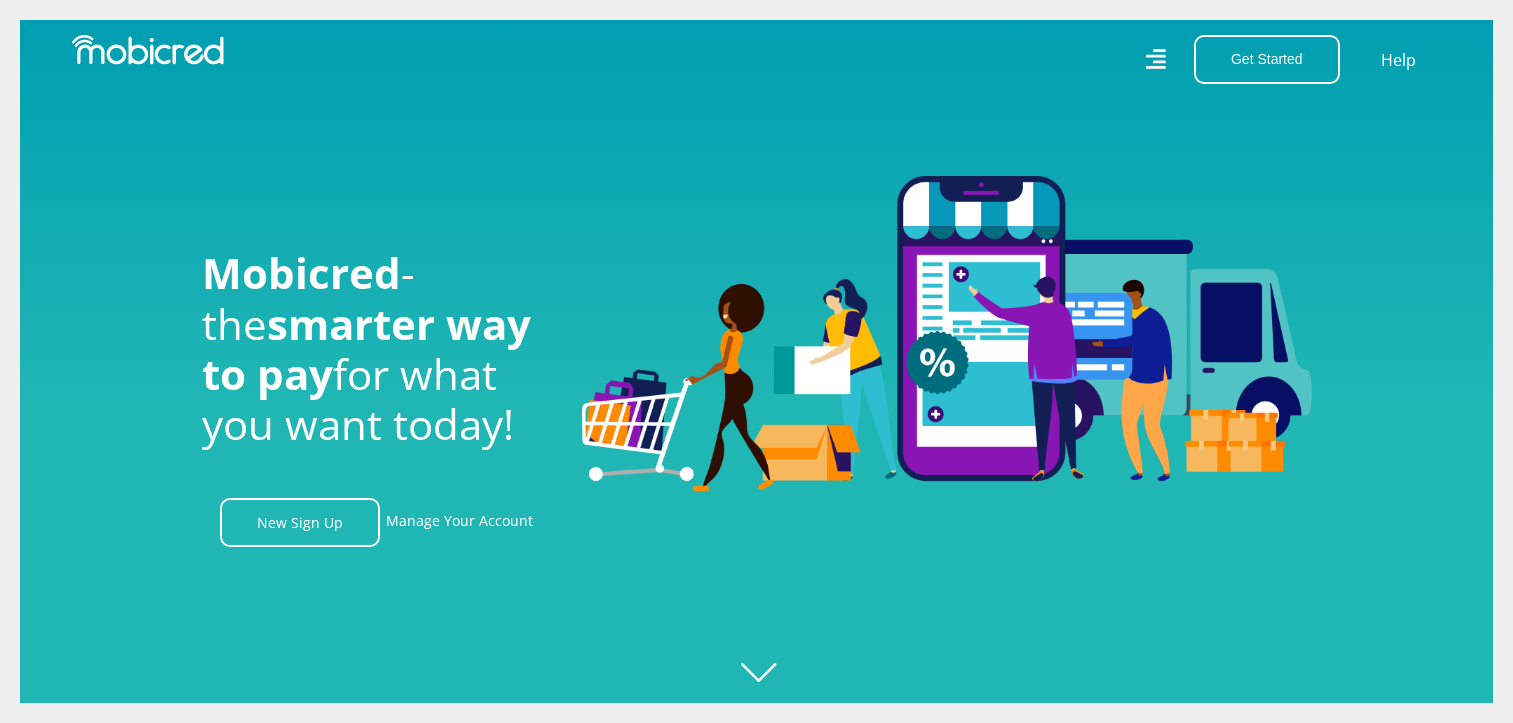 scroll, scrollTop: 0, scrollLeft: 0, axis: both 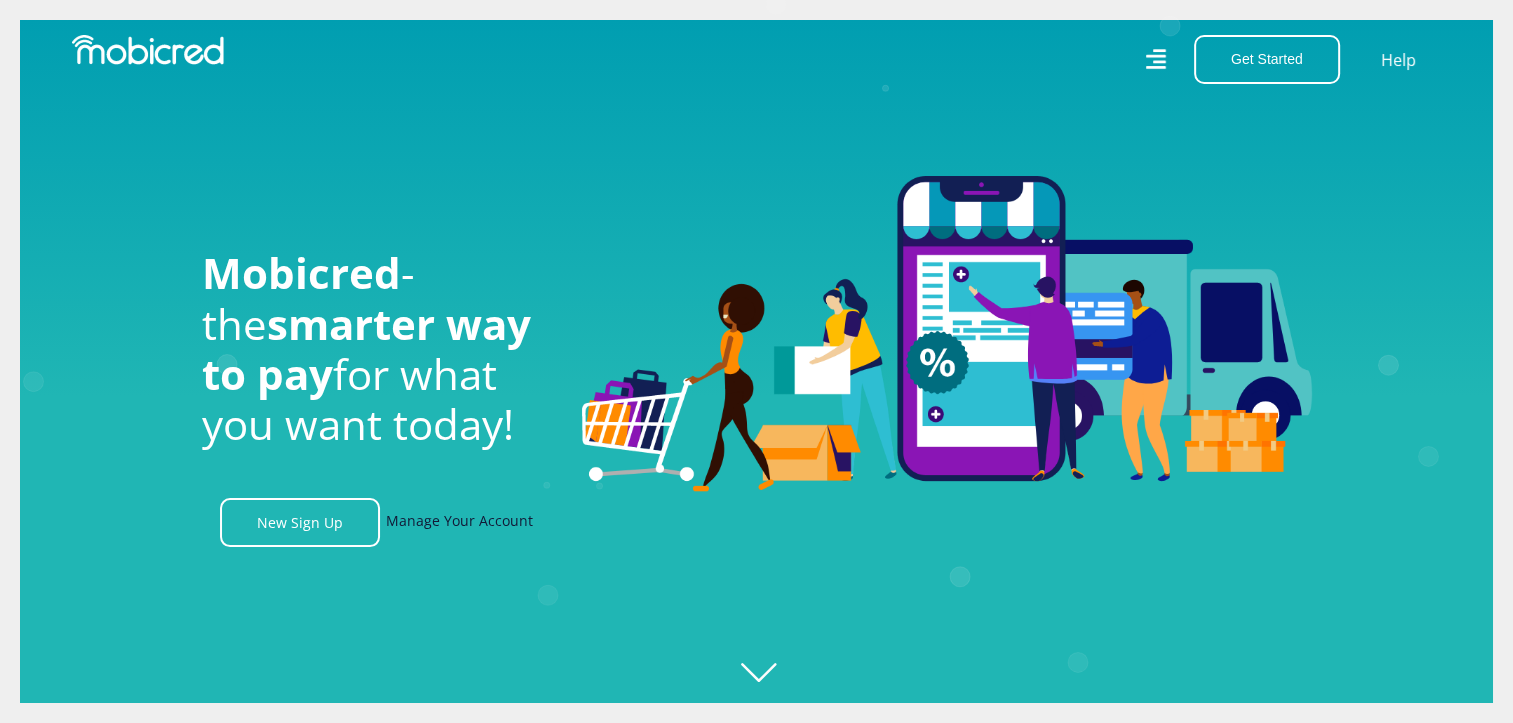 click on "Manage Your Account" at bounding box center [459, 522] 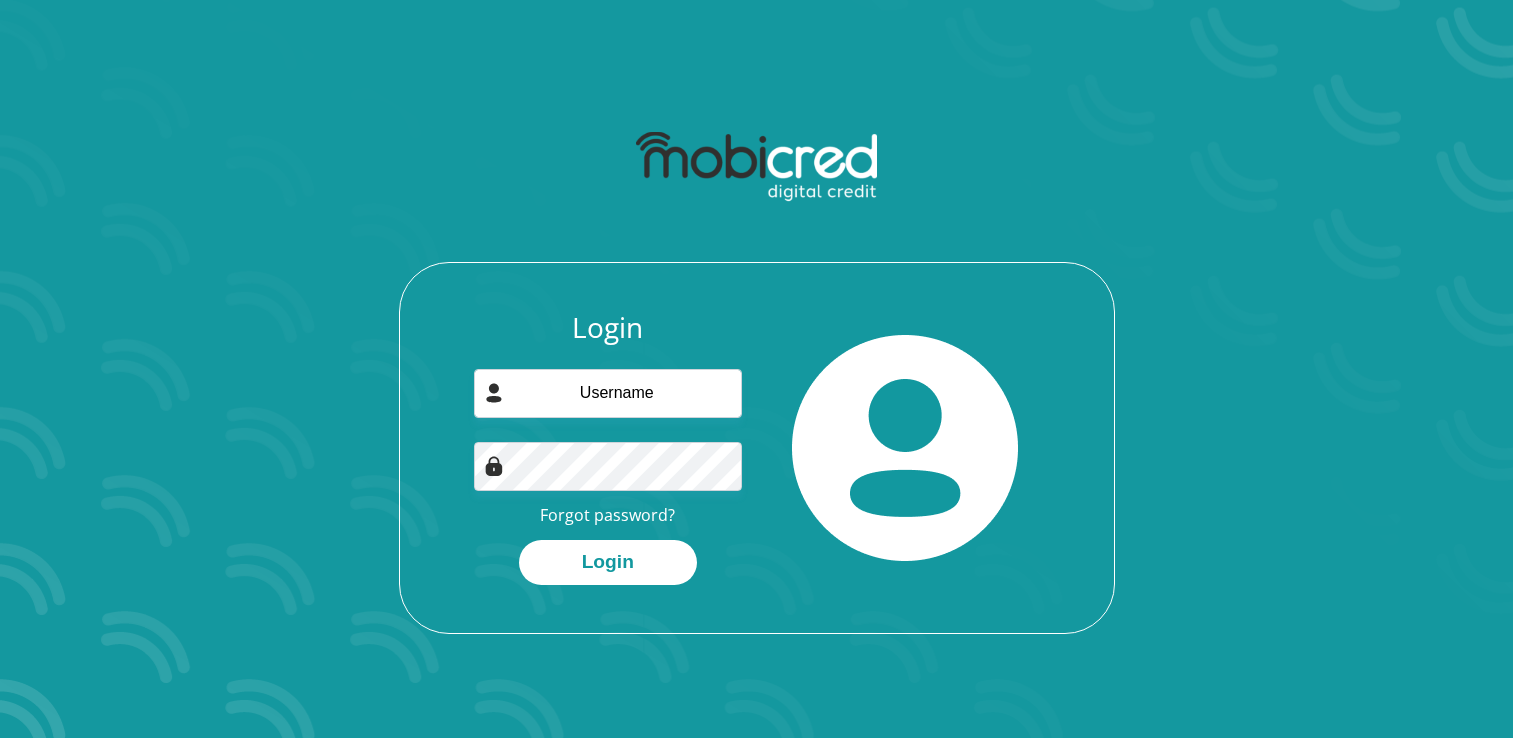 scroll, scrollTop: 0, scrollLeft: 0, axis: both 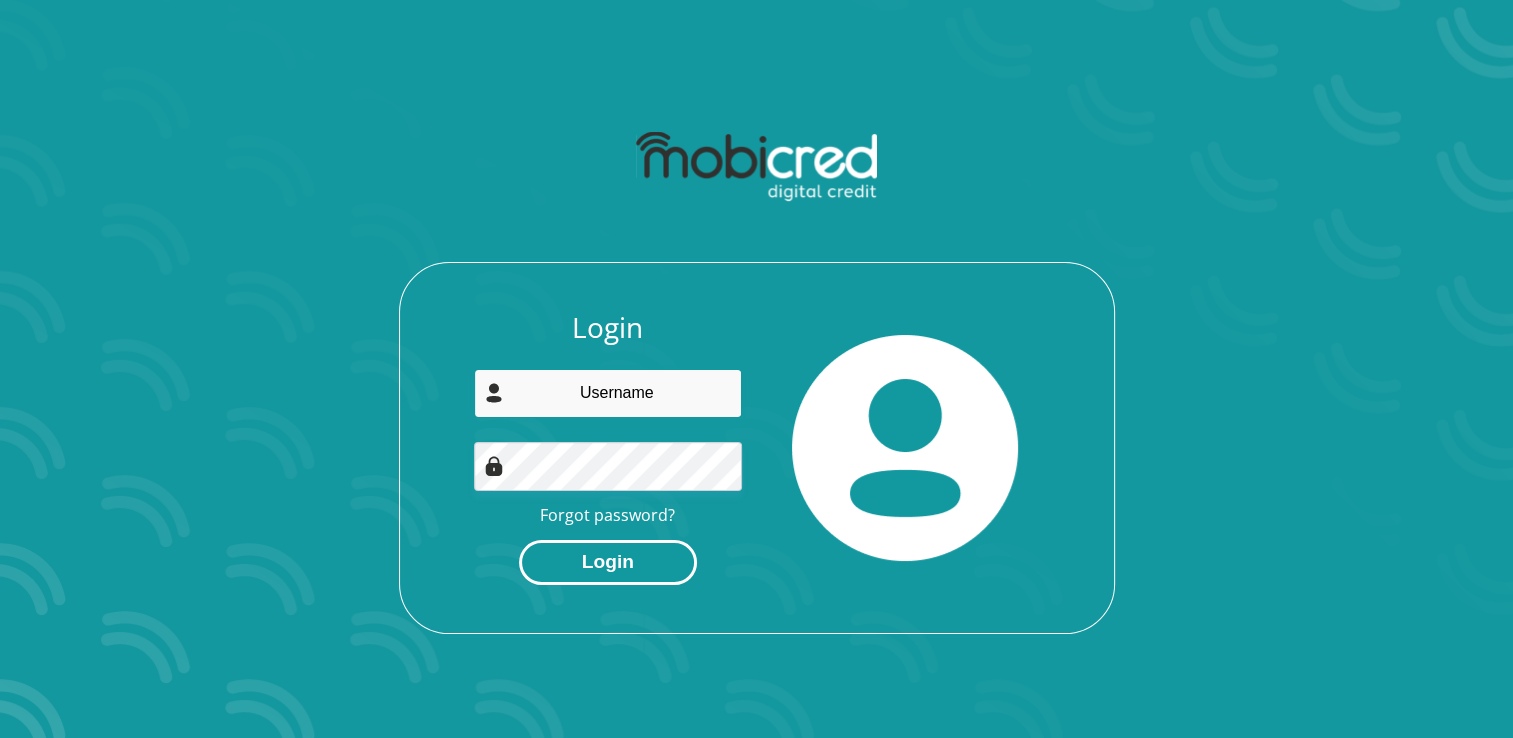 type on "jcoetzee39@gmail.com" 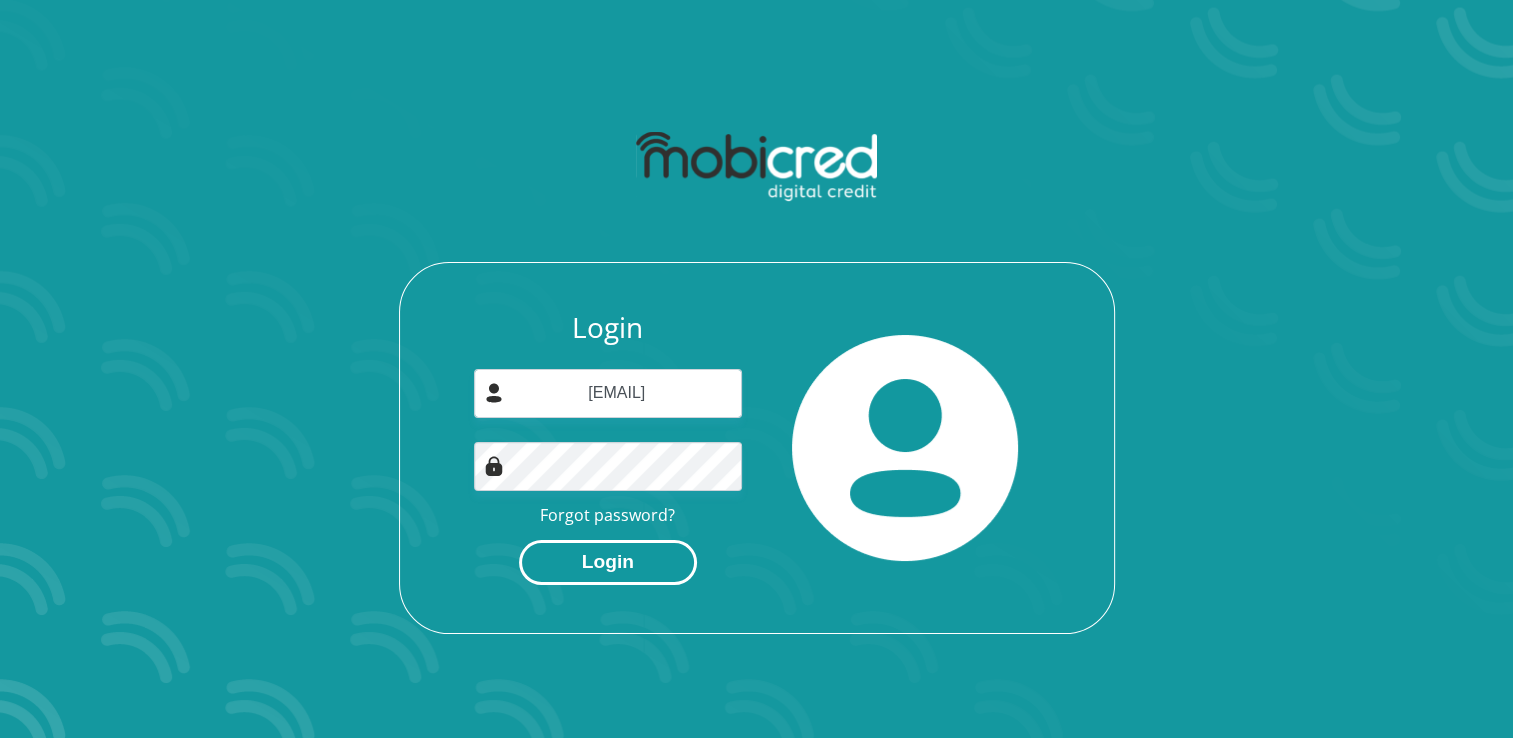 click on "Login" at bounding box center (608, 562) 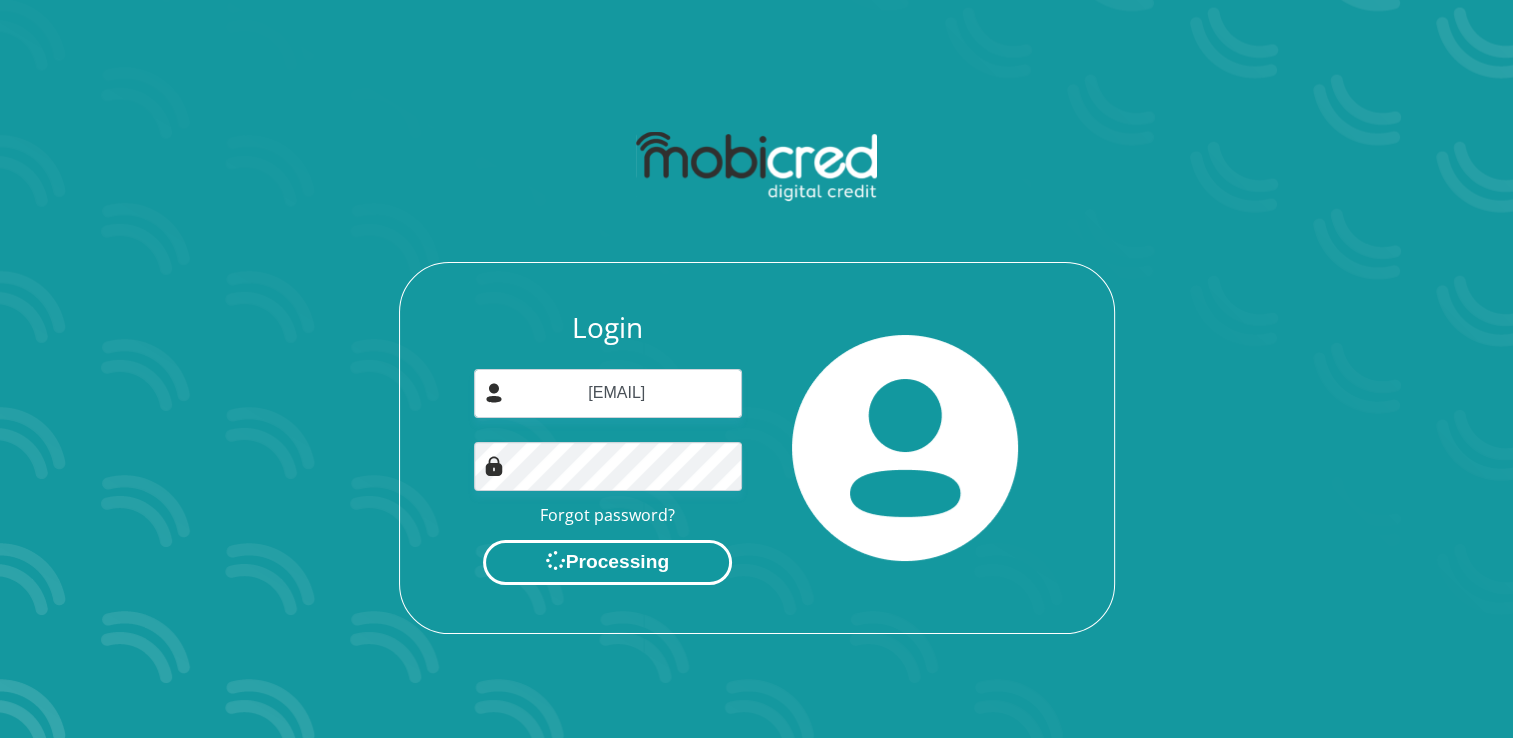 scroll, scrollTop: 0, scrollLeft: 0, axis: both 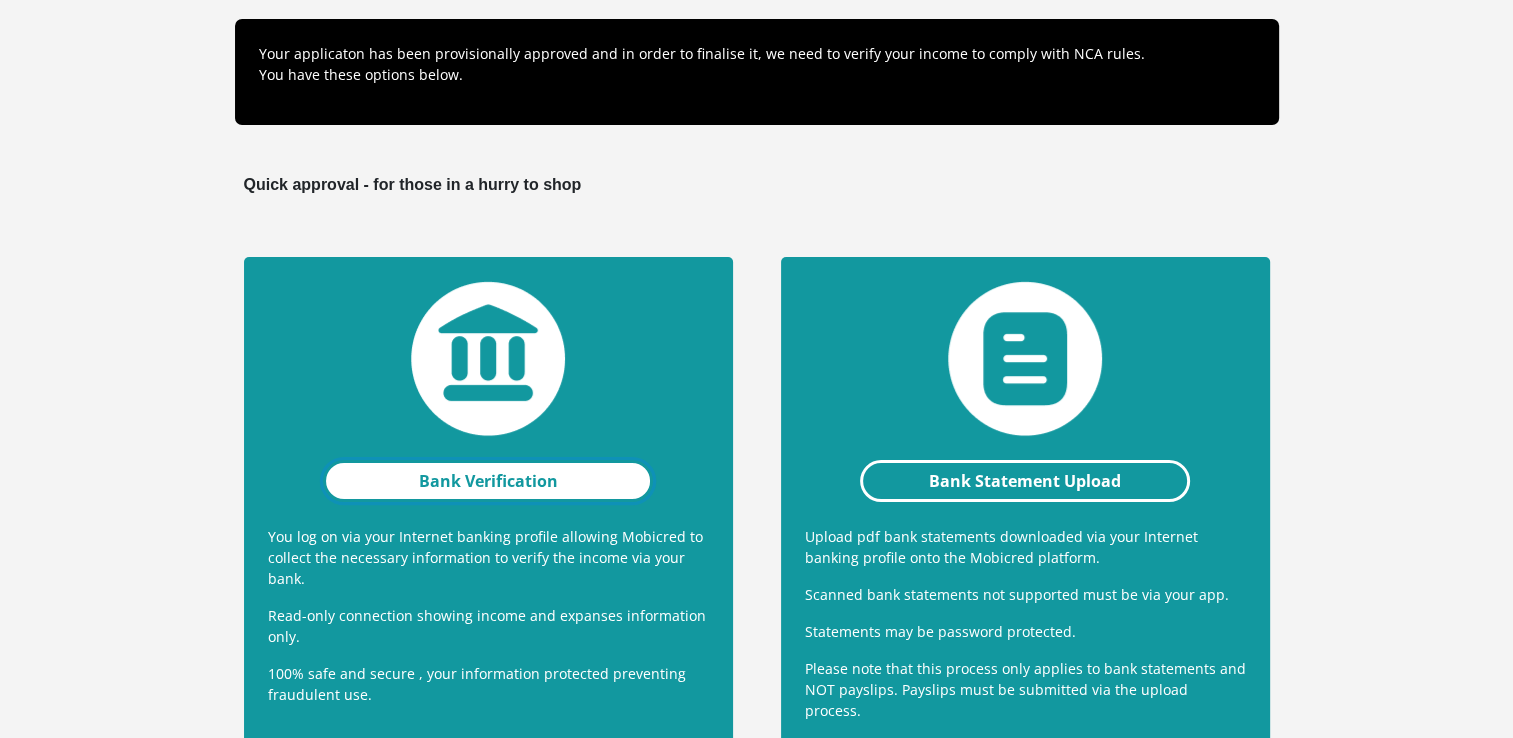 click on "Bank Verification" at bounding box center (488, 481) 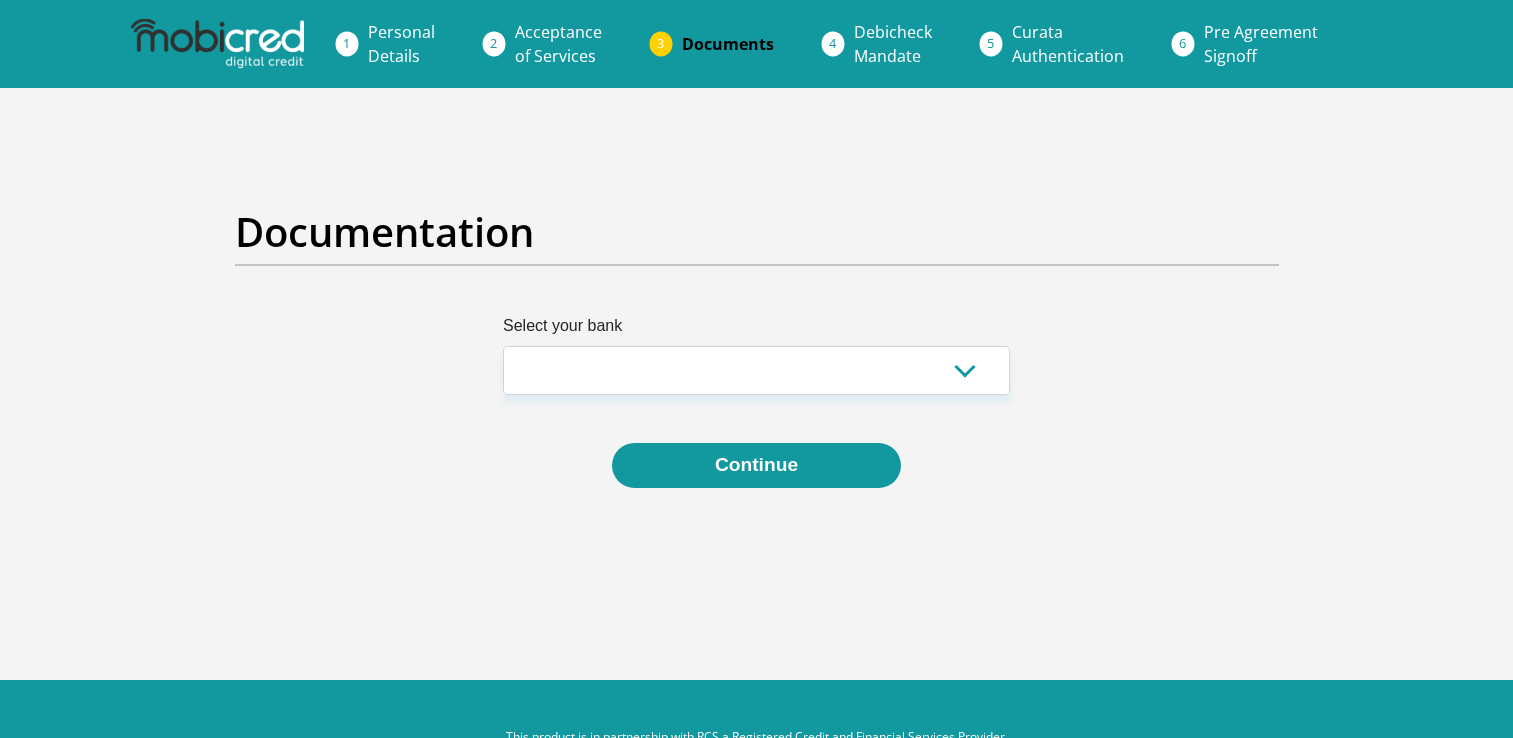 scroll, scrollTop: 0, scrollLeft: 0, axis: both 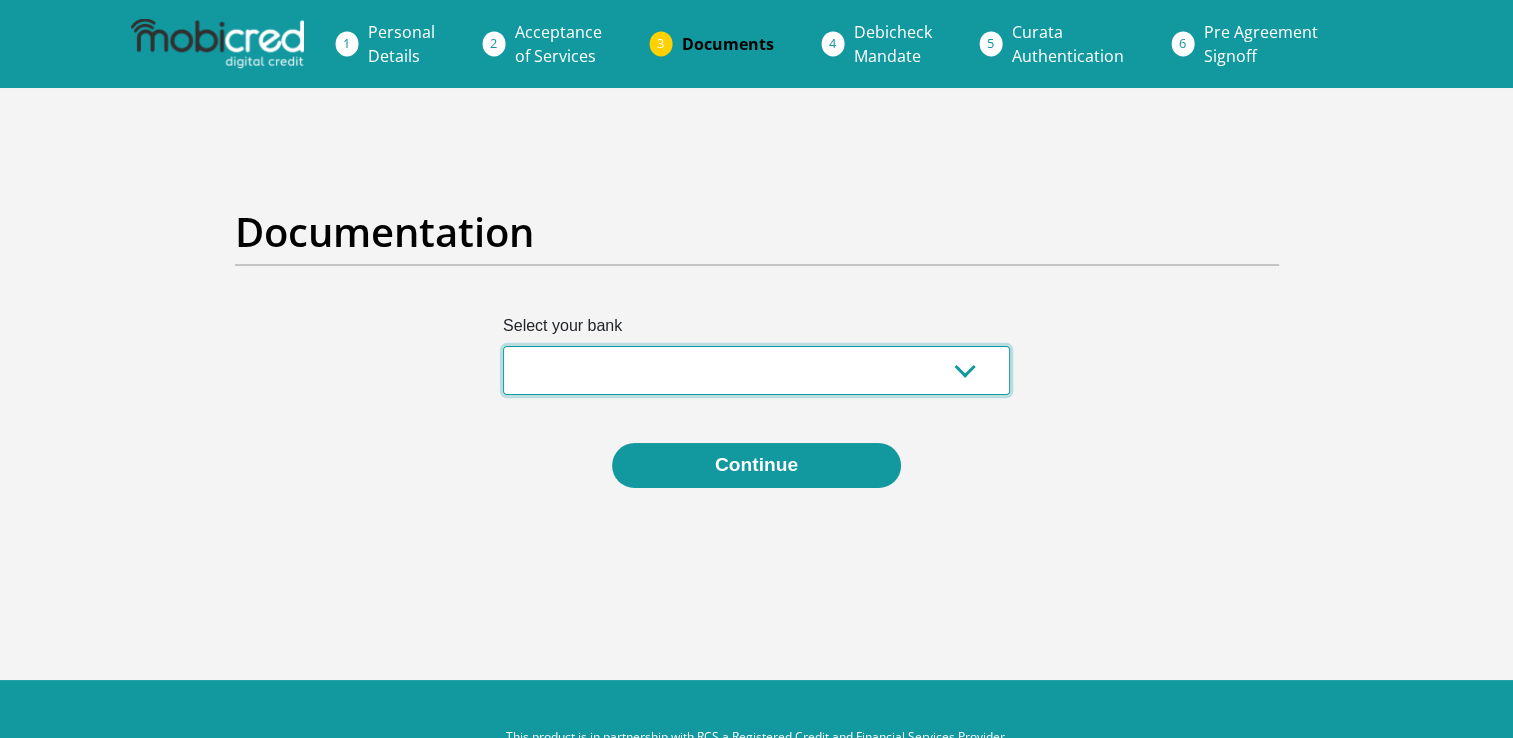 click on "Absa
Capitec Bank
Discovery Bank
First National Bank
Nedbank
Standard Bank
TymeBank" at bounding box center (756, 370) 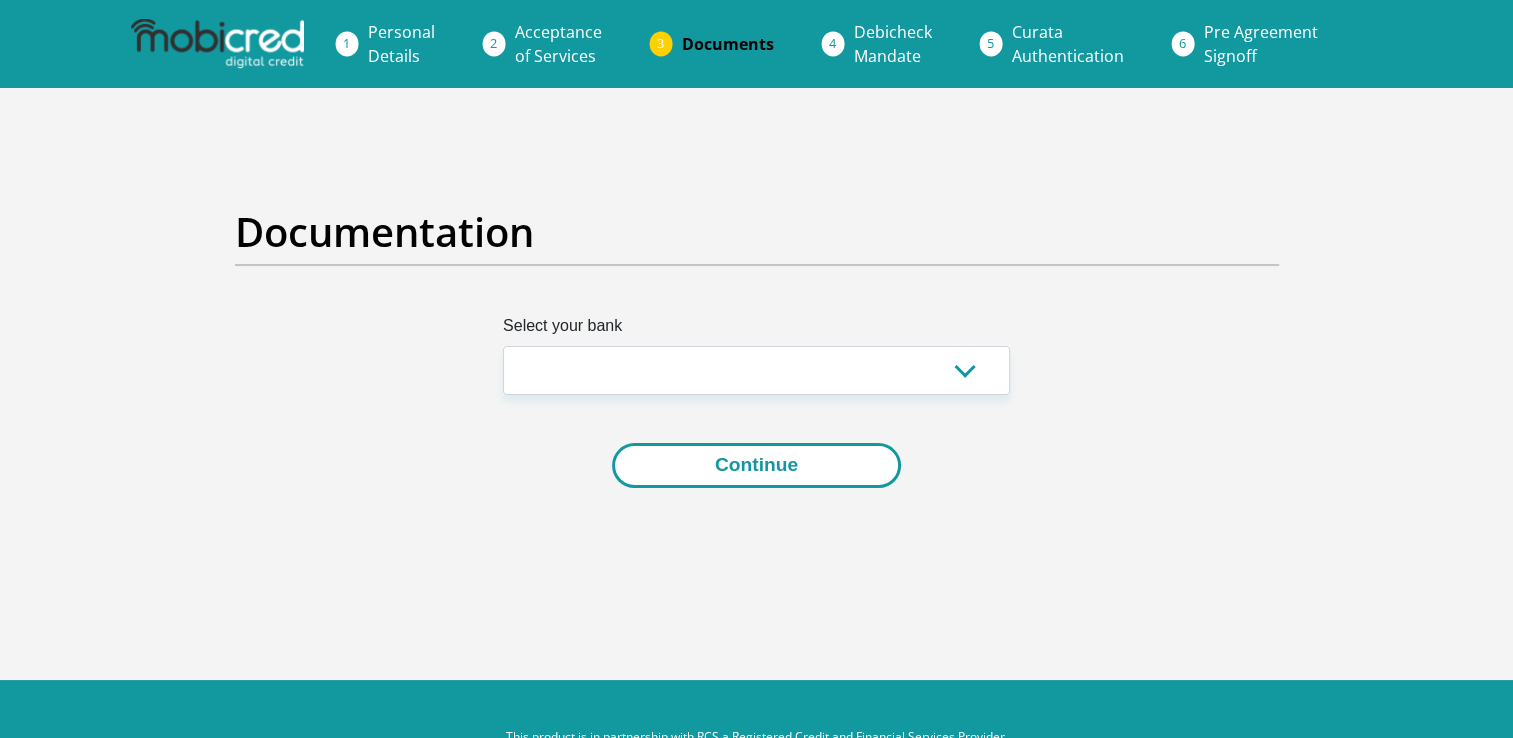 click on "Continue" at bounding box center [756, 465] 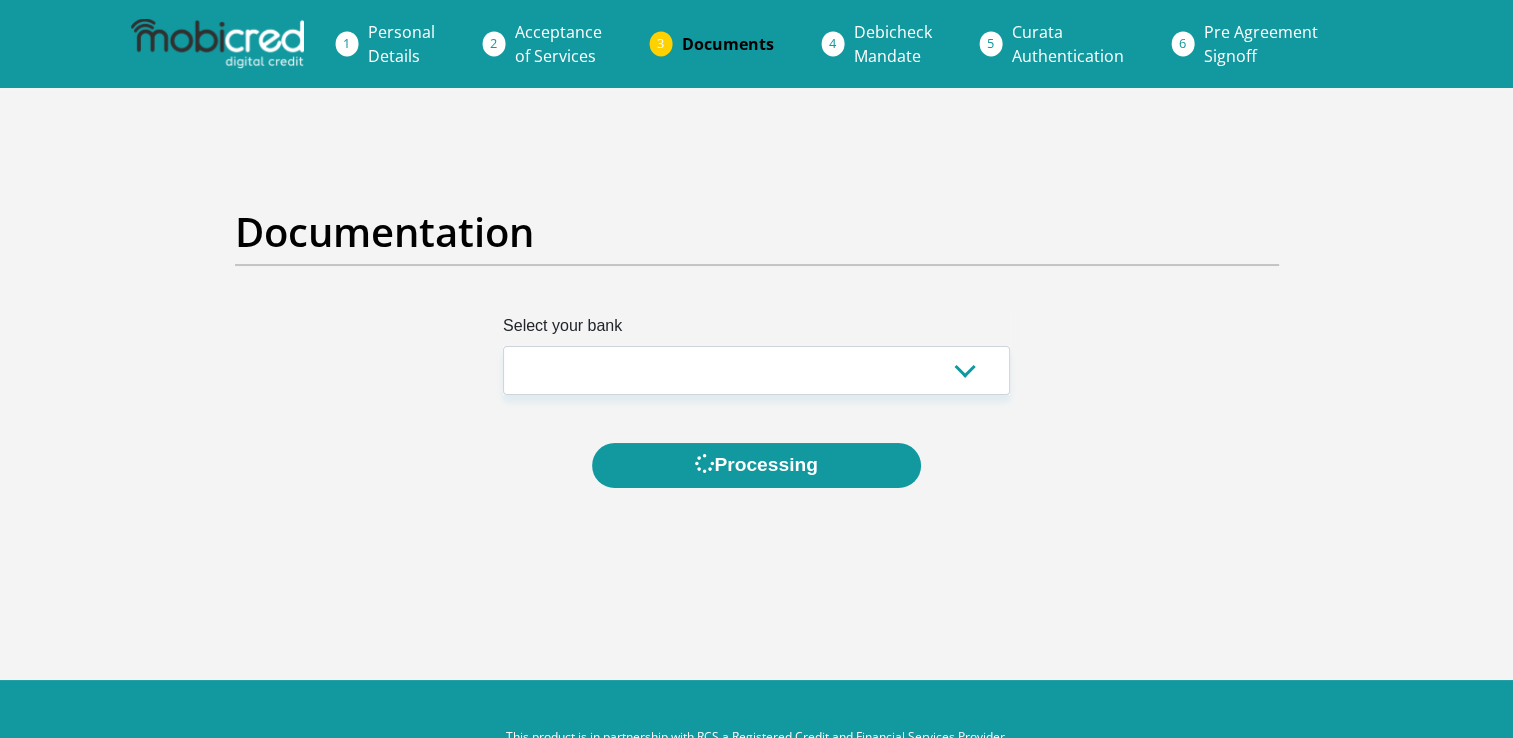 scroll, scrollTop: 0, scrollLeft: 0, axis: both 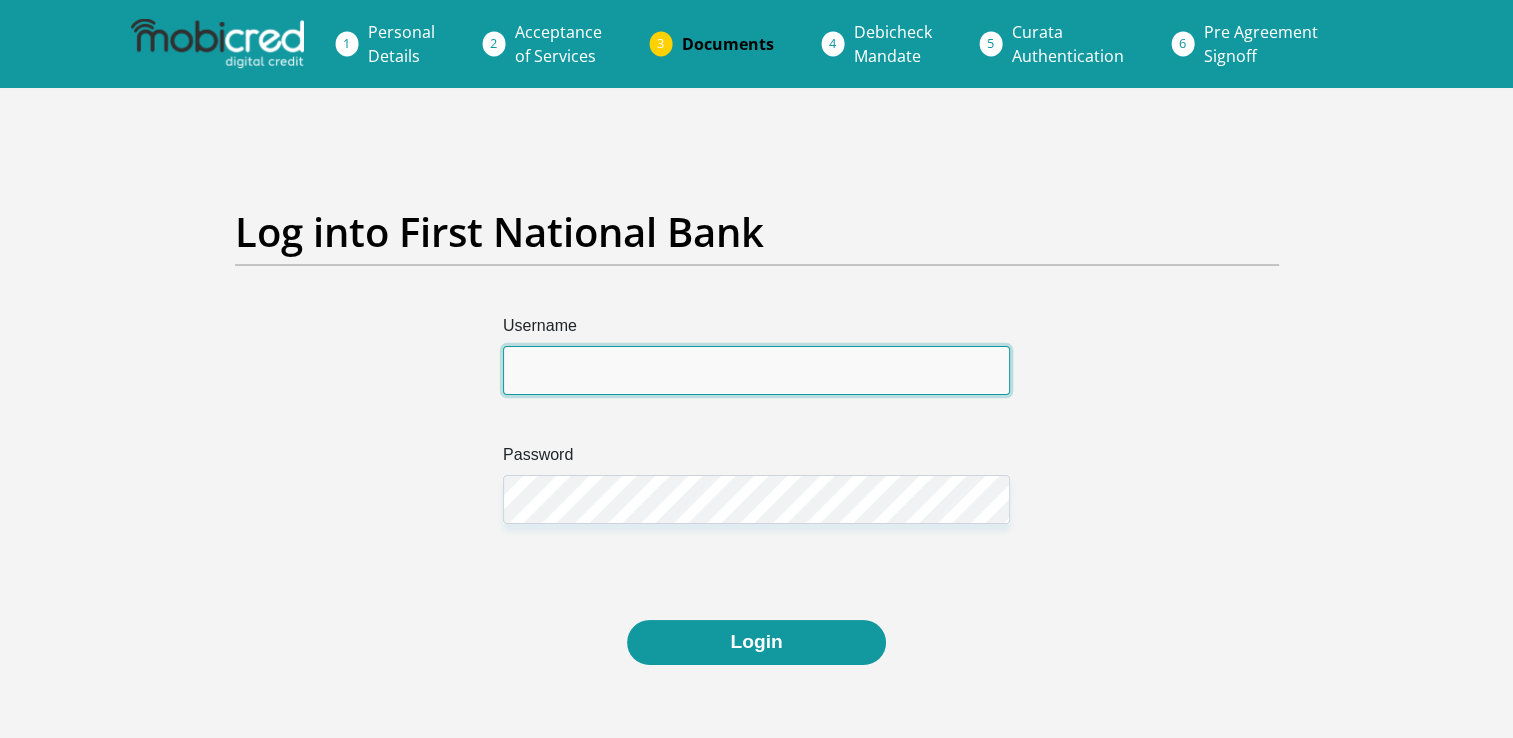 click on "Username" at bounding box center (756, 370) 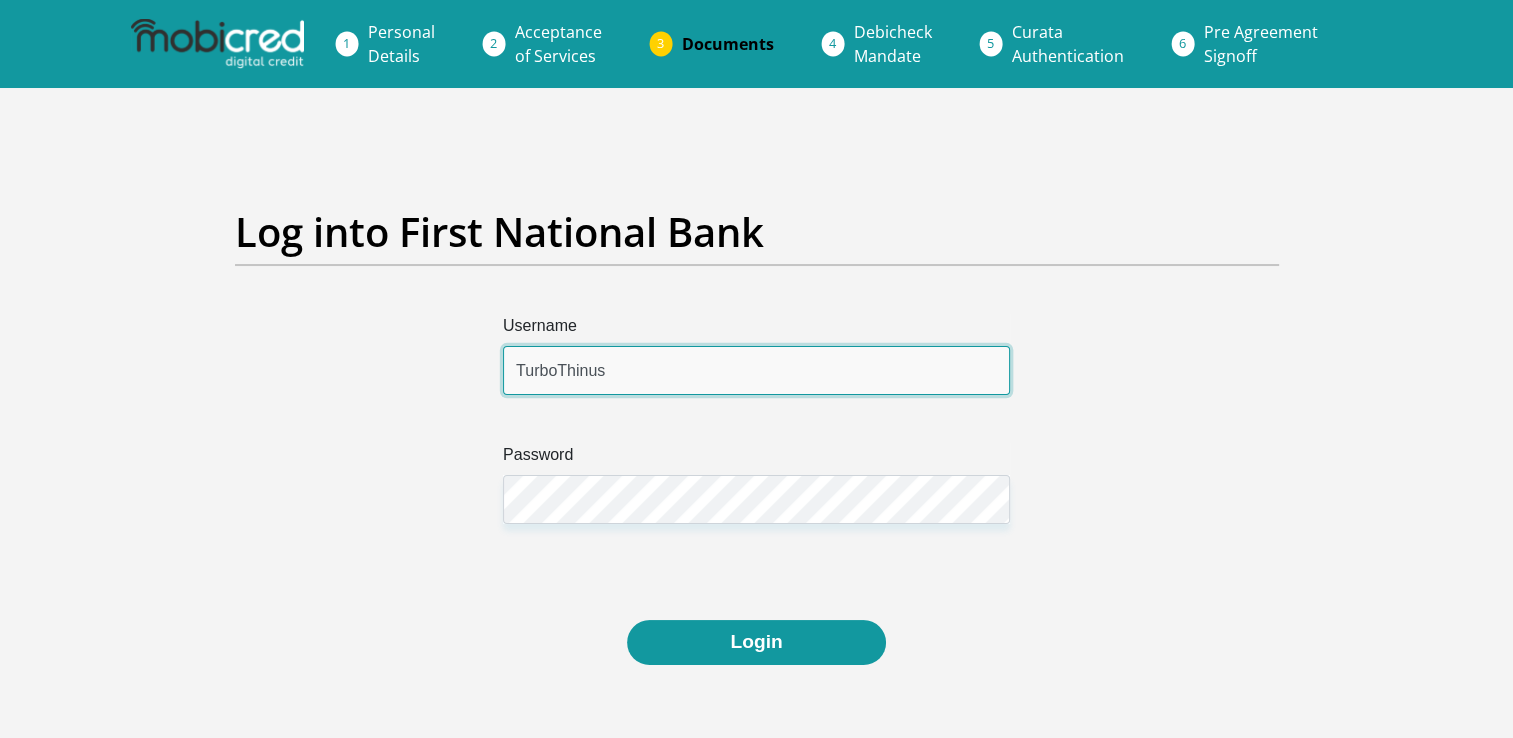 type on "TurboThinus" 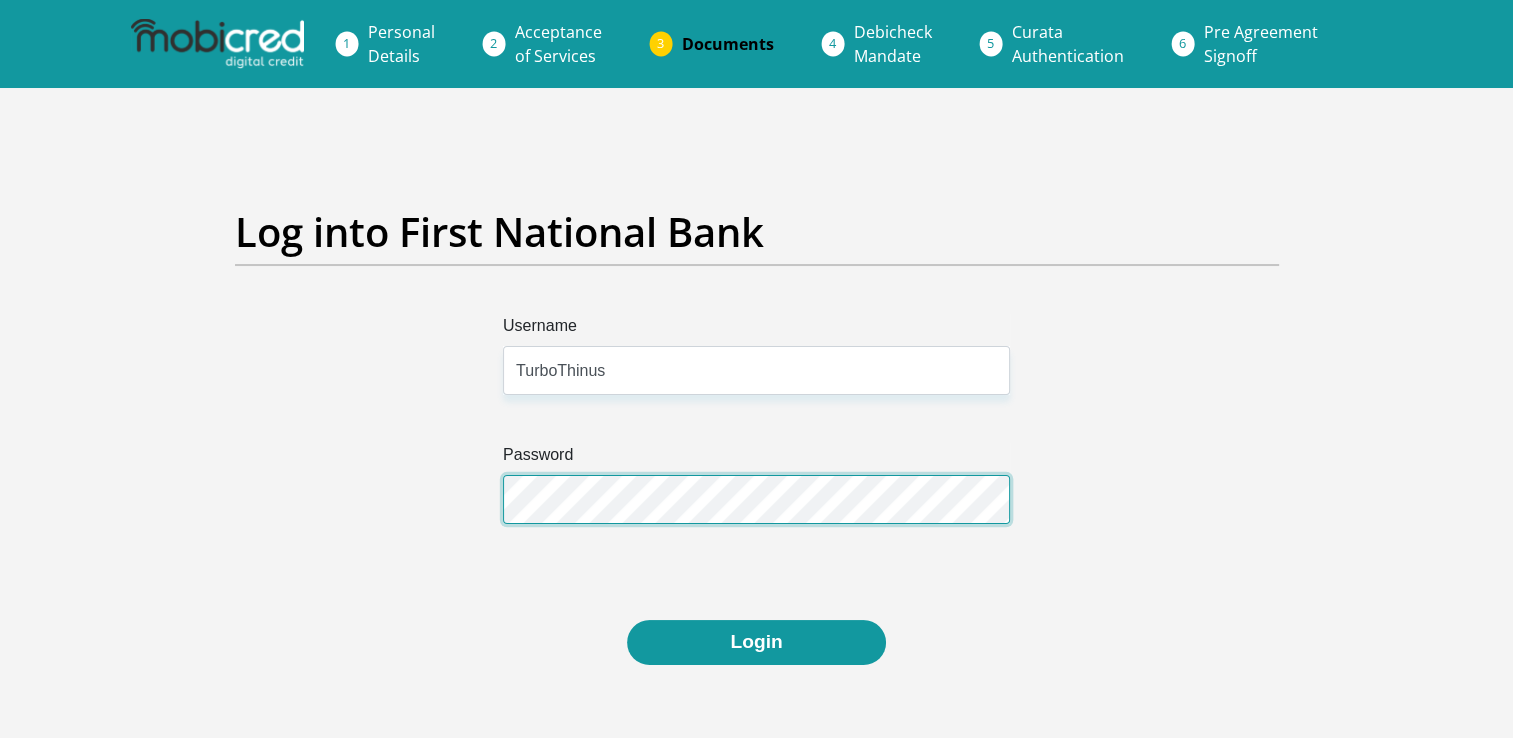 click on "Login" at bounding box center (756, 642) 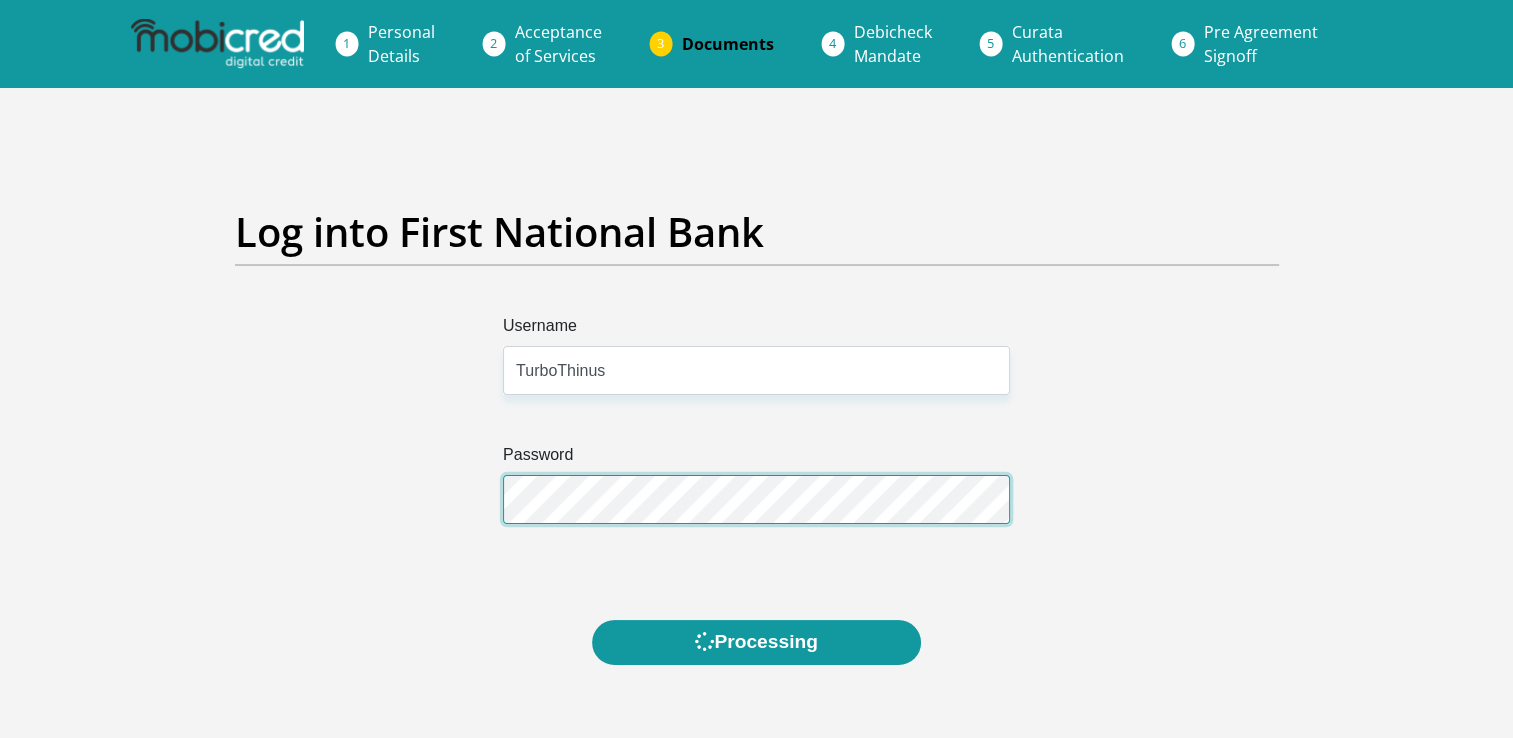 scroll, scrollTop: 0, scrollLeft: 0, axis: both 